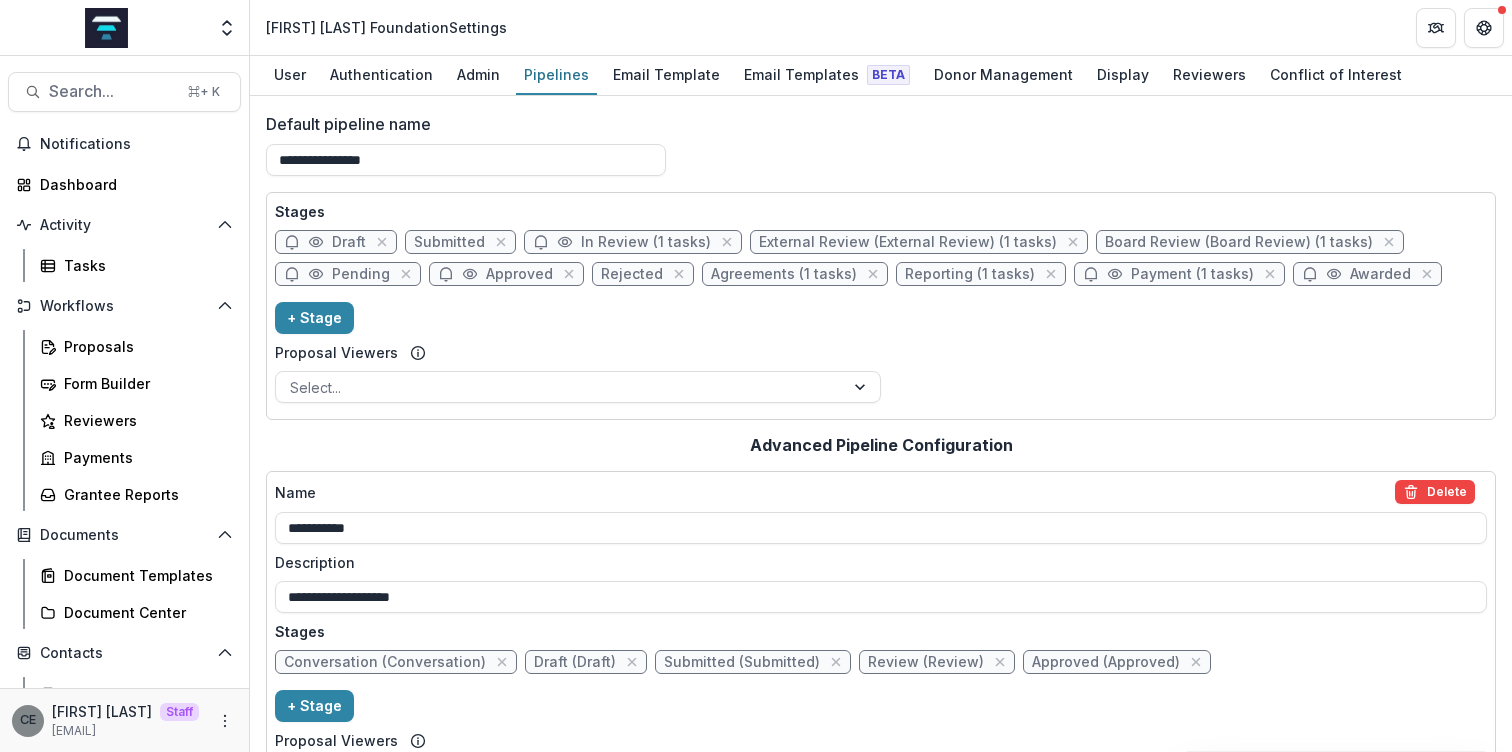 scroll, scrollTop: 0, scrollLeft: 0, axis: both 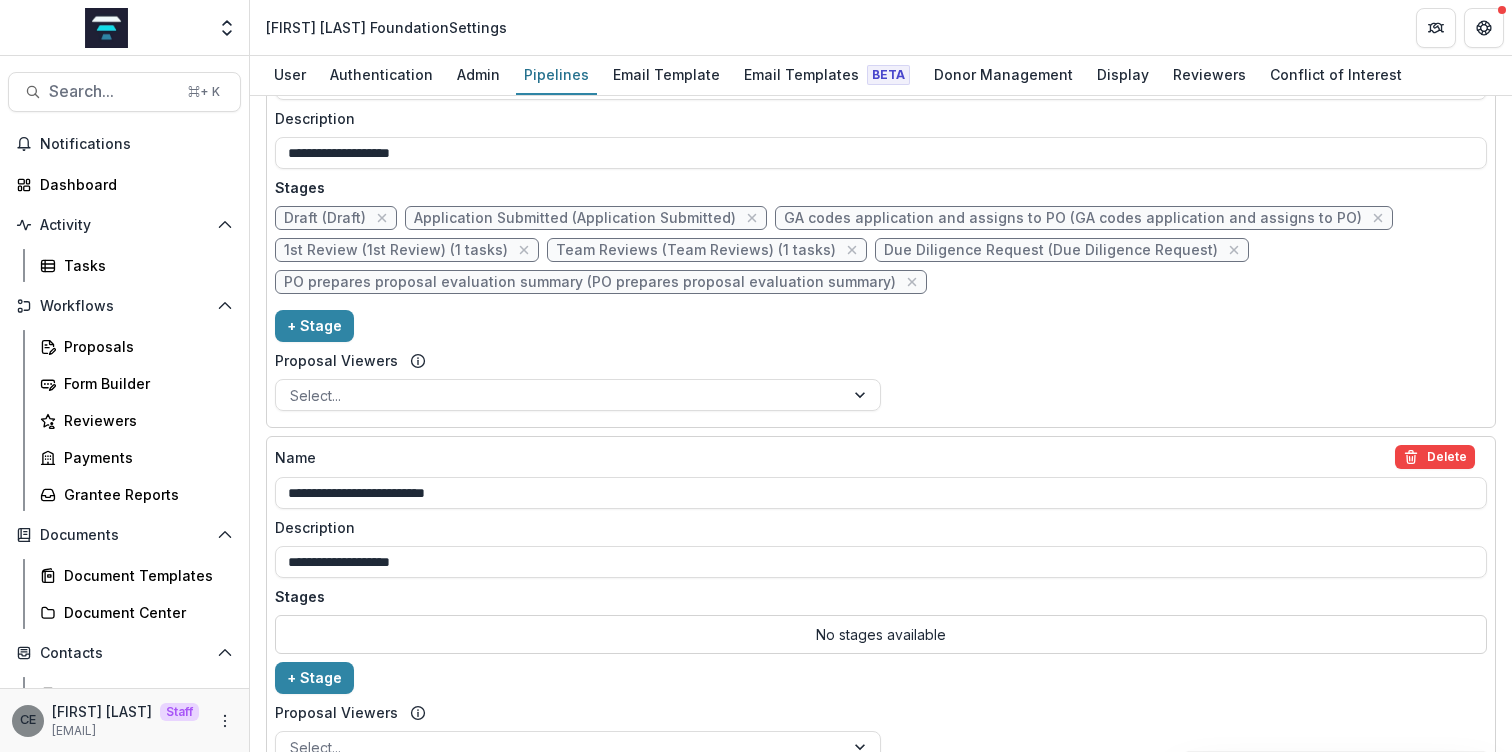 type on "**********" 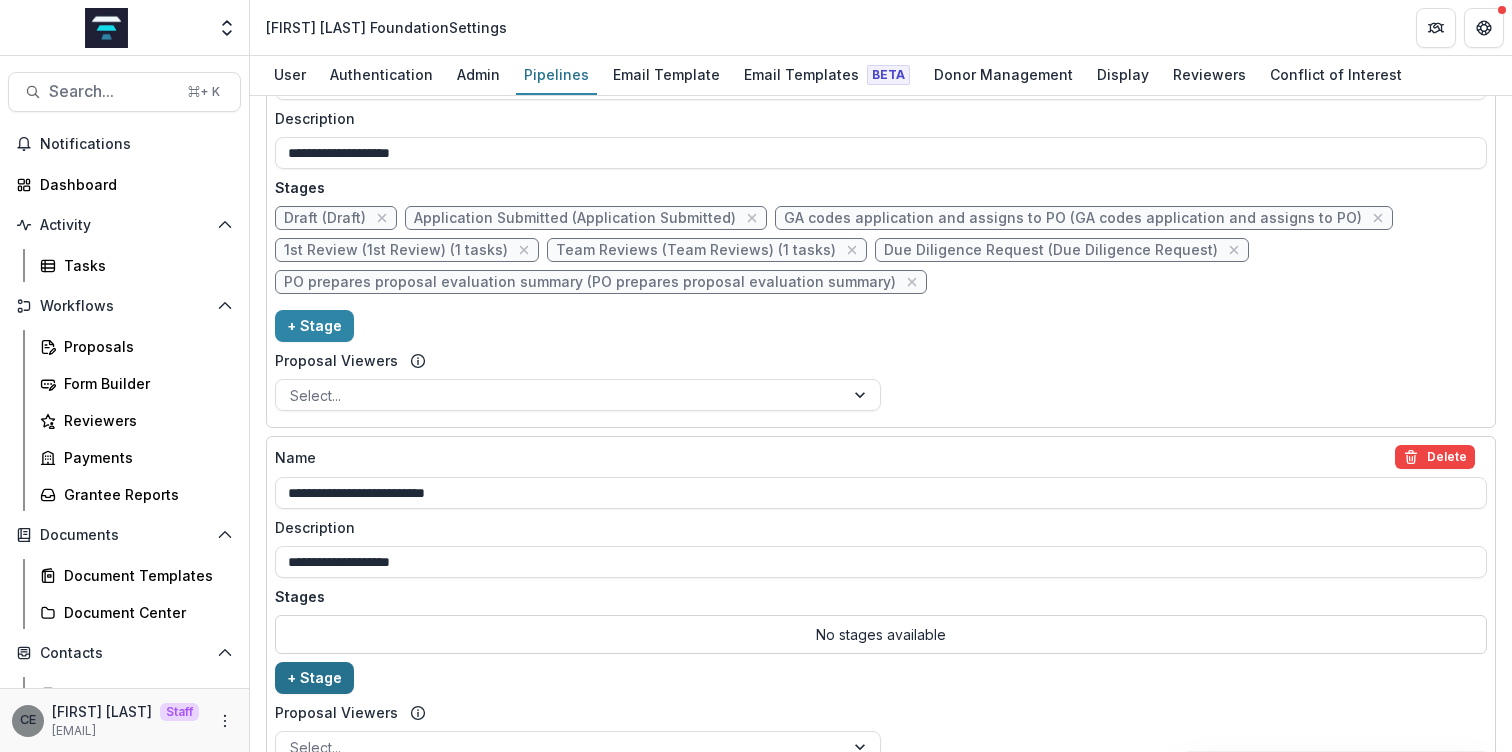 click on "+ Stage" at bounding box center (314, 678) 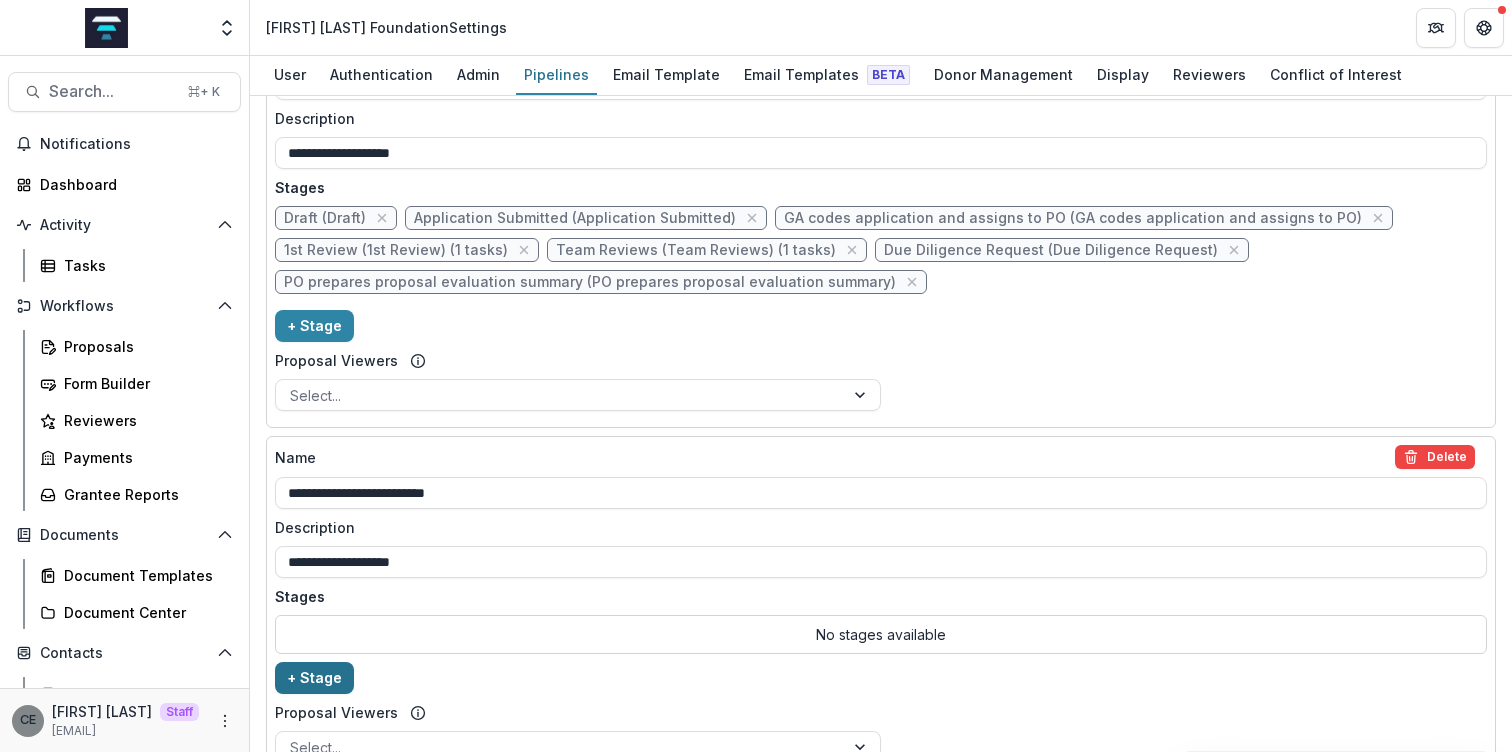 select on "*****" 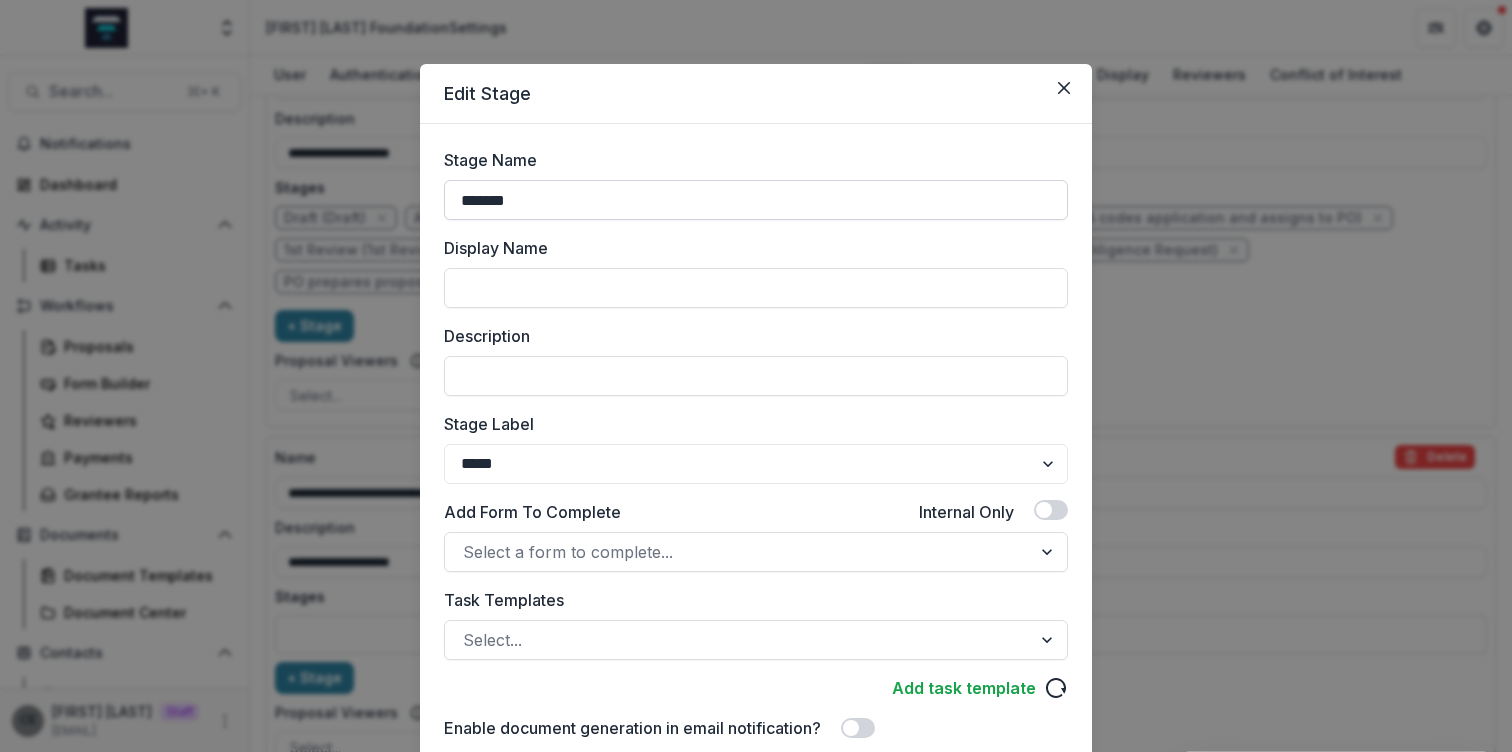 click on "*******" at bounding box center (756, 200) 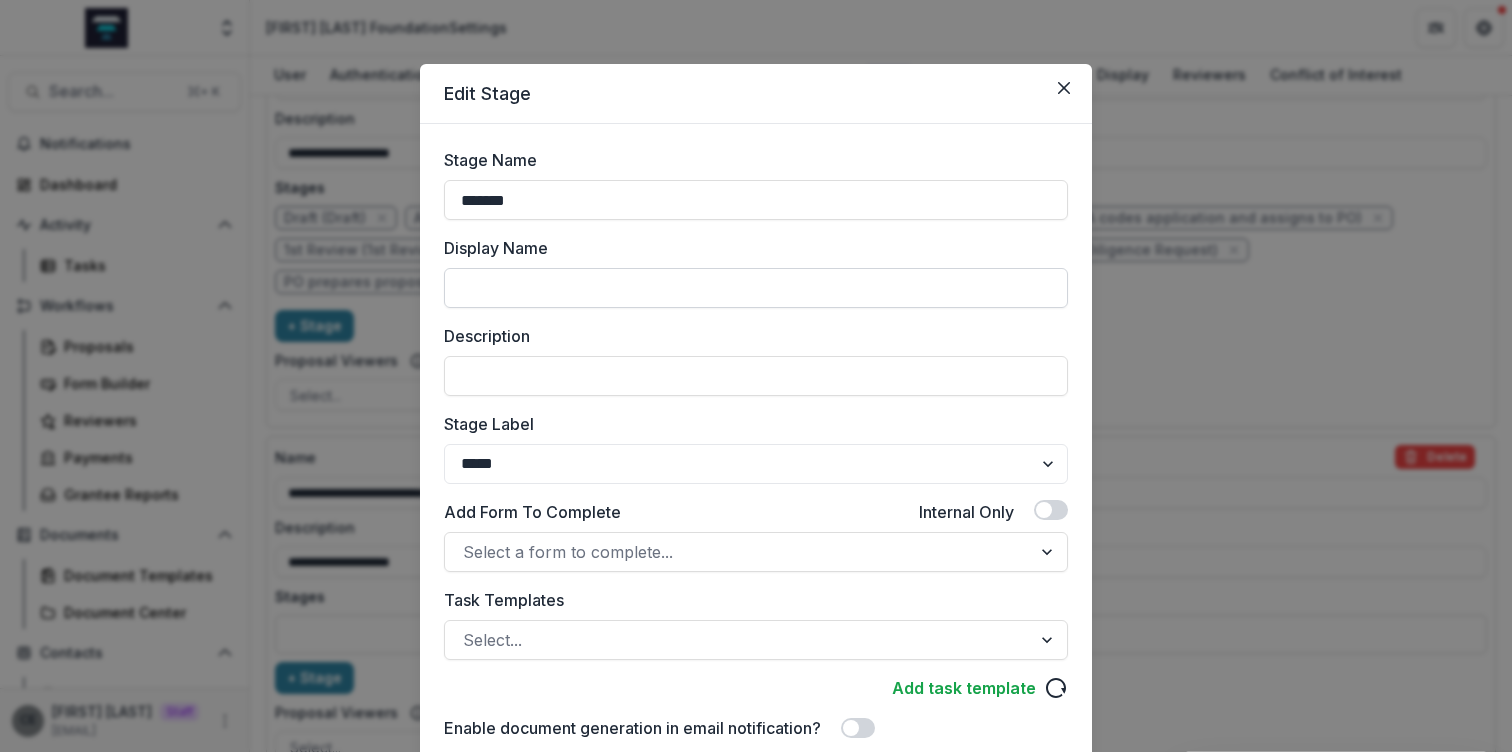type on "*******" 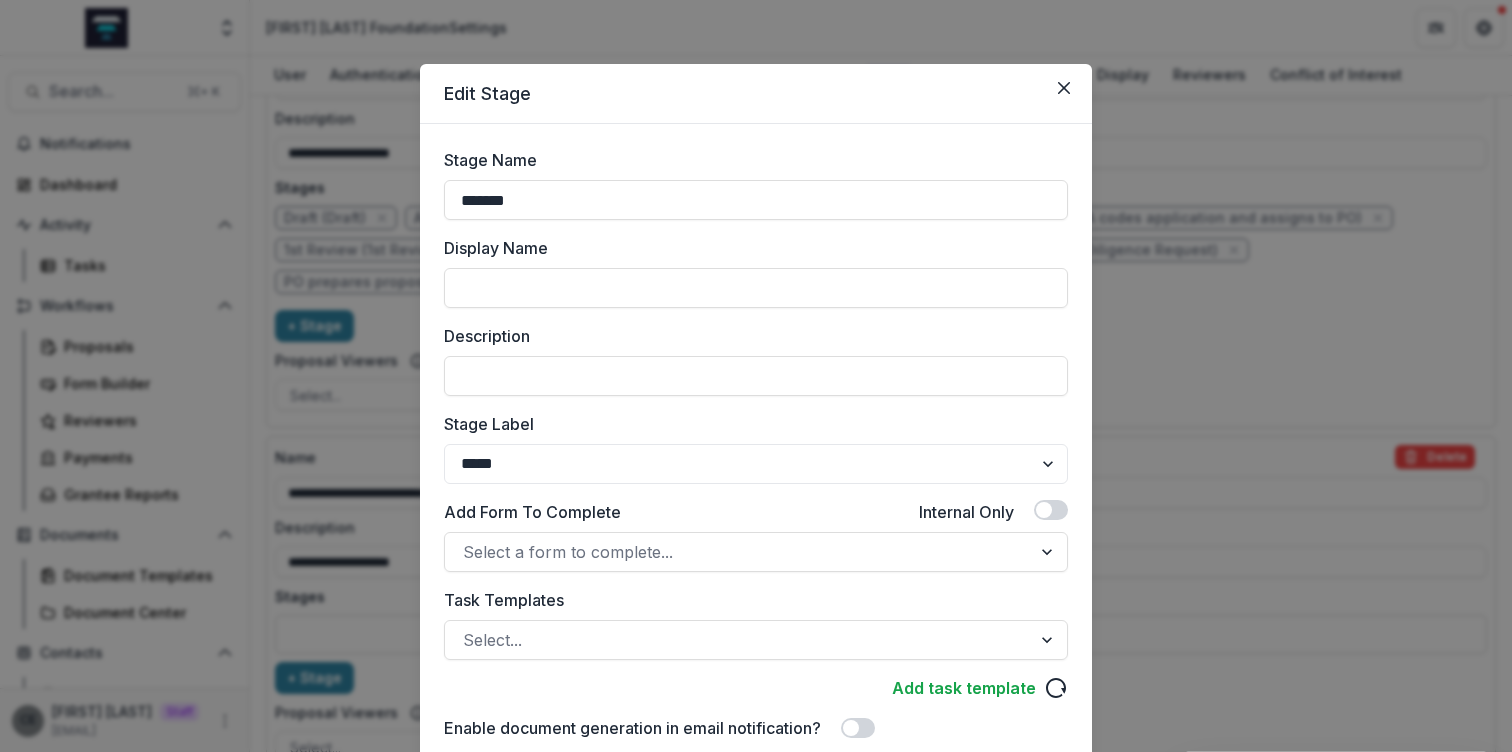 scroll, scrollTop: 59, scrollLeft: 0, axis: vertical 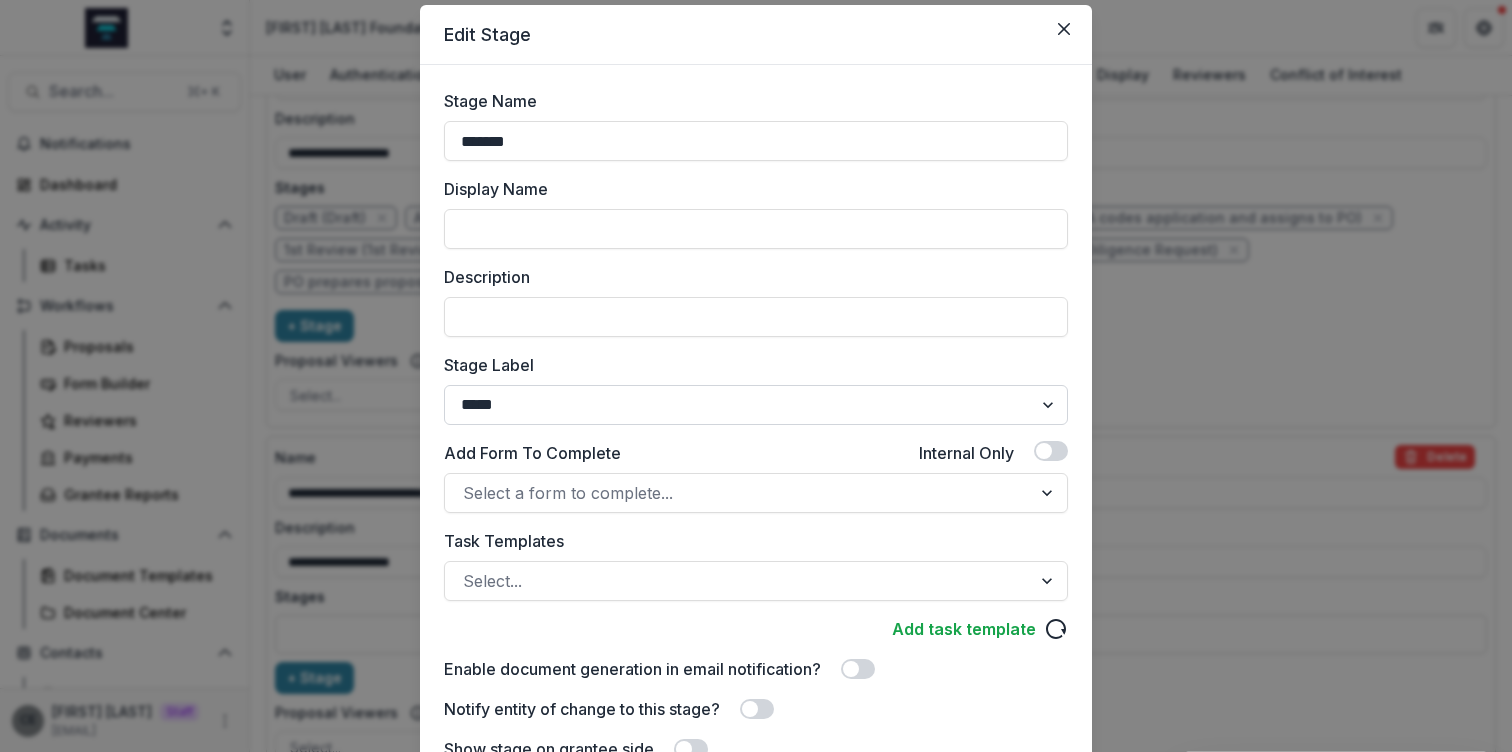 click on "******* ***** ********* ****** ******* ******** ******** ******* ********* ******* ******" at bounding box center [756, 405] 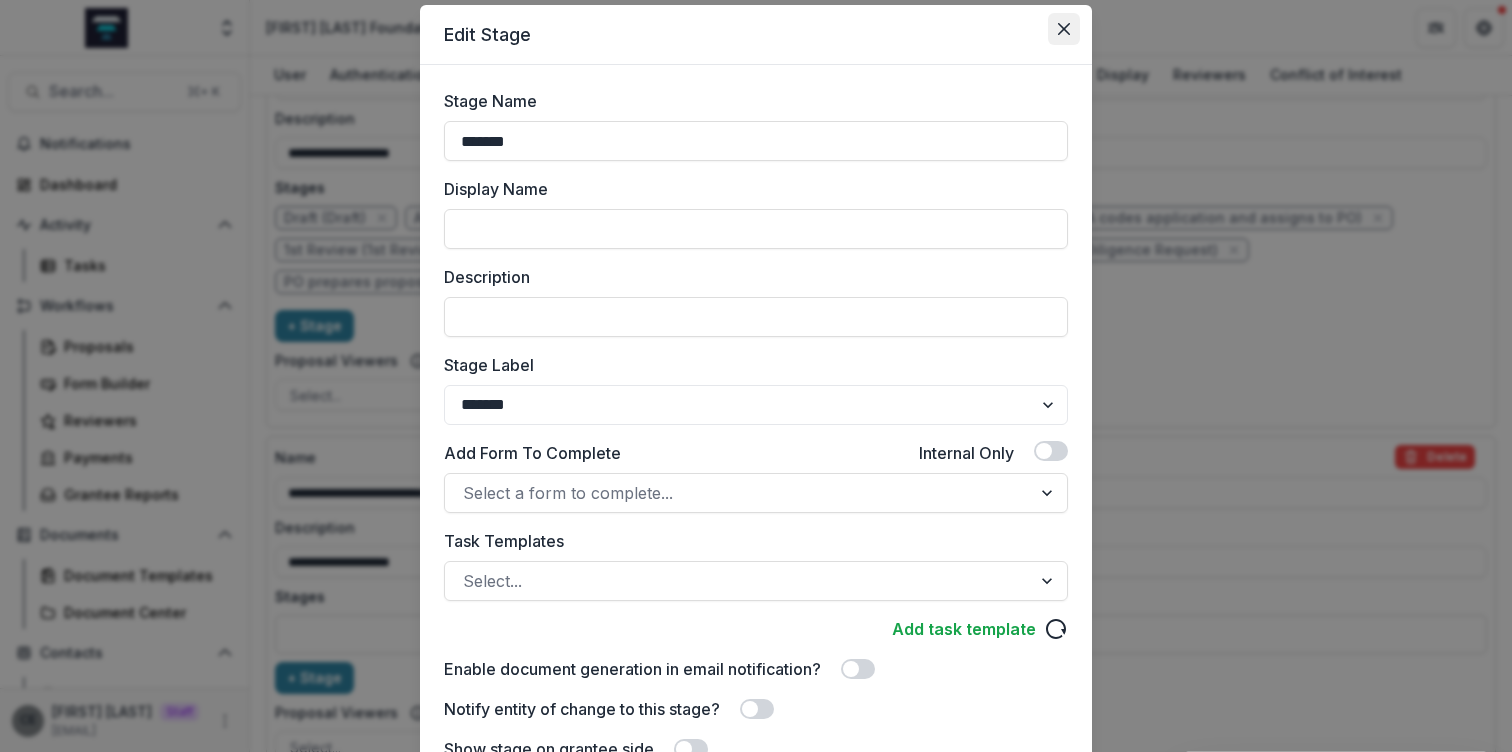 click 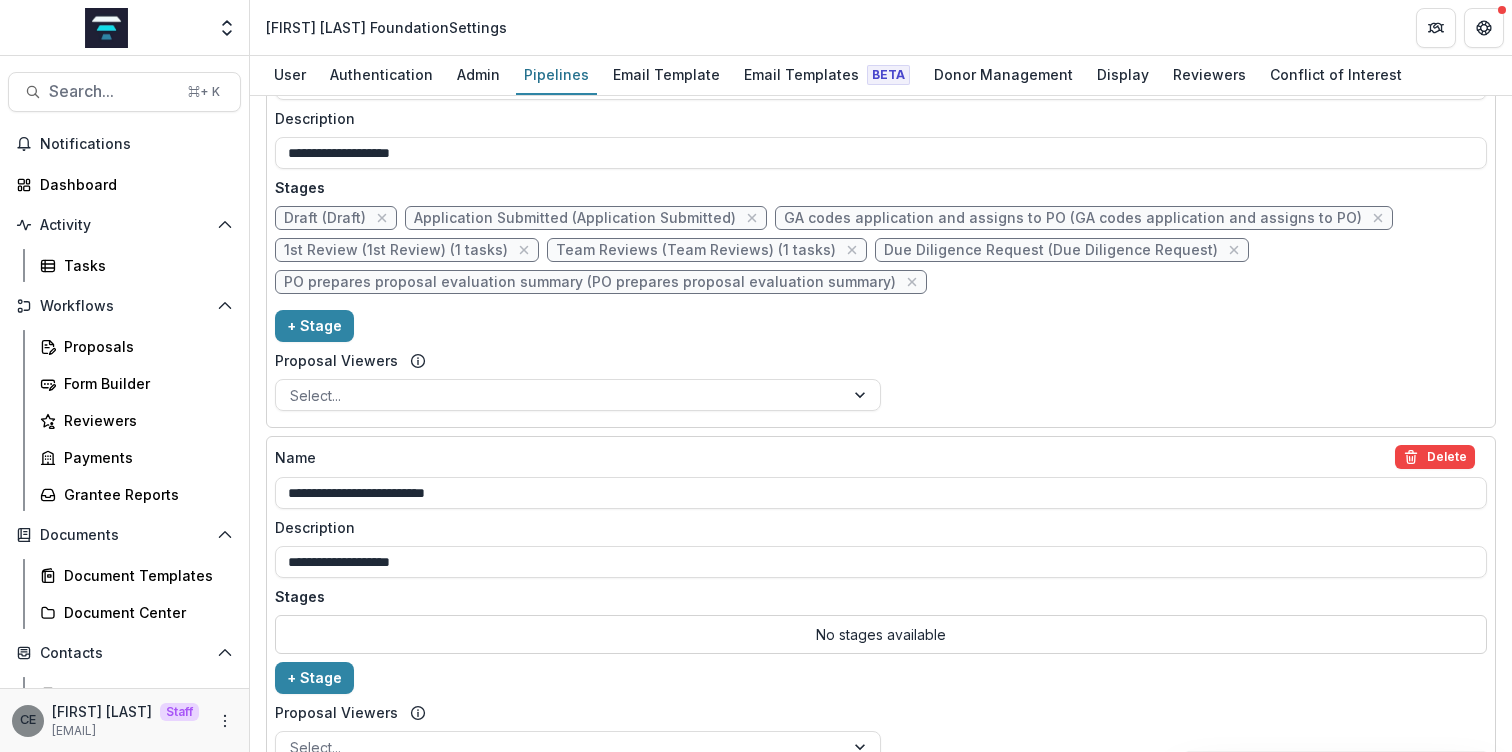 click on "Draft (Draft)" at bounding box center (325, 218) 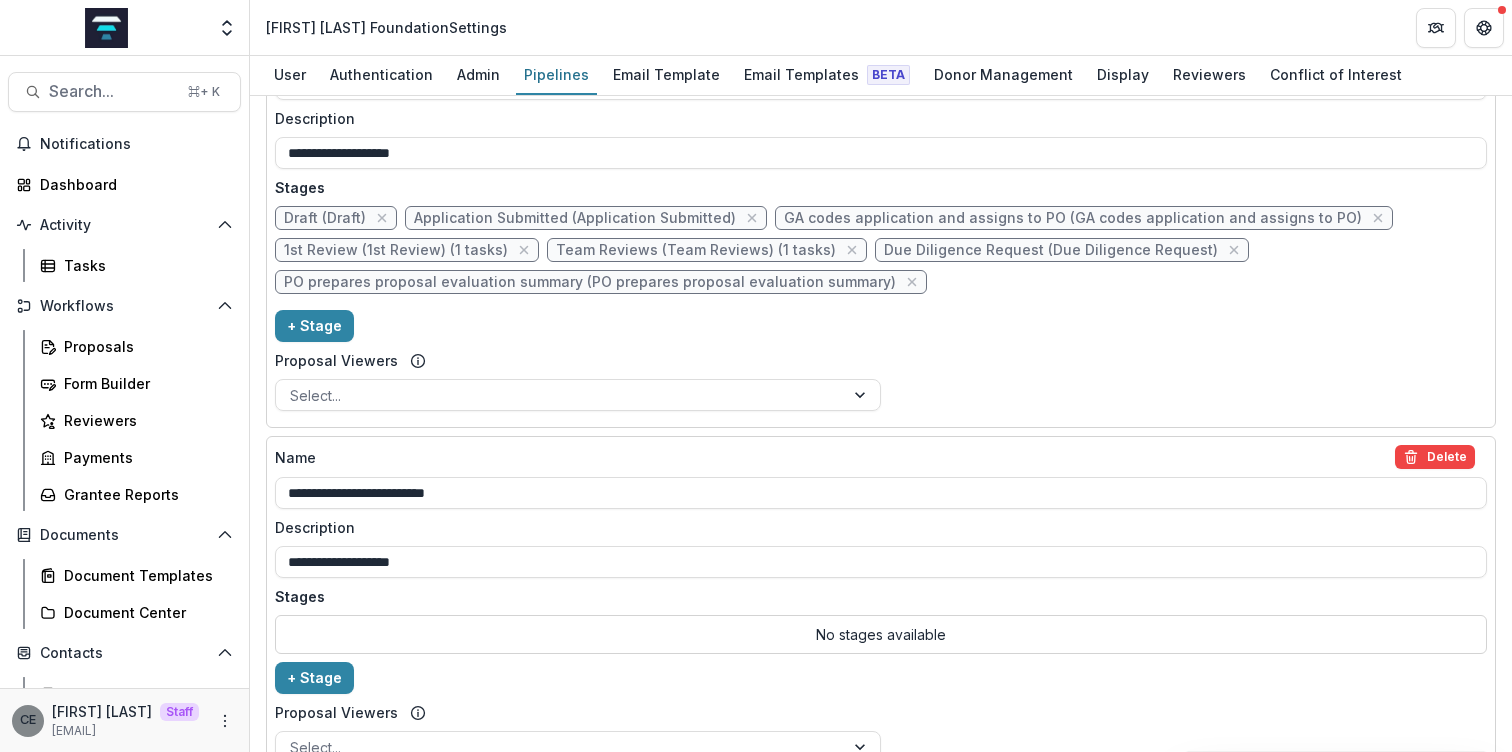 select on "*****" 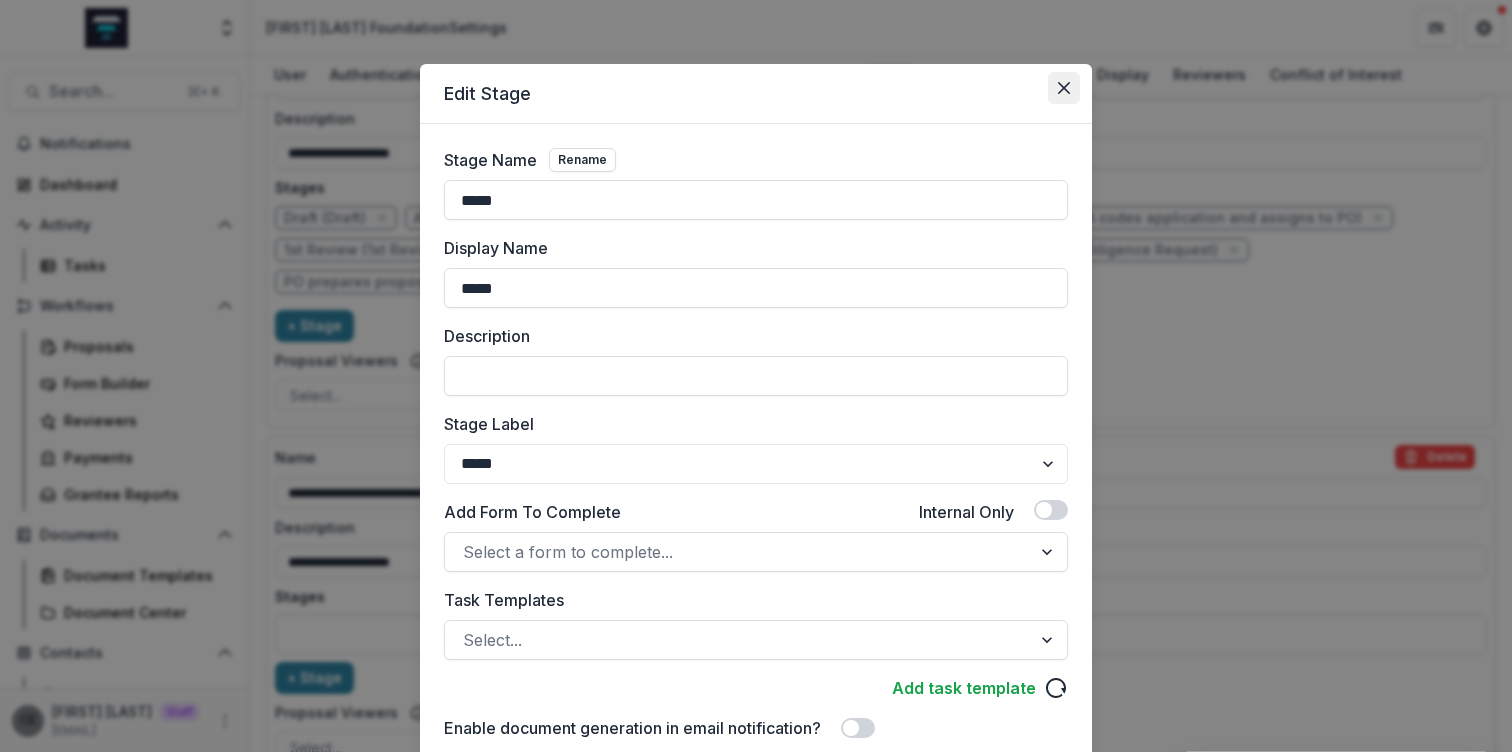 click 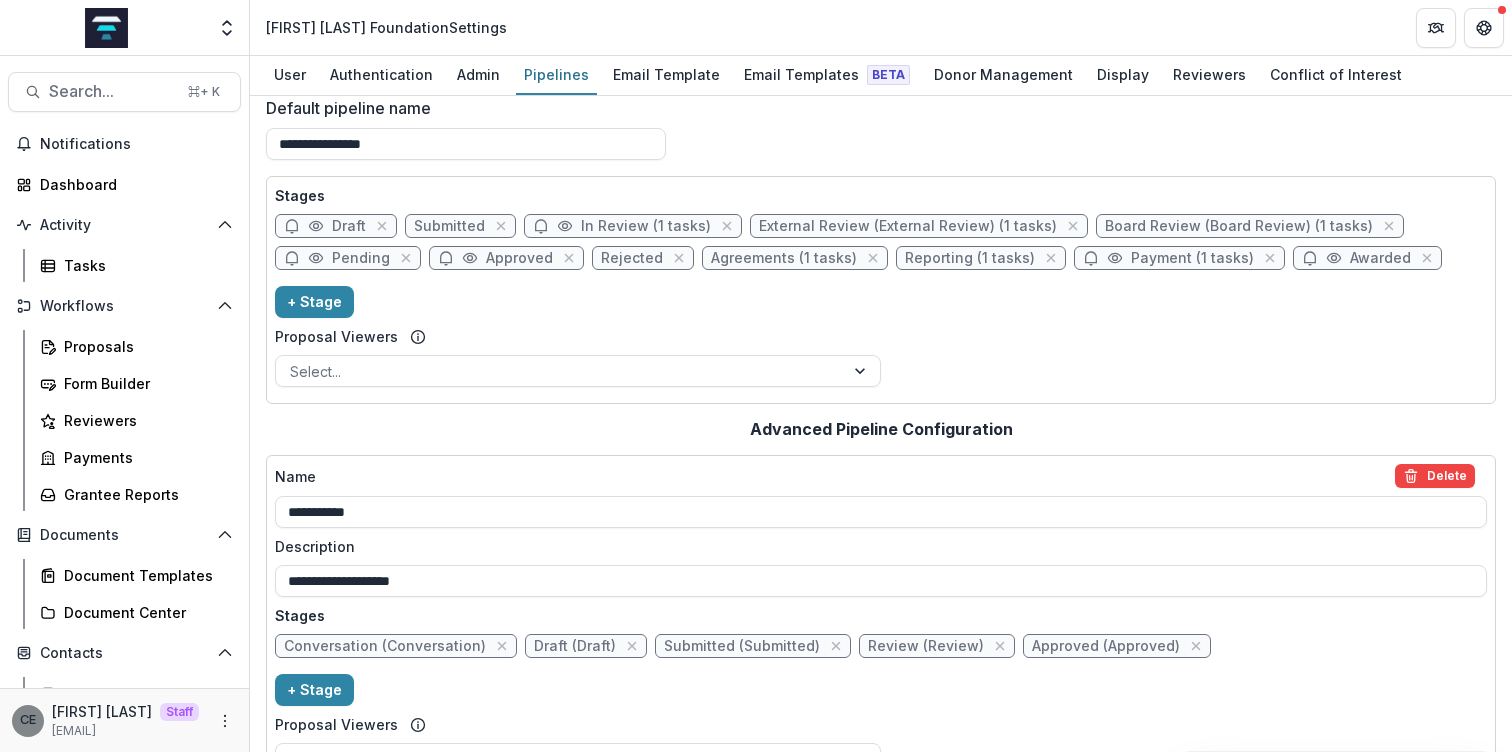 scroll, scrollTop: 0, scrollLeft: 0, axis: both 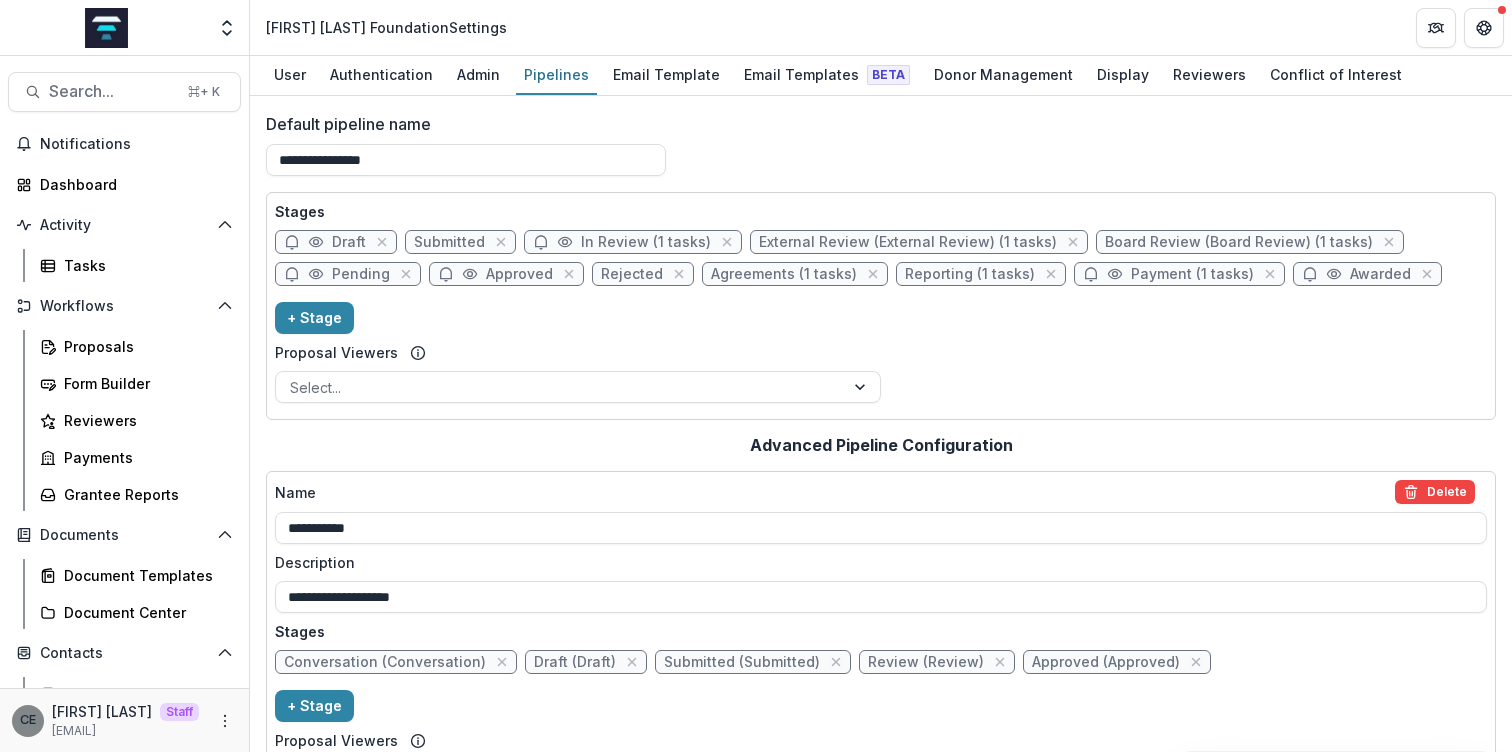 click on "Submitted" at bounding box center [449, 242] 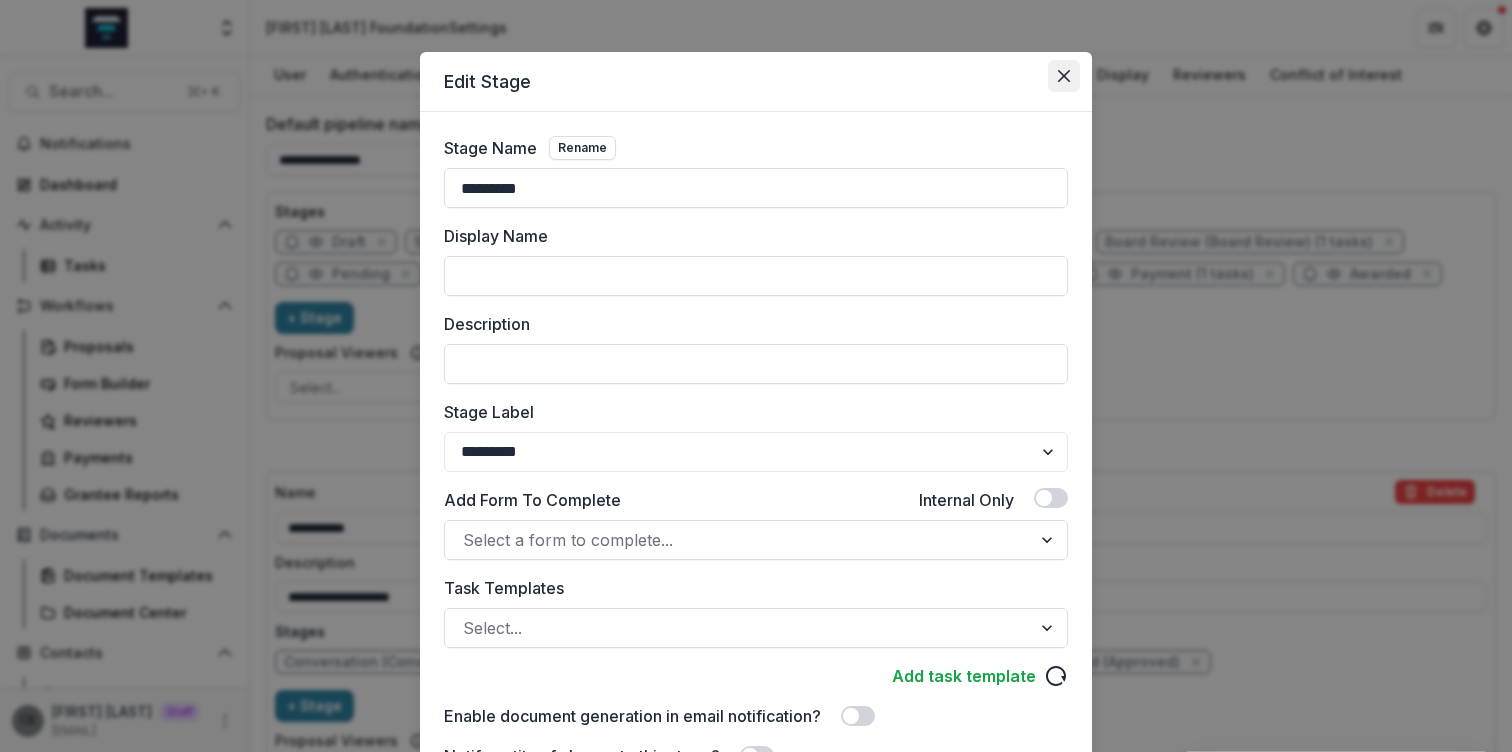 scroll, scrollTop: 15, scrollLeft: 0, axis: vertical 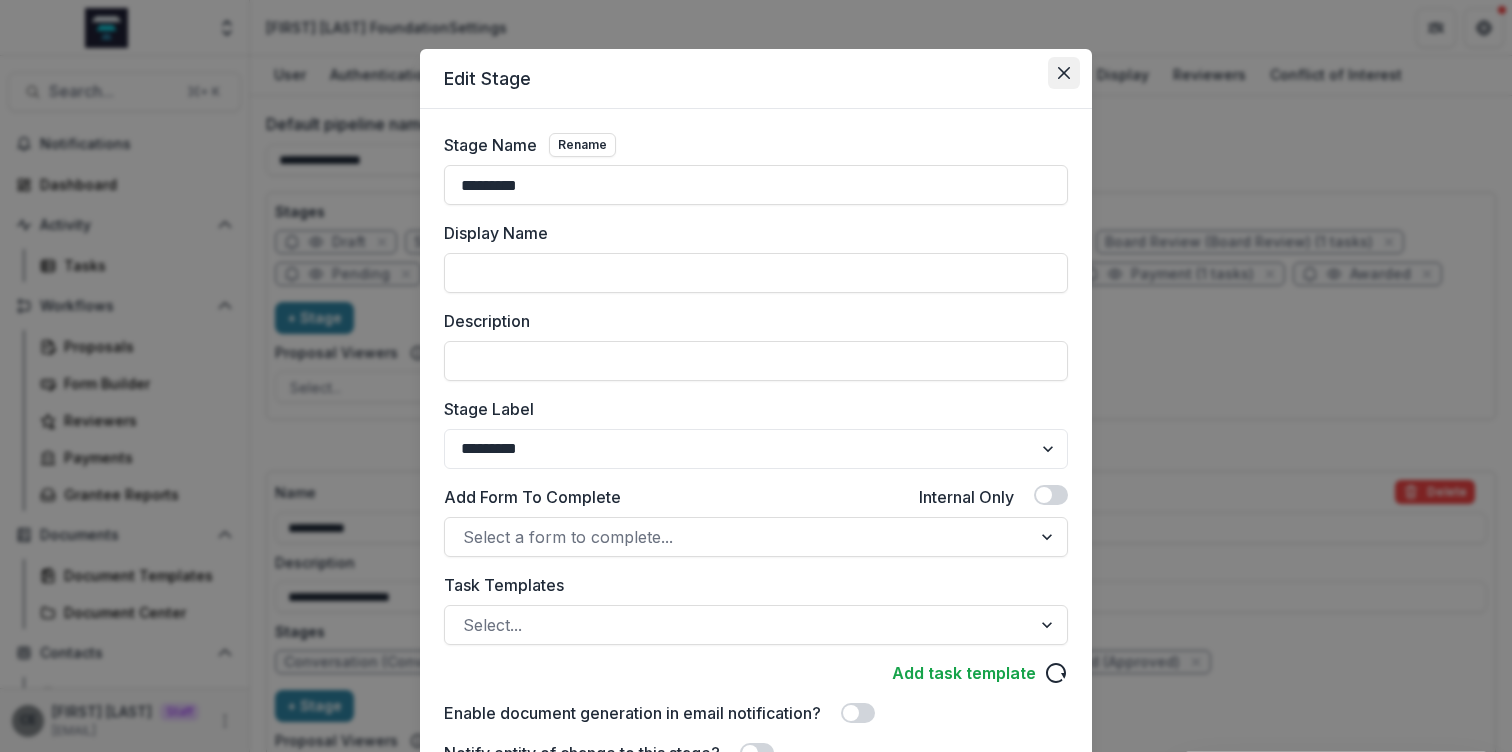 click at bounding box center (1064, 73) 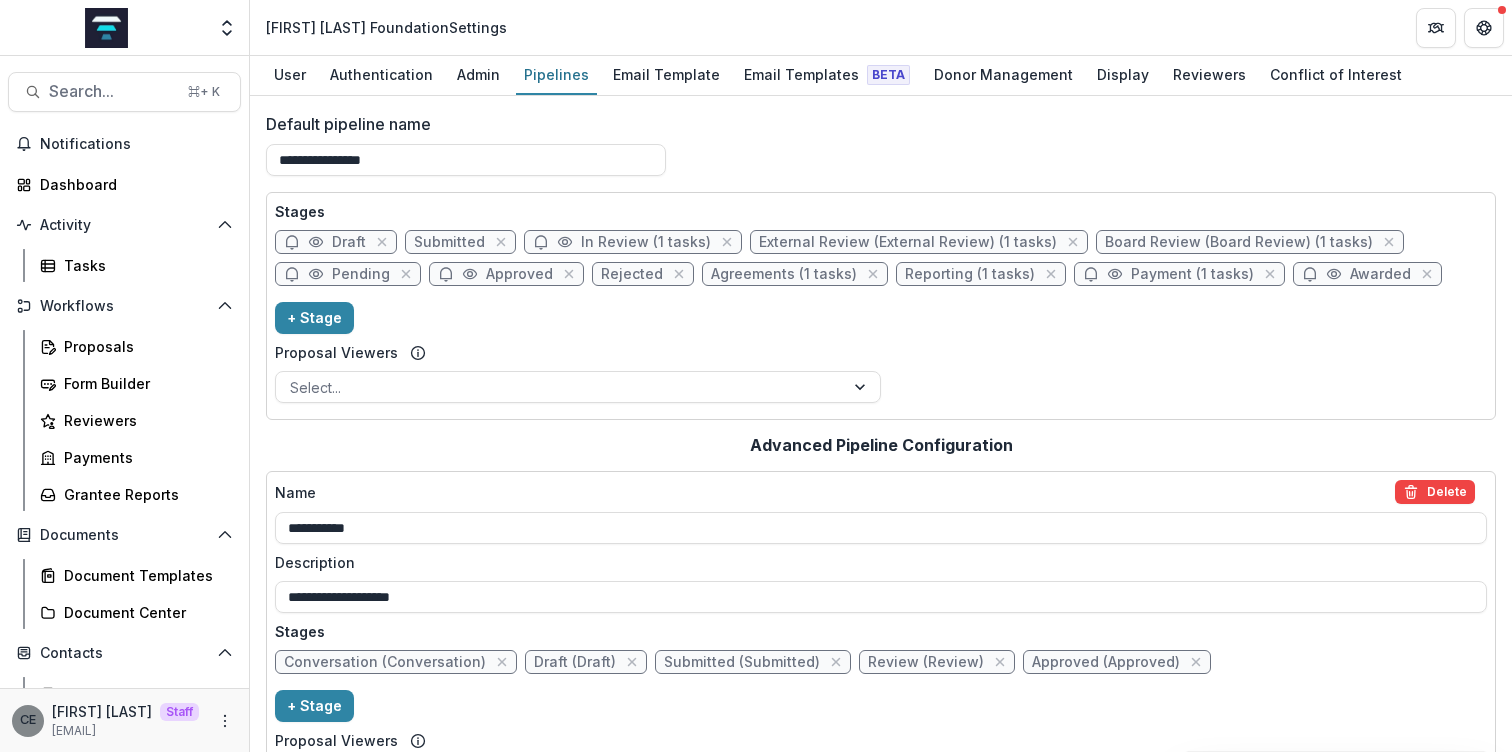 scroll, scrollTop: 108, scrollLeft: 0, axis: vertical 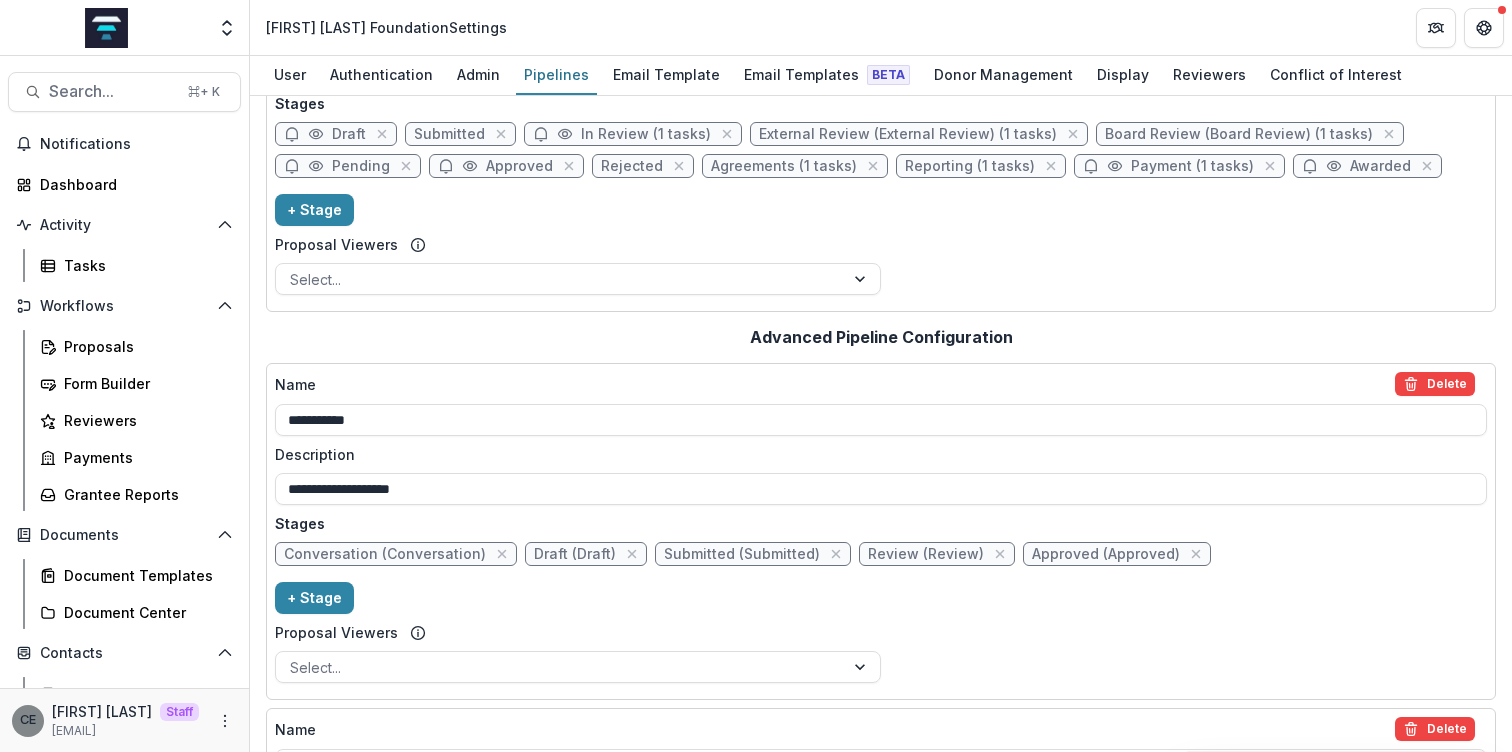 click on "Draft" at bounding box center [336, 134] 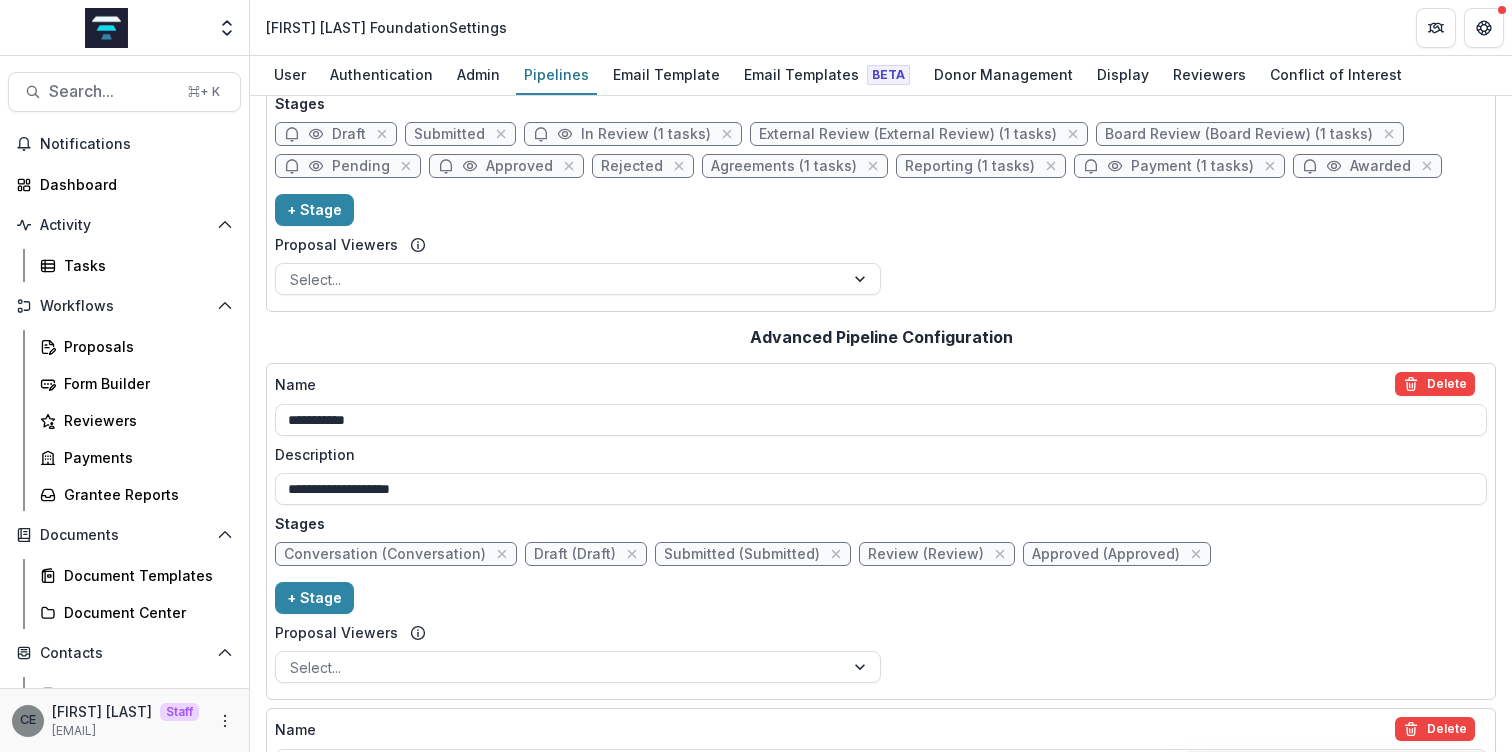select on "*****" 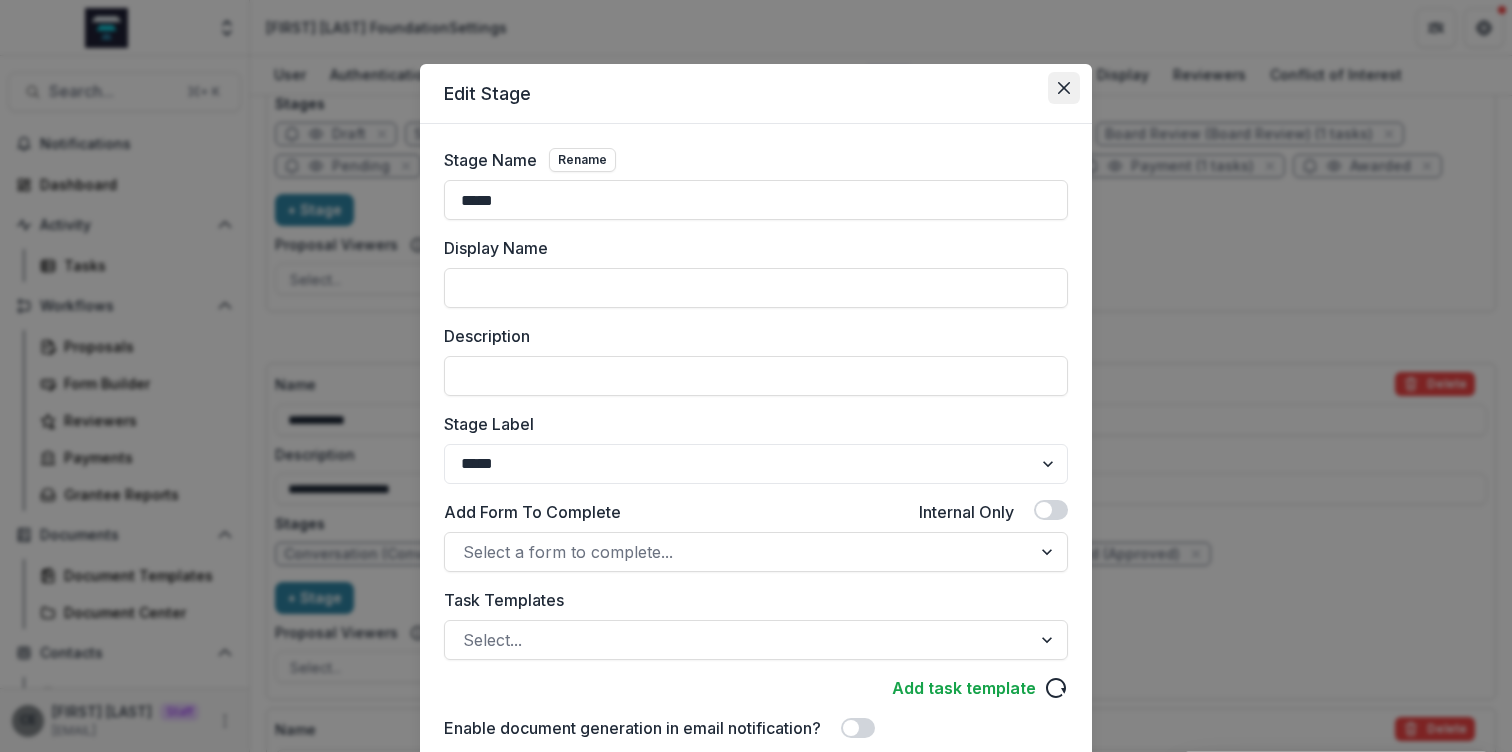 click 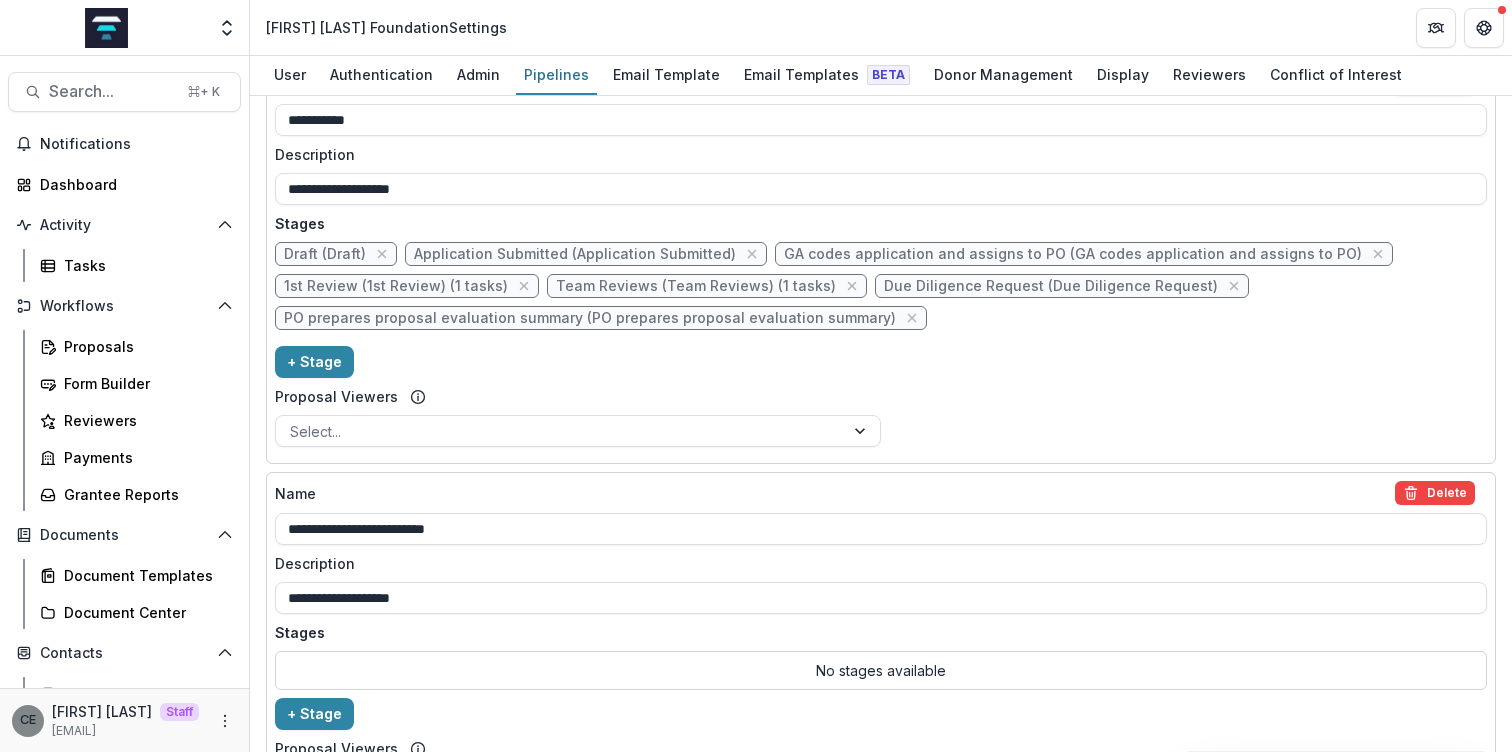 scroll, scrollTop: 1277, scrollLeft: 0, axis: vertical 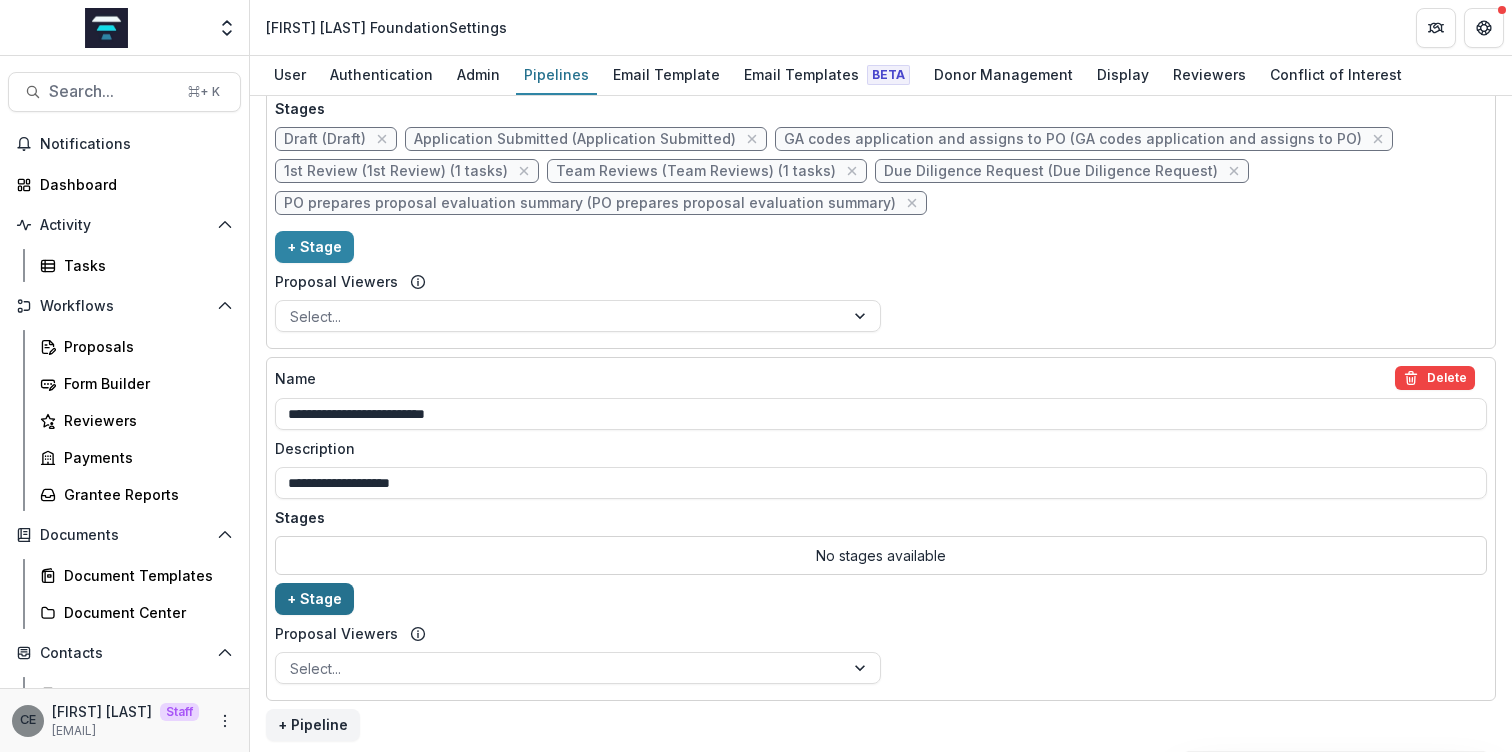 click on "+ Stage" at bounding box center [314, 599] 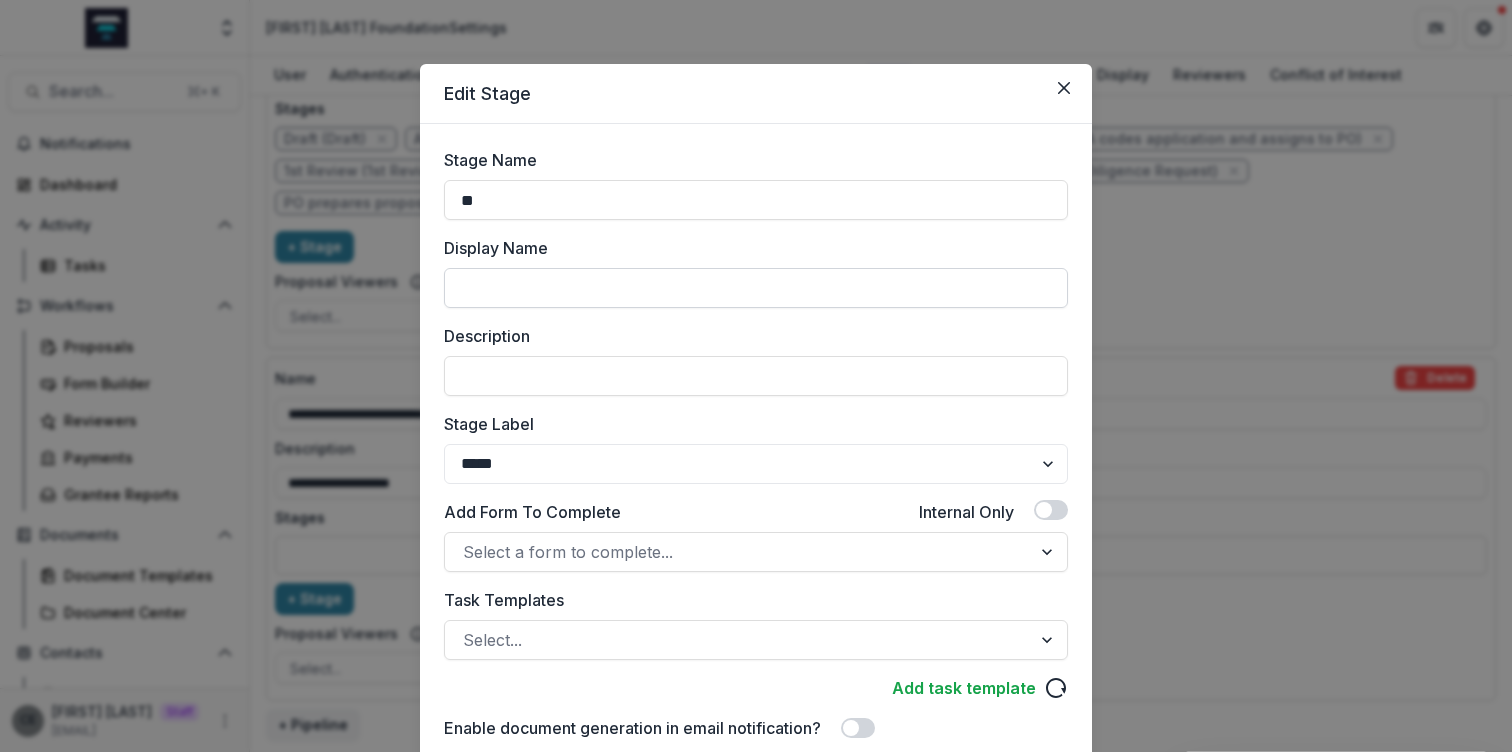 type on "*" 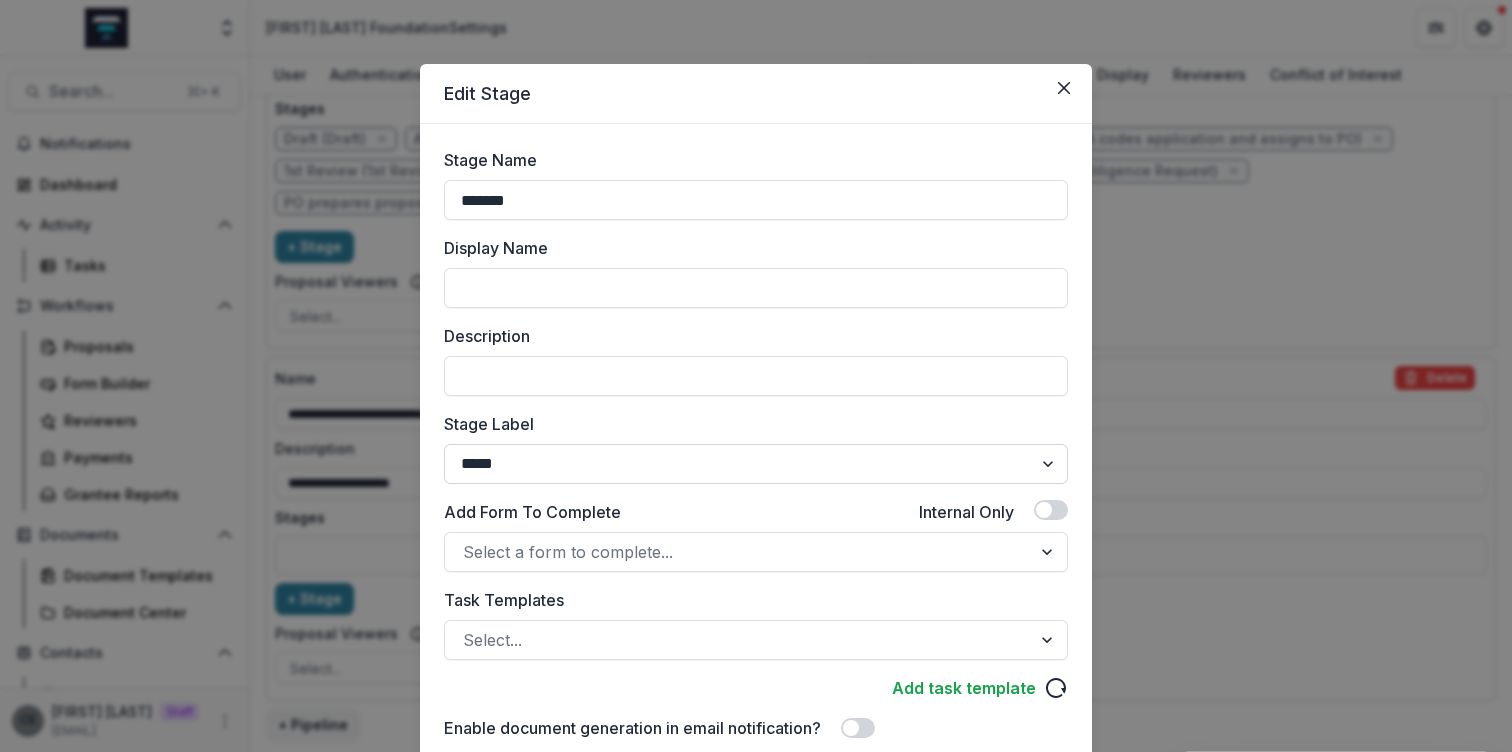 type on "*******" 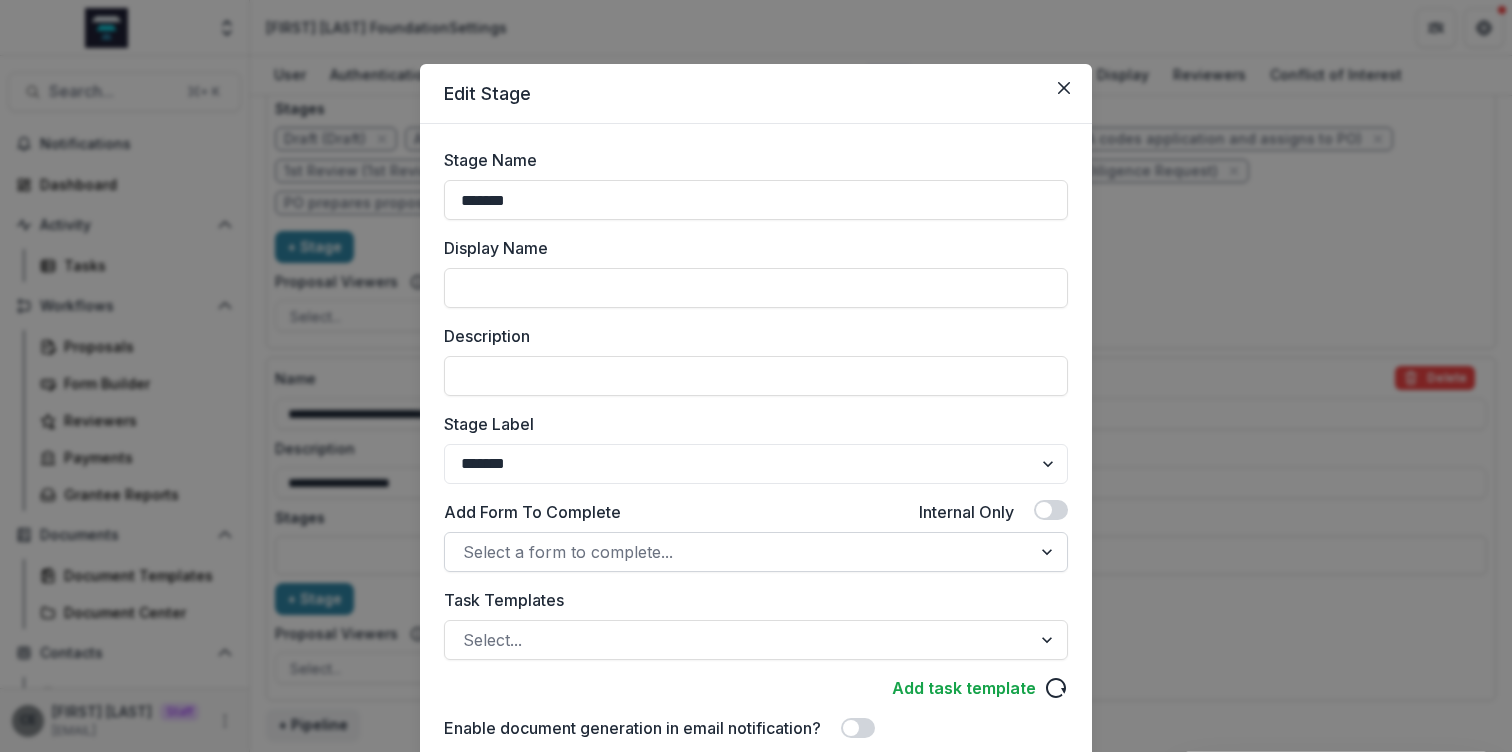 click at bounding box center (738, 552) 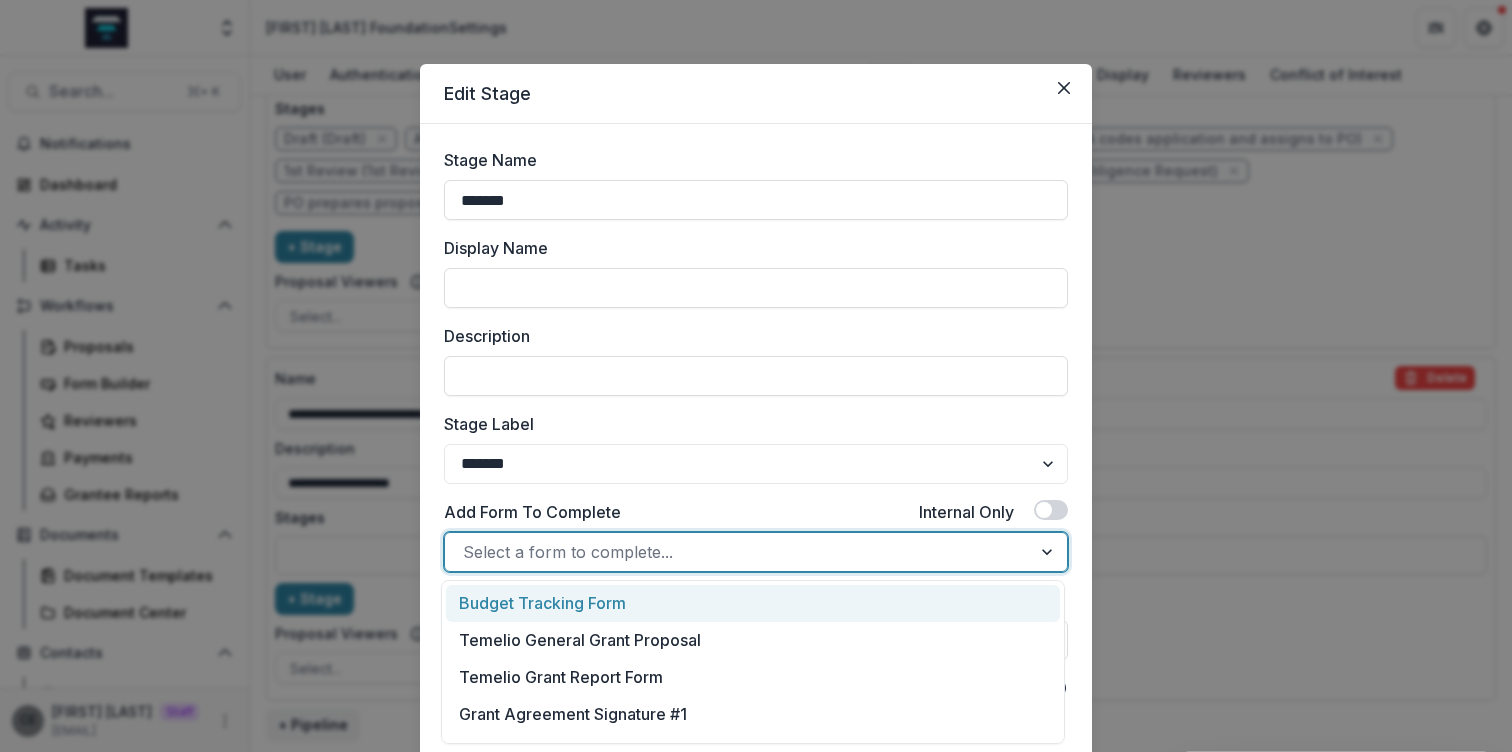 scroll, scrollTop: 99, scrollLeft: 0, axis: vertical 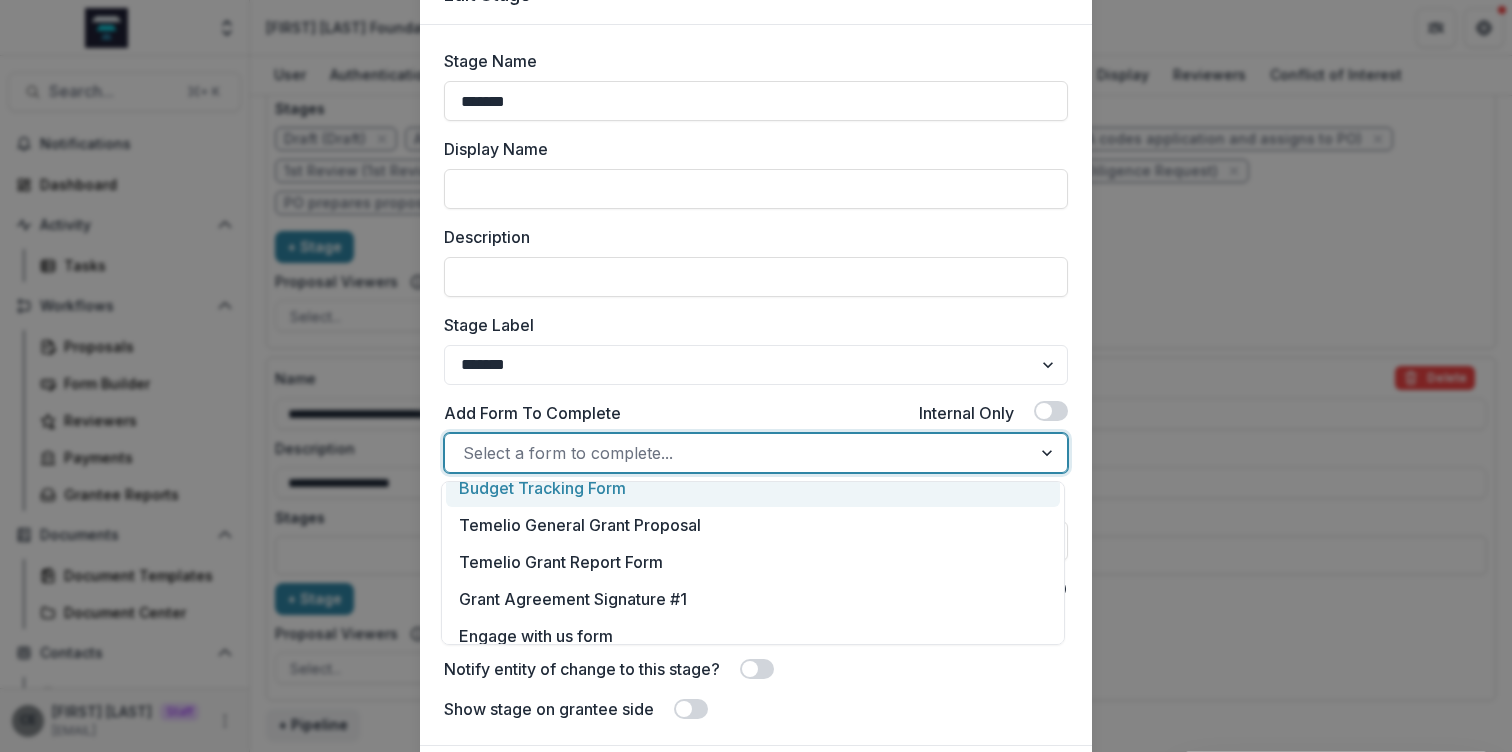 click on "Add Form To Complete Internal Only" at bounding box center [756, 417] 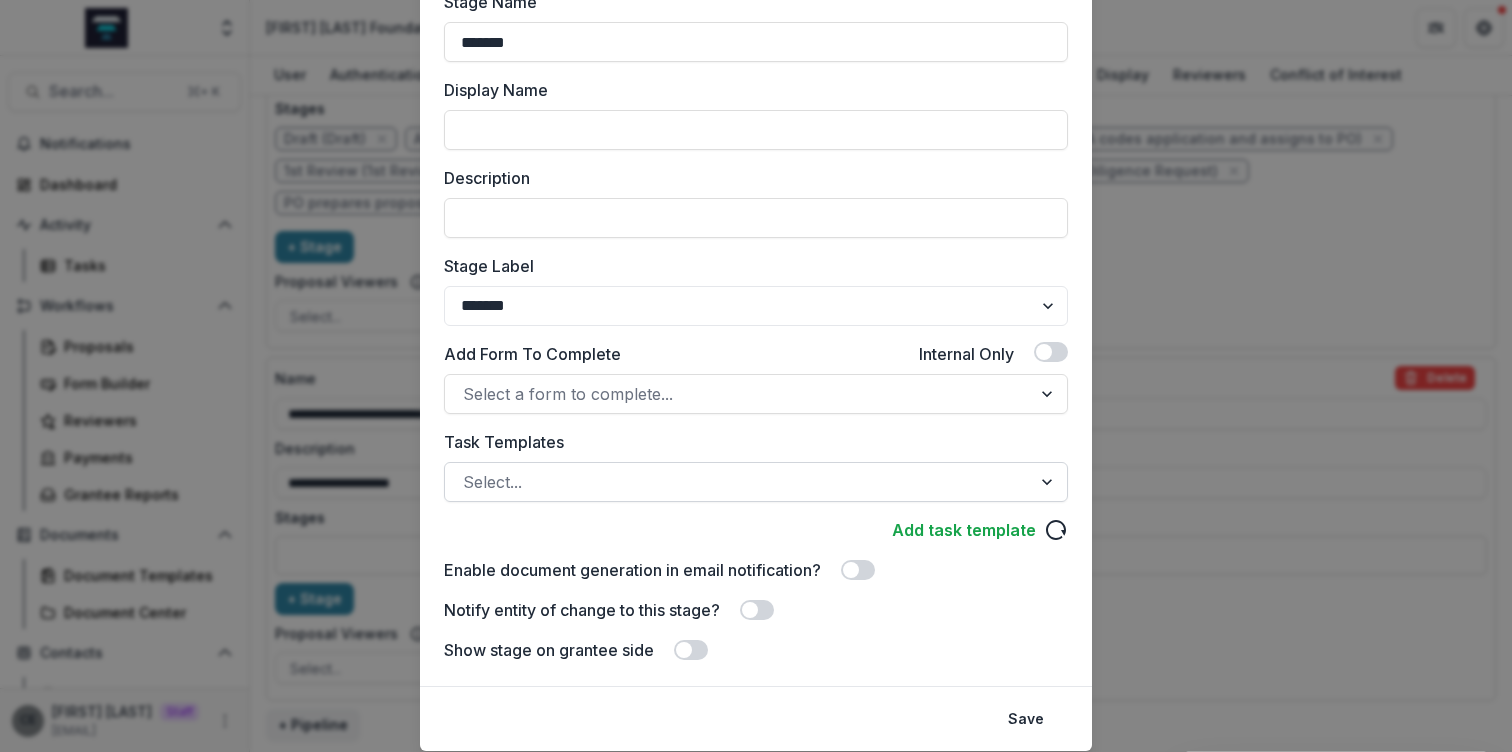 scroll, scrollTop: 204, scrollLeft: 0, axis: vertical 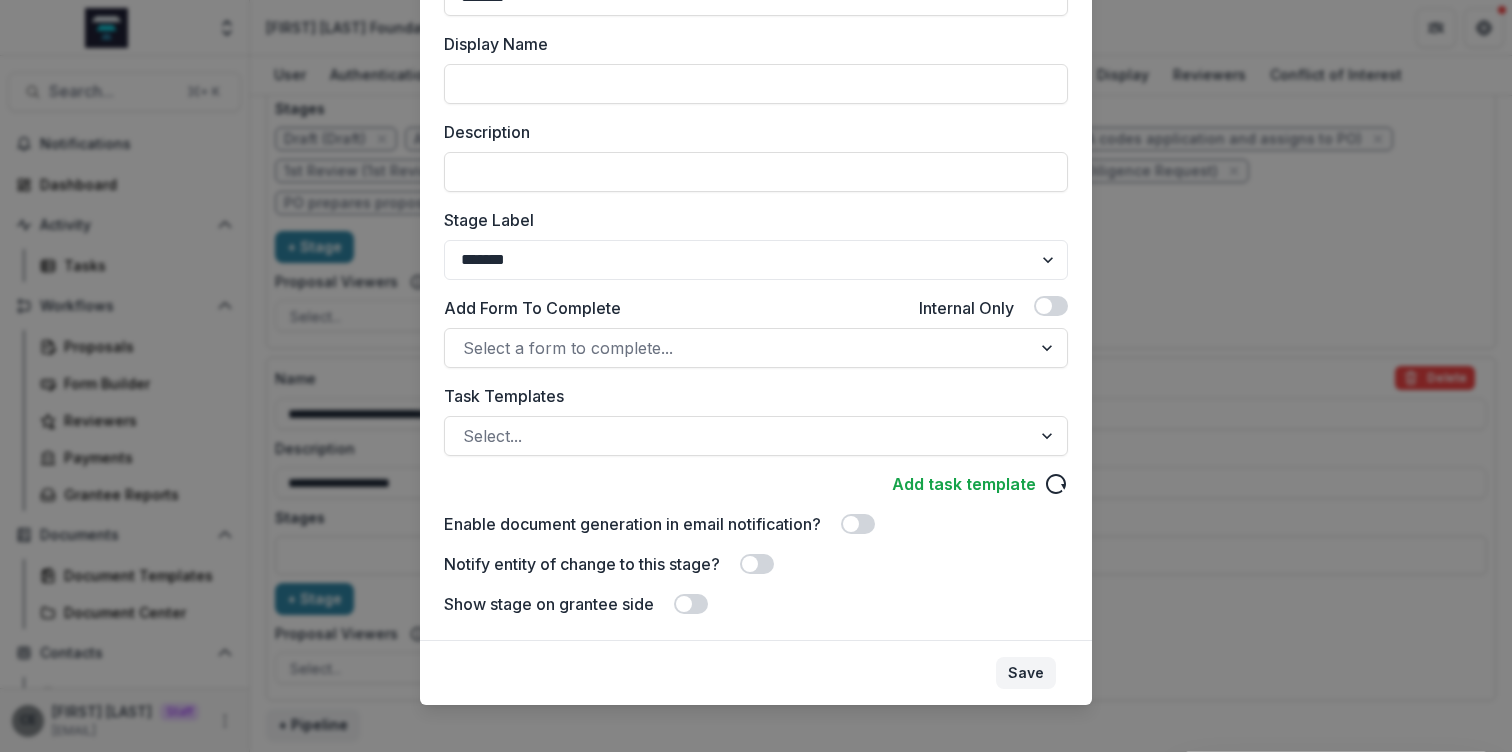 click on "Save" at bounding box center (1026, 673) 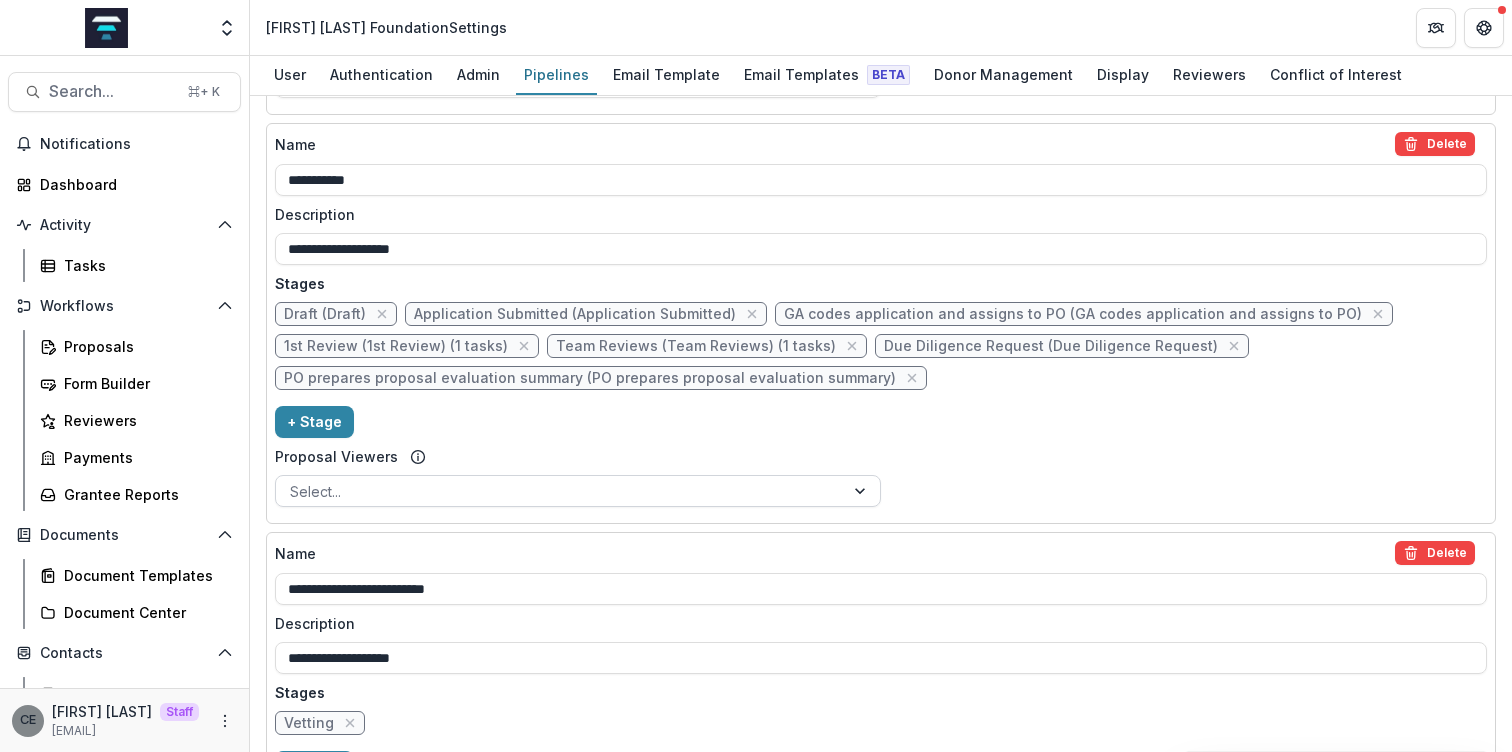 scroll, scrollTop: 0, scrollLeft: 0, axis: both 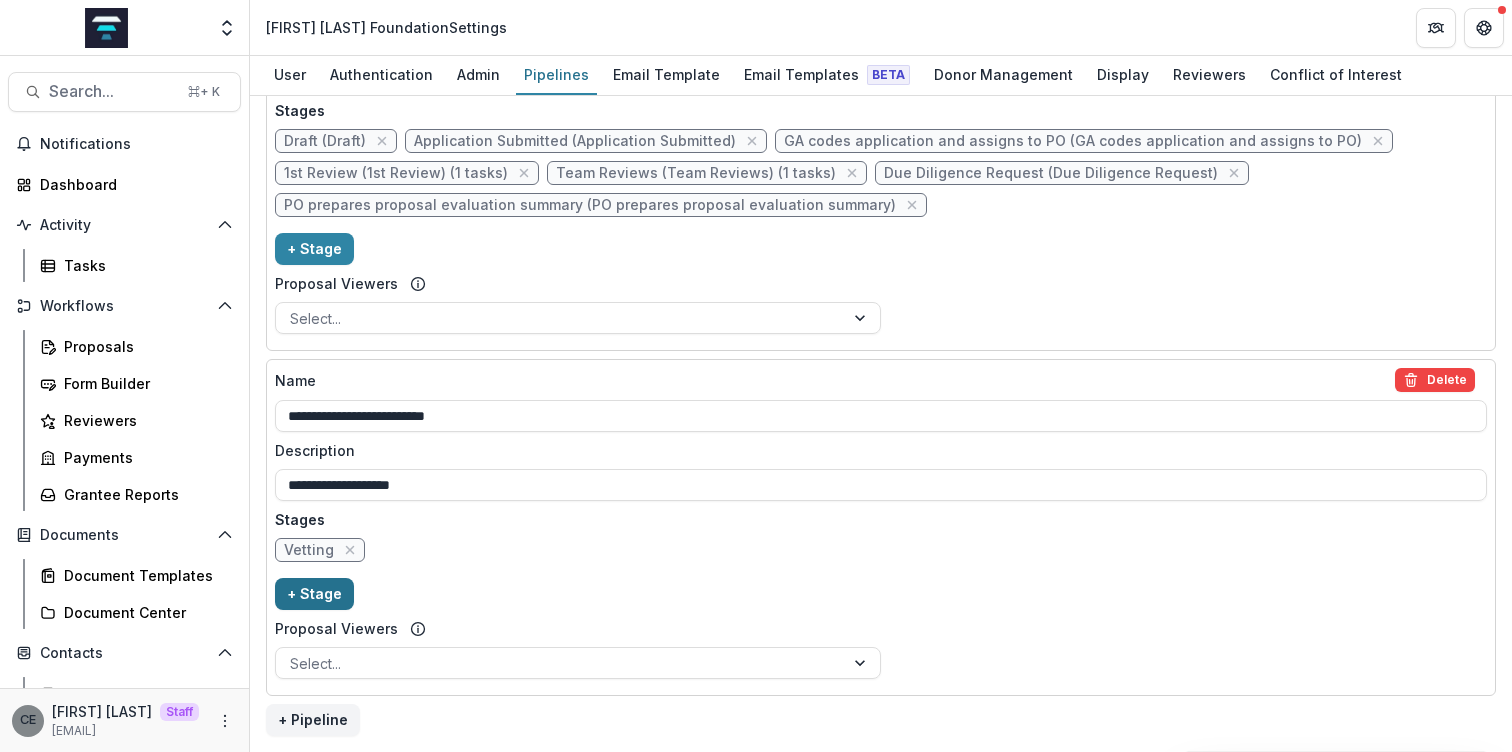 click on "+ Stage" at bounding box center (314, 594) 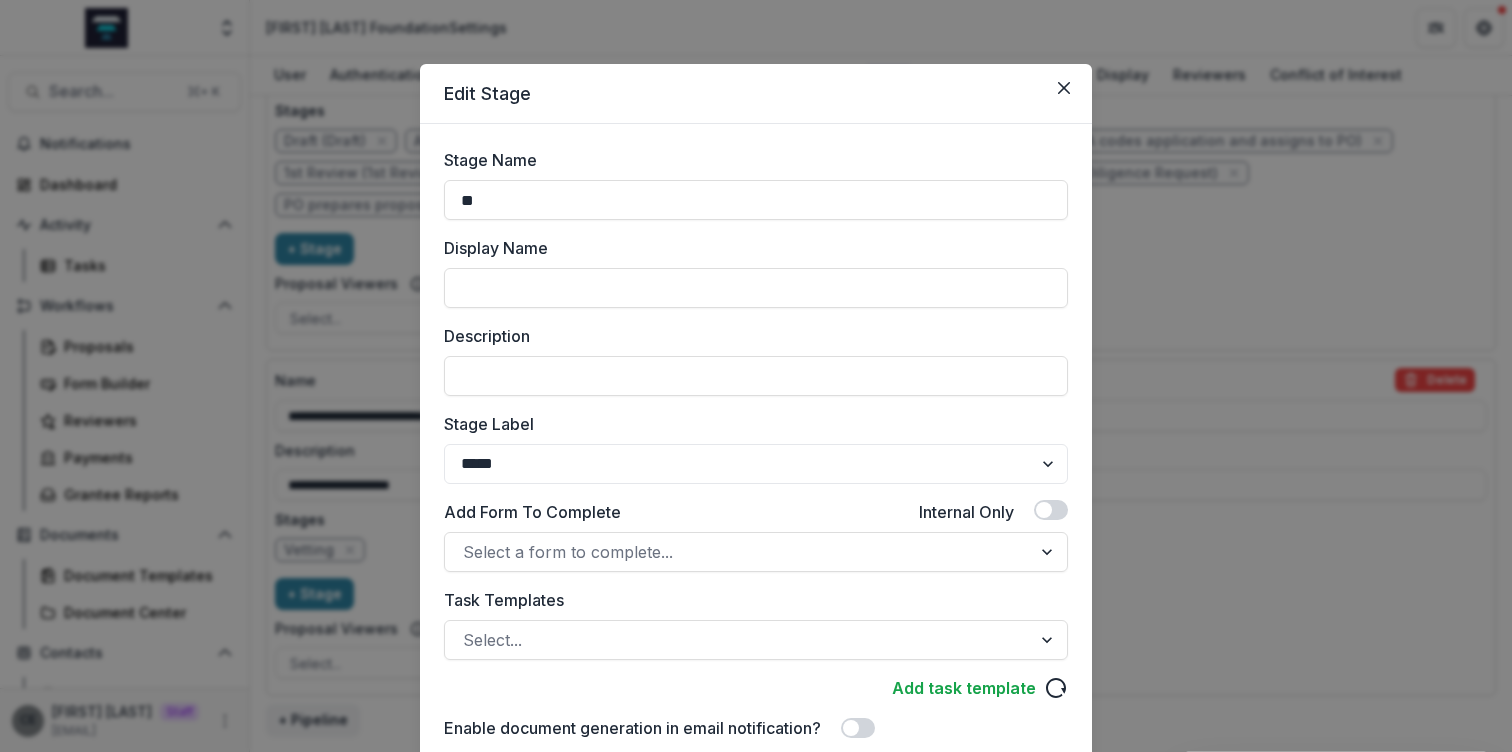 type on "*" 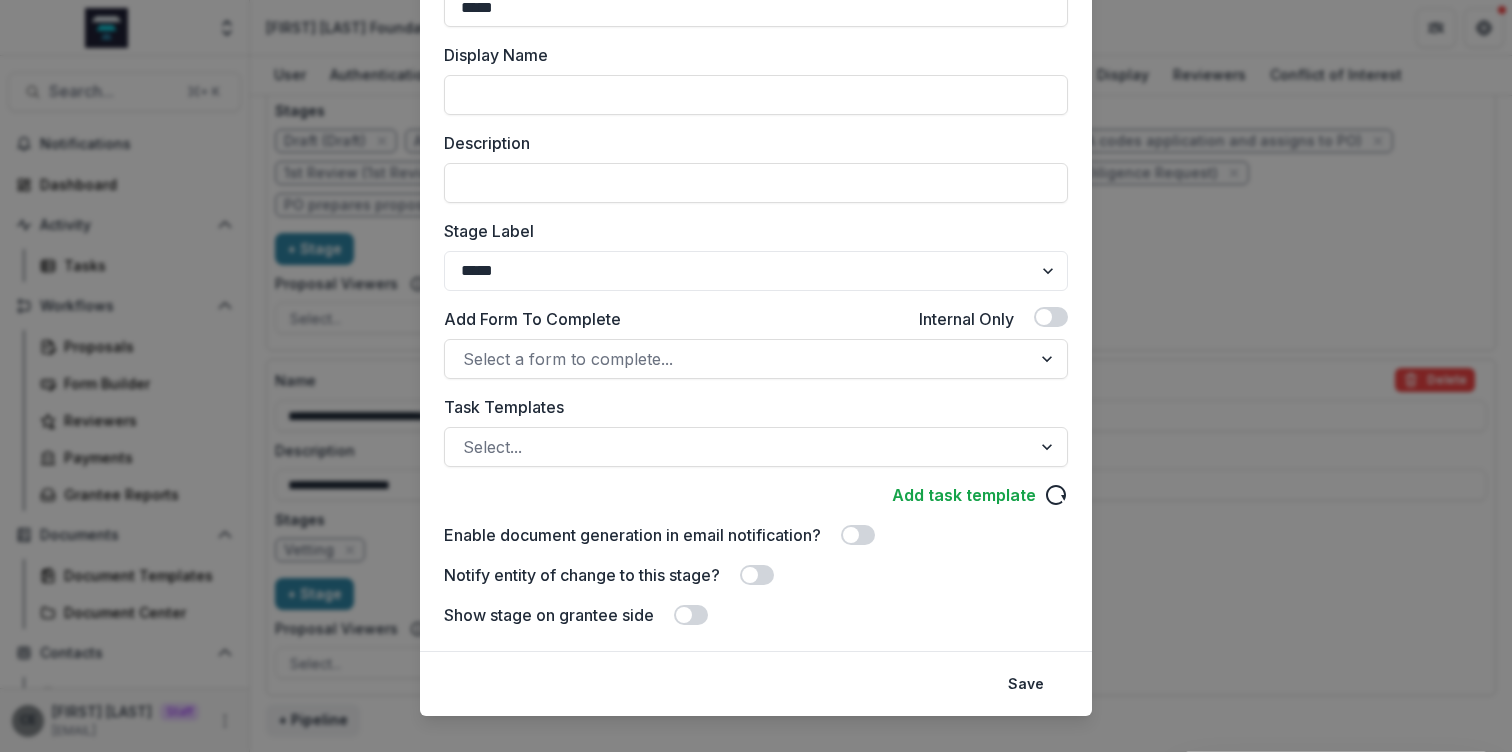 scroll, scrollTop: 221, scrollLeft: 0, axis: vertical 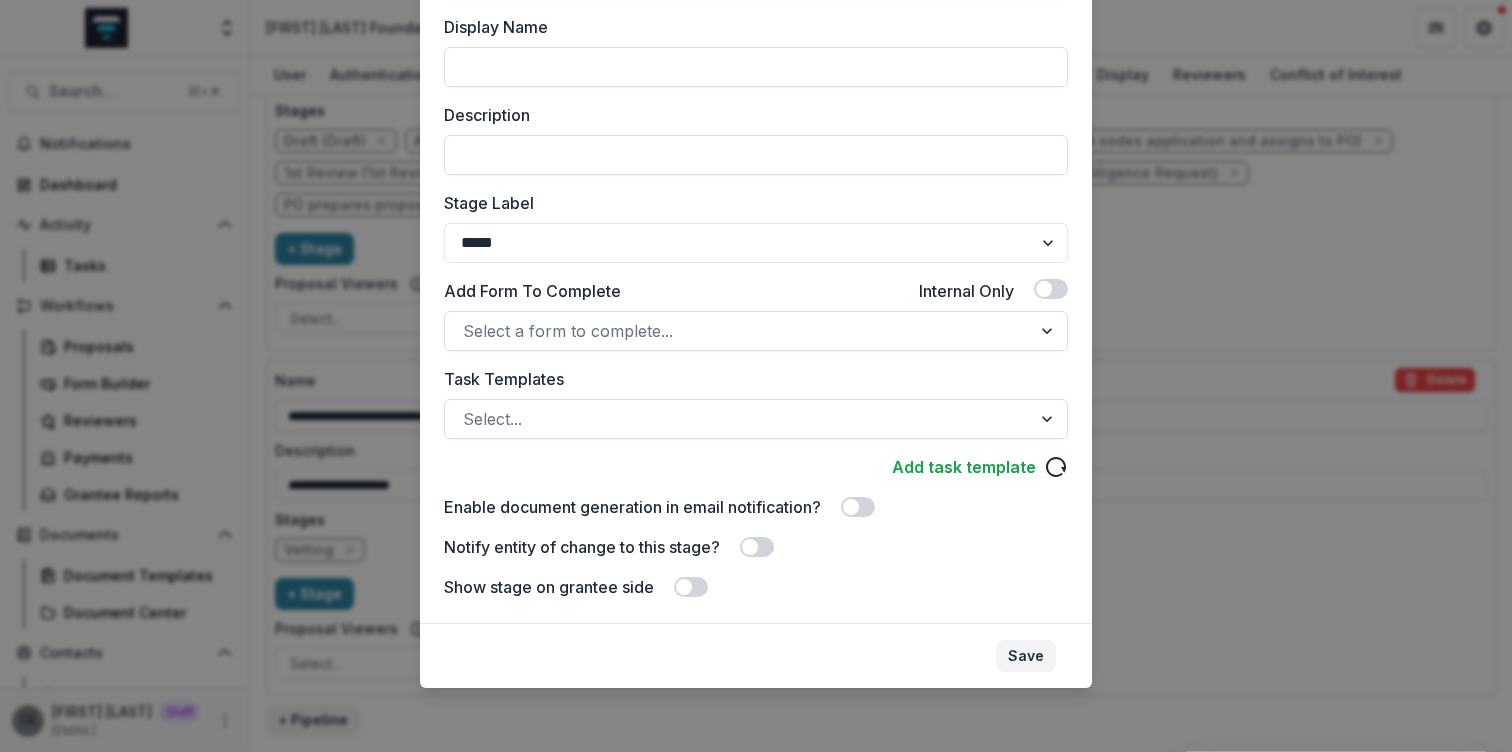 type on "*****" 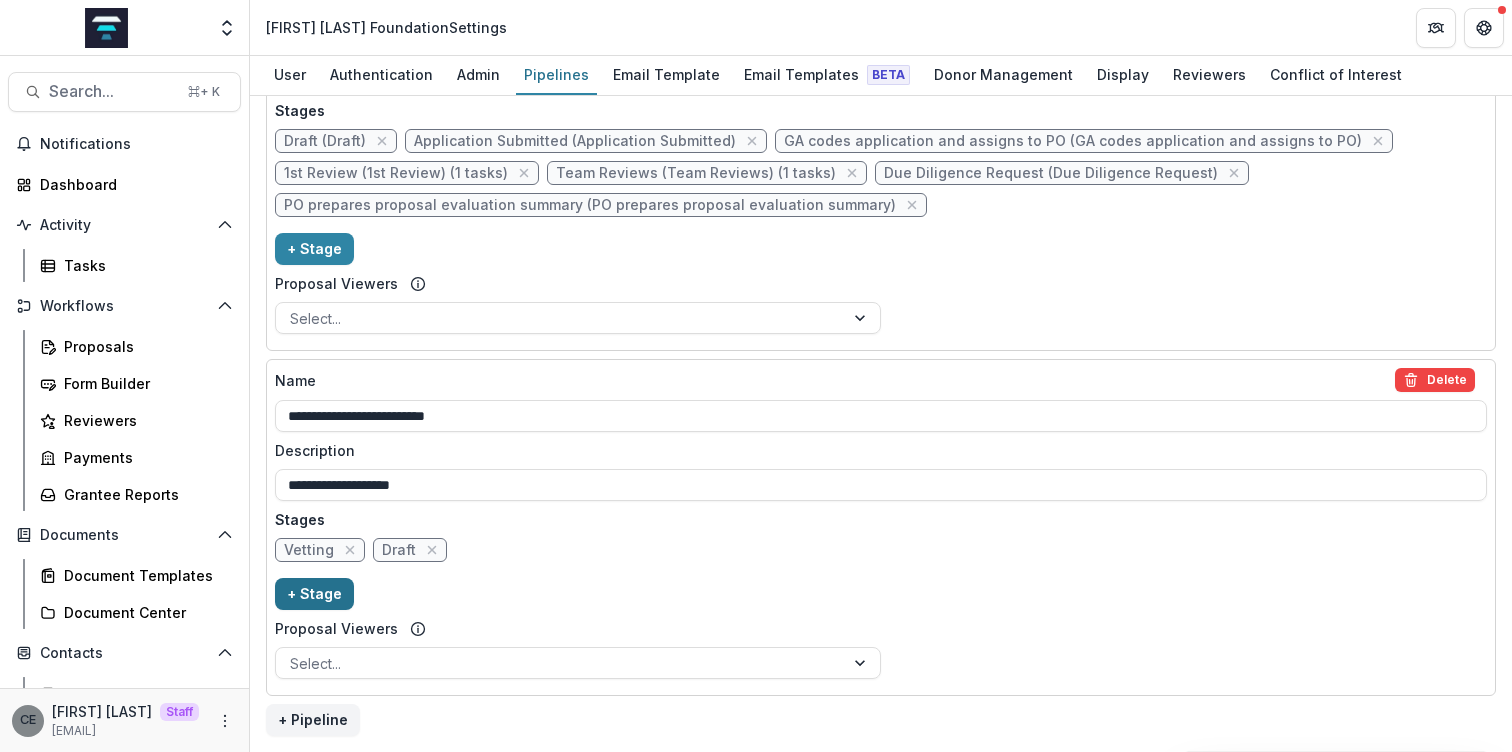 click on "+ Stage" at bounding box center [314, 594] 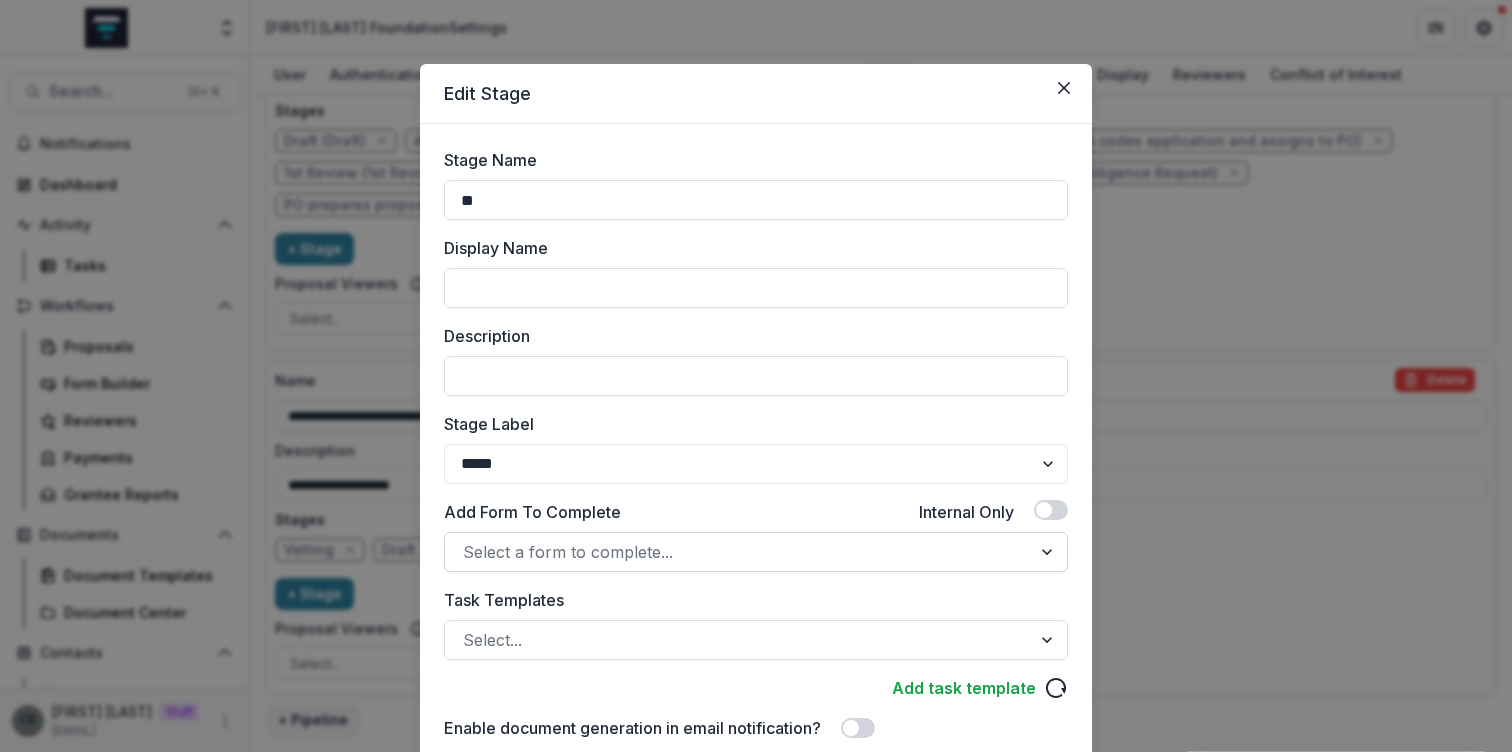 type on "*" 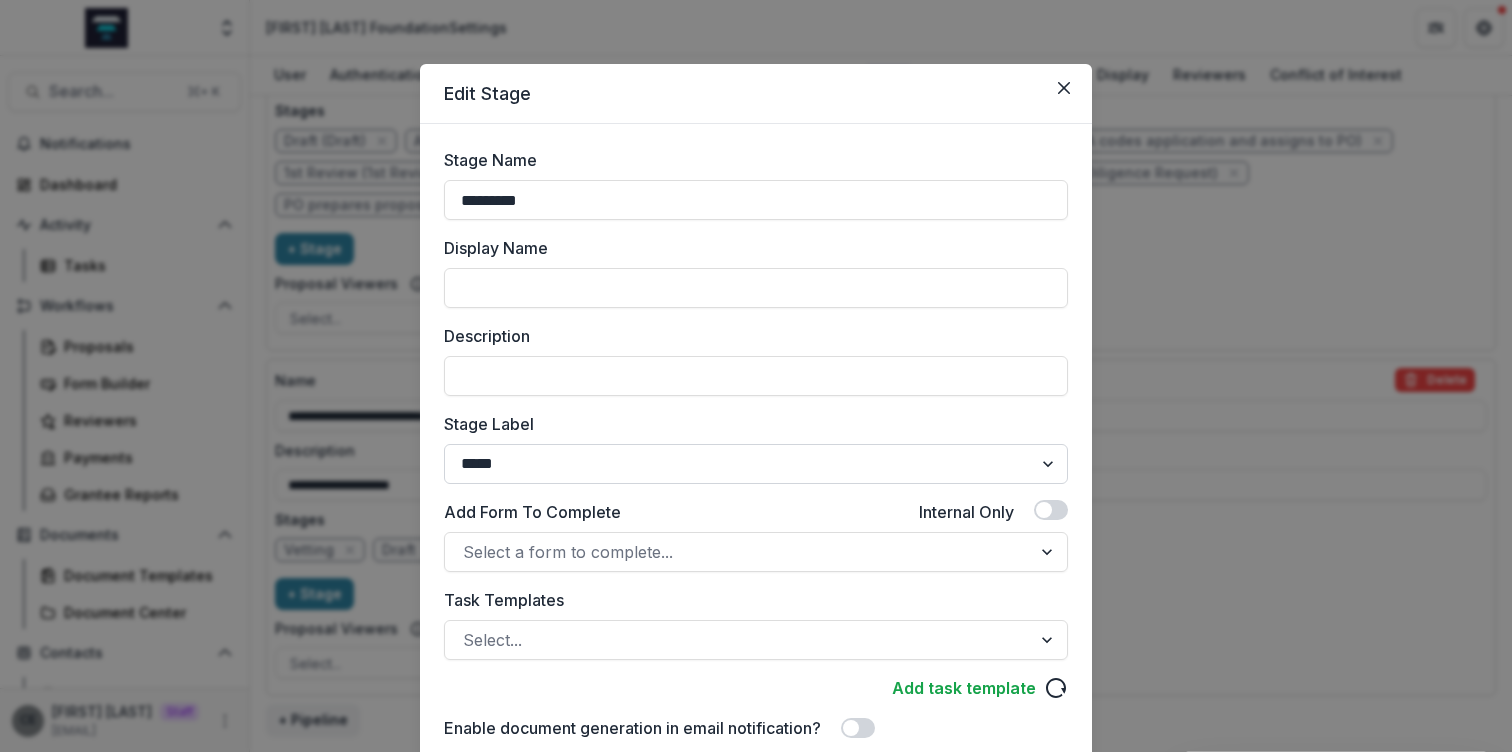 type on "*********" 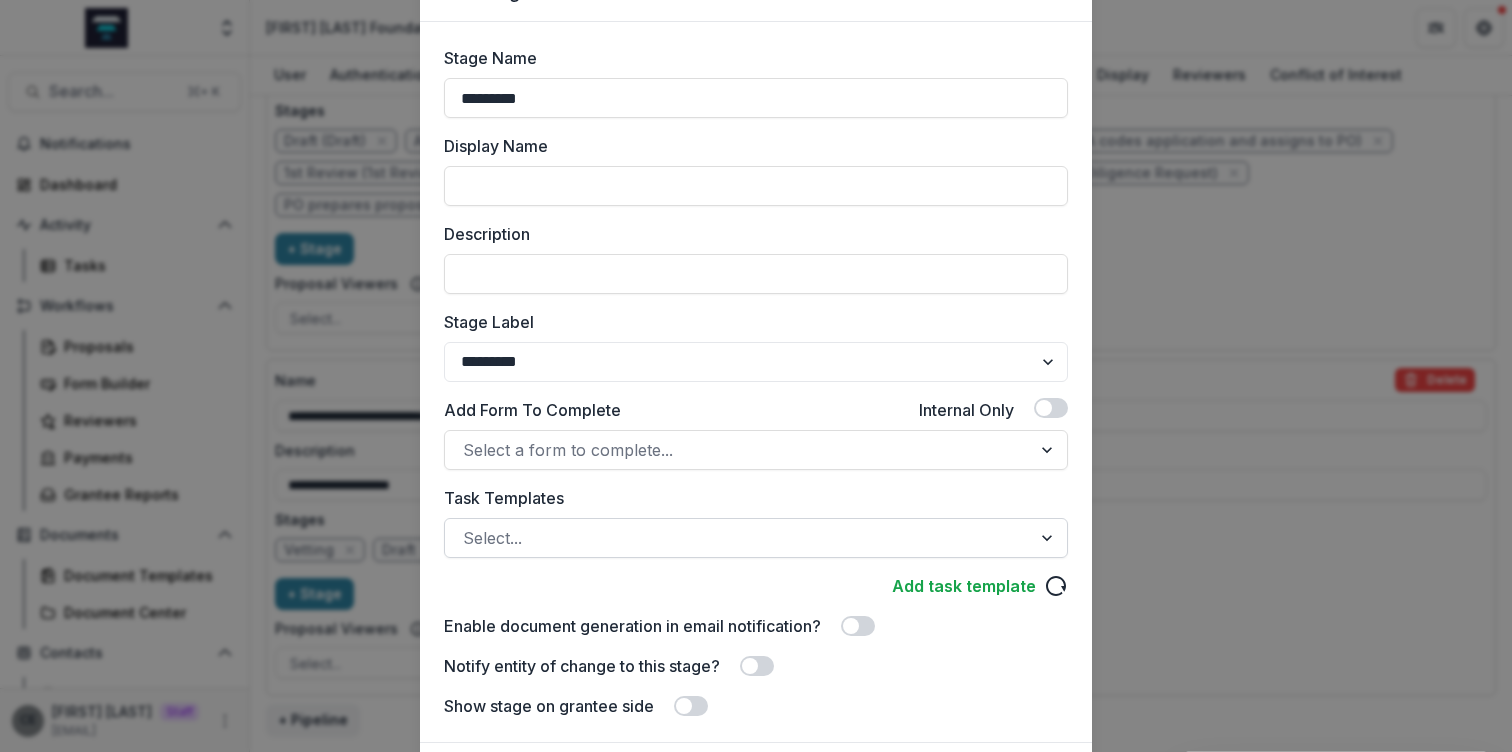 scroll, scrollTop: 221, scrollLeft: 0, axis: vertical 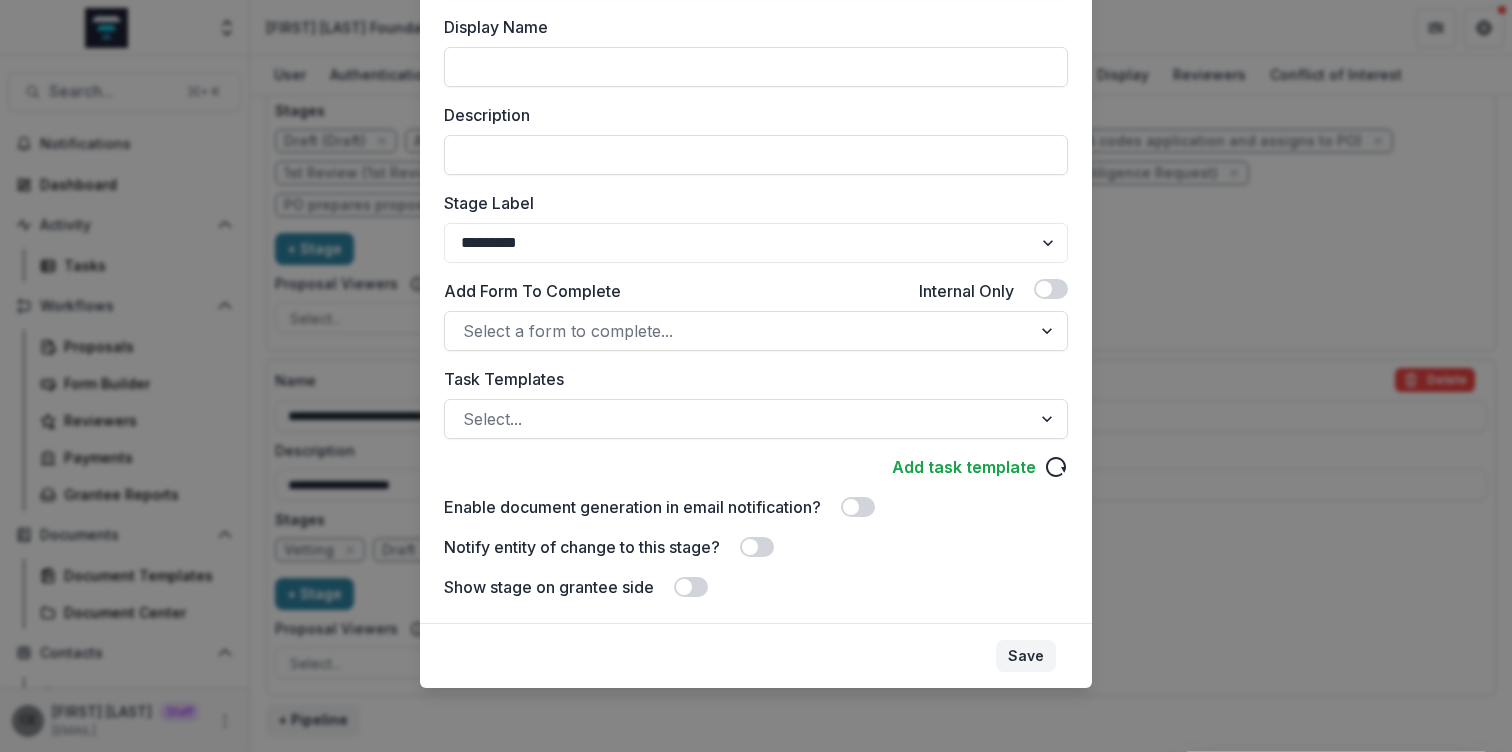 click on "Save" at bounding box center (1026, 656) 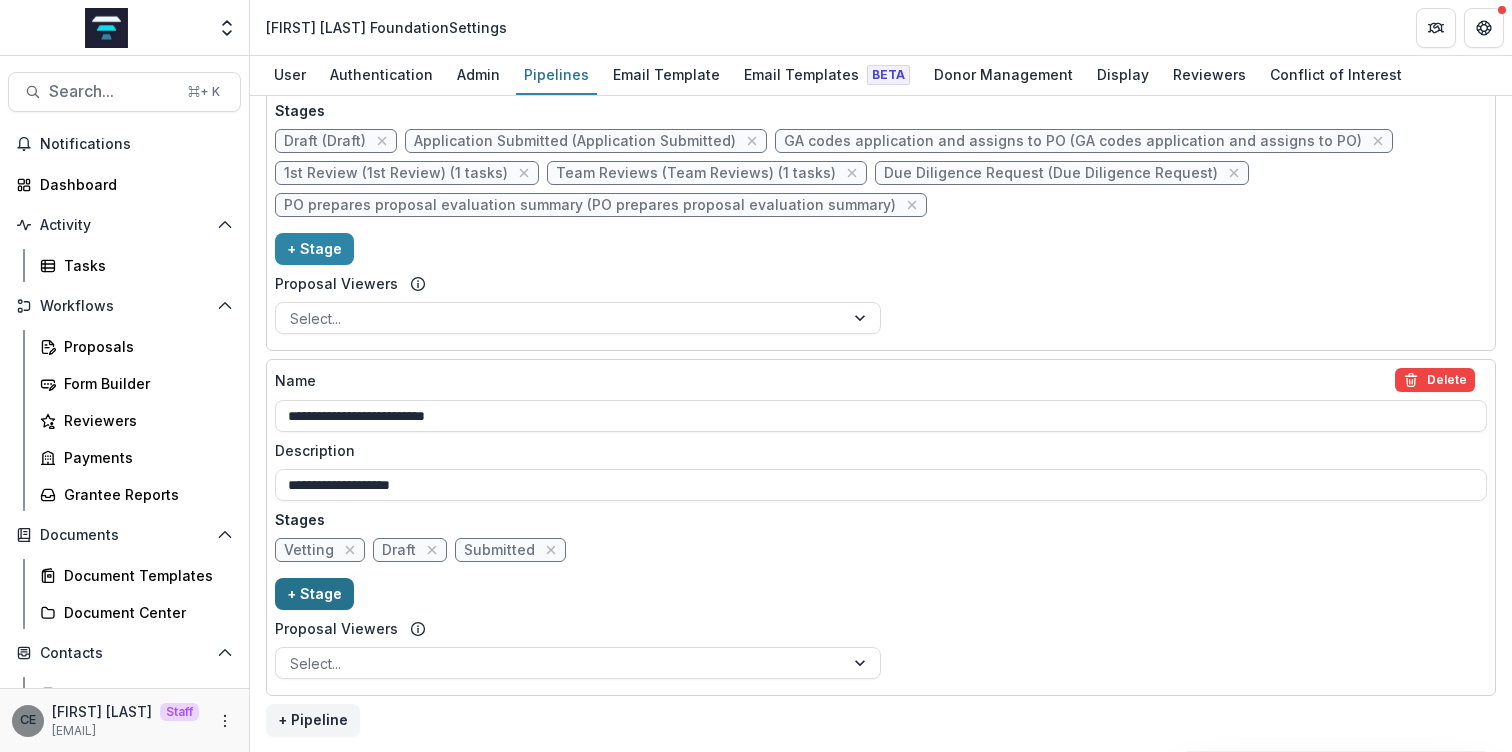 click on "+ Stage" at bounding box center (314, 594) 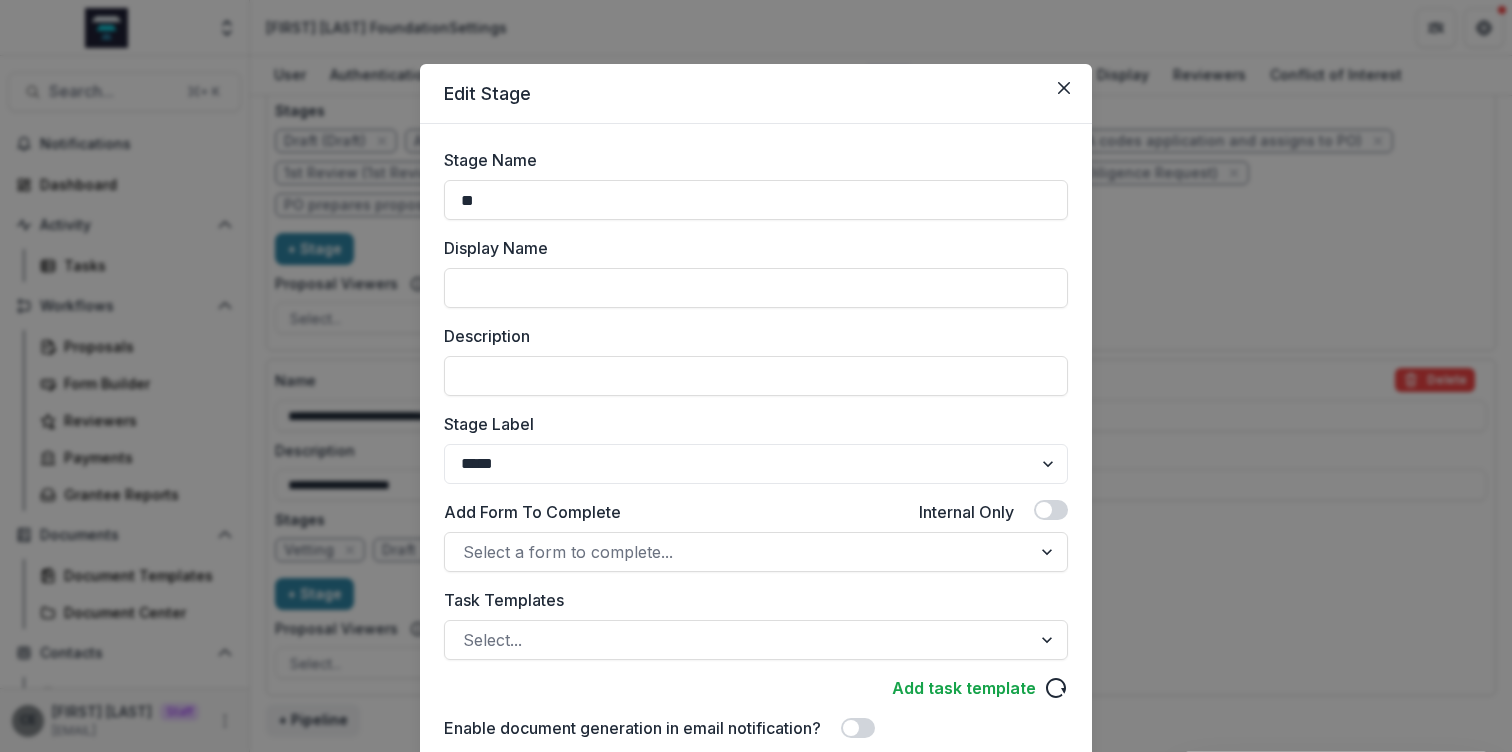 type on "*" 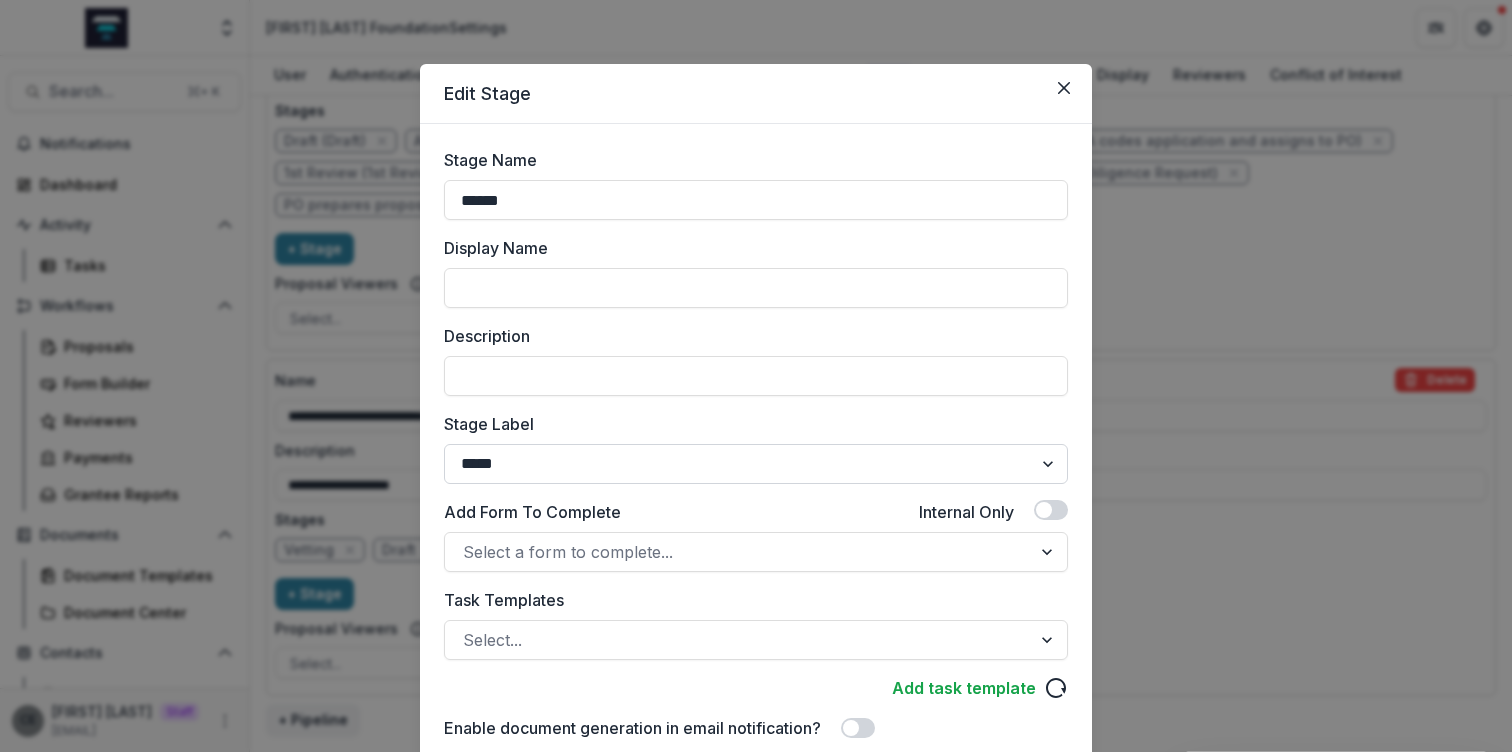 type on "******" 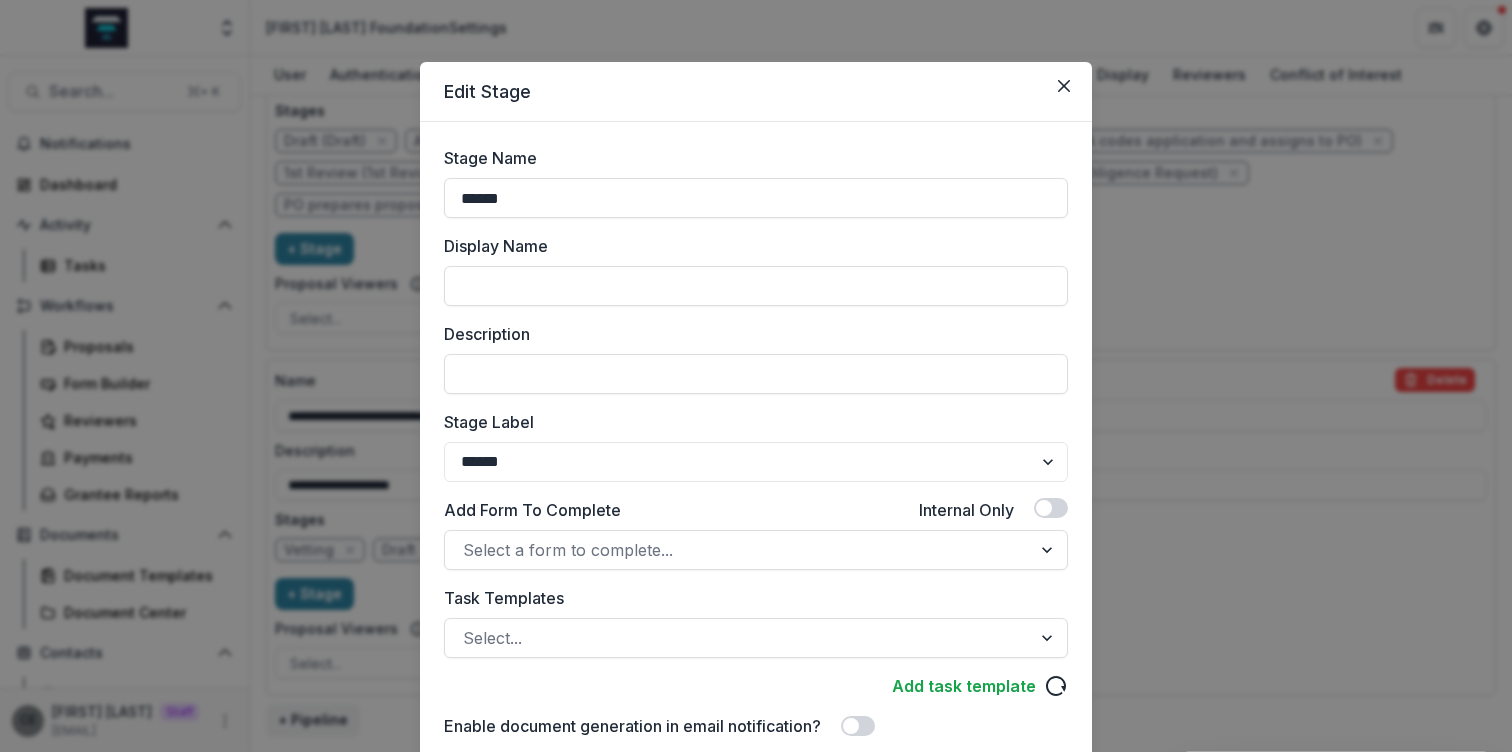 scroll, scrollTop: 131, scrollLeft: 0, axis: vertical 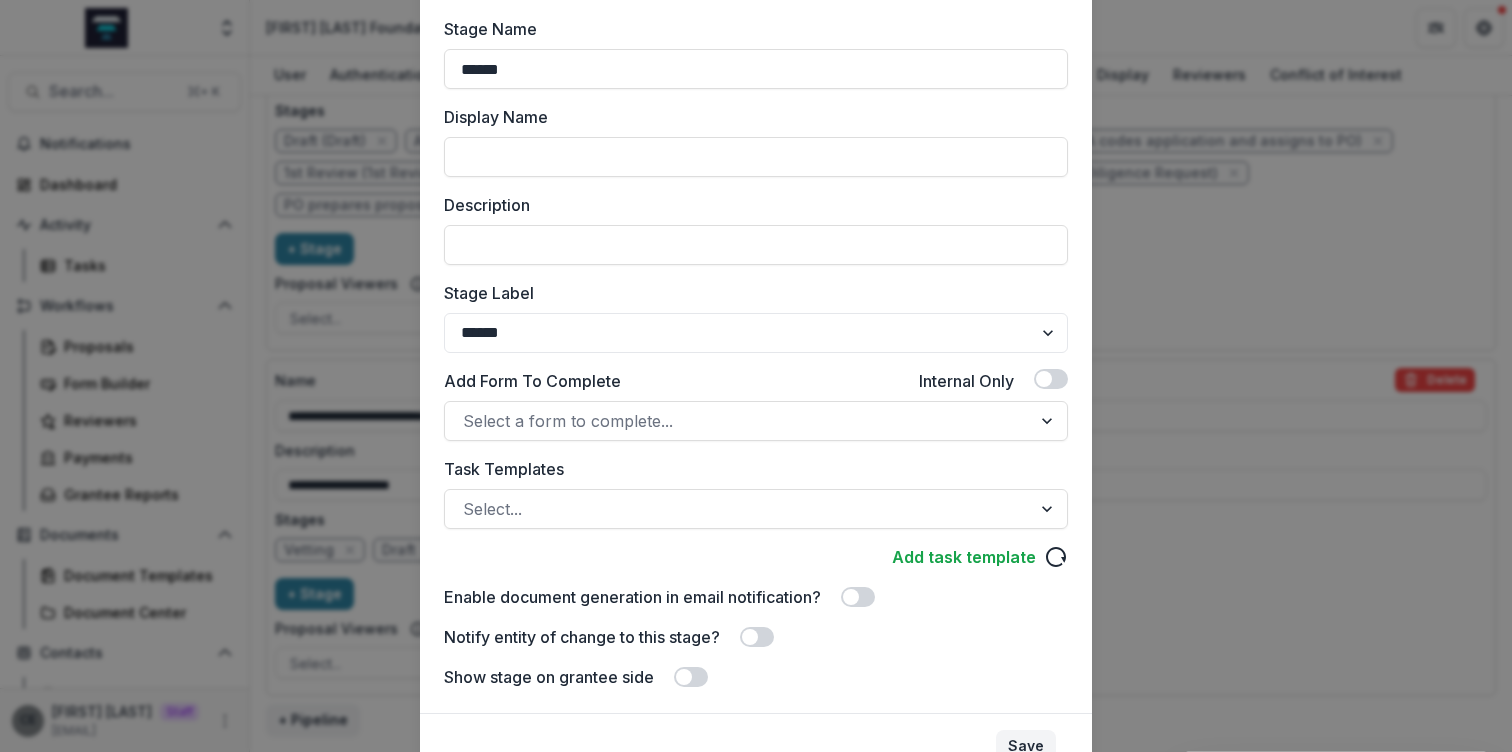click on "Save" at bounding box center (1026, 746) 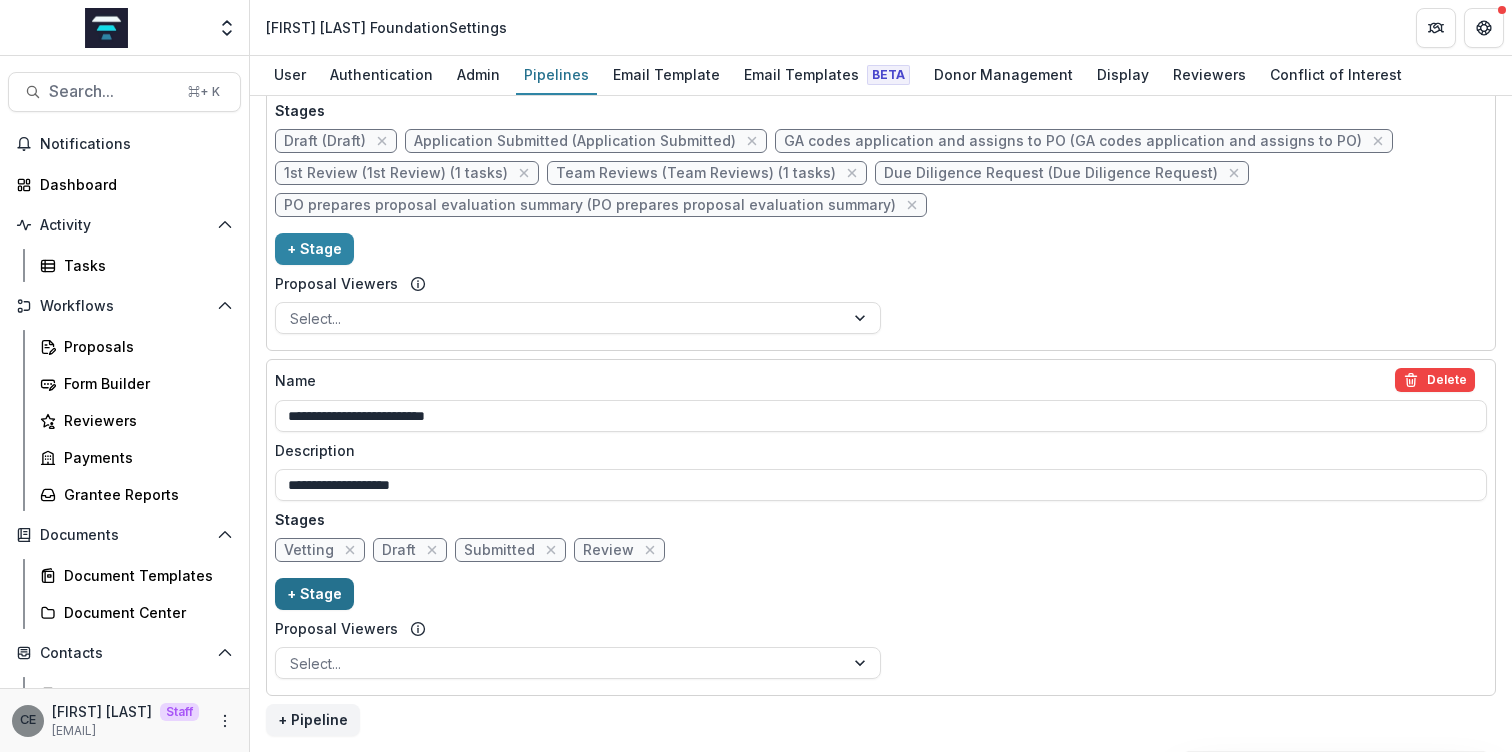 click on "+ Stage" at bounding box center (314, 594) 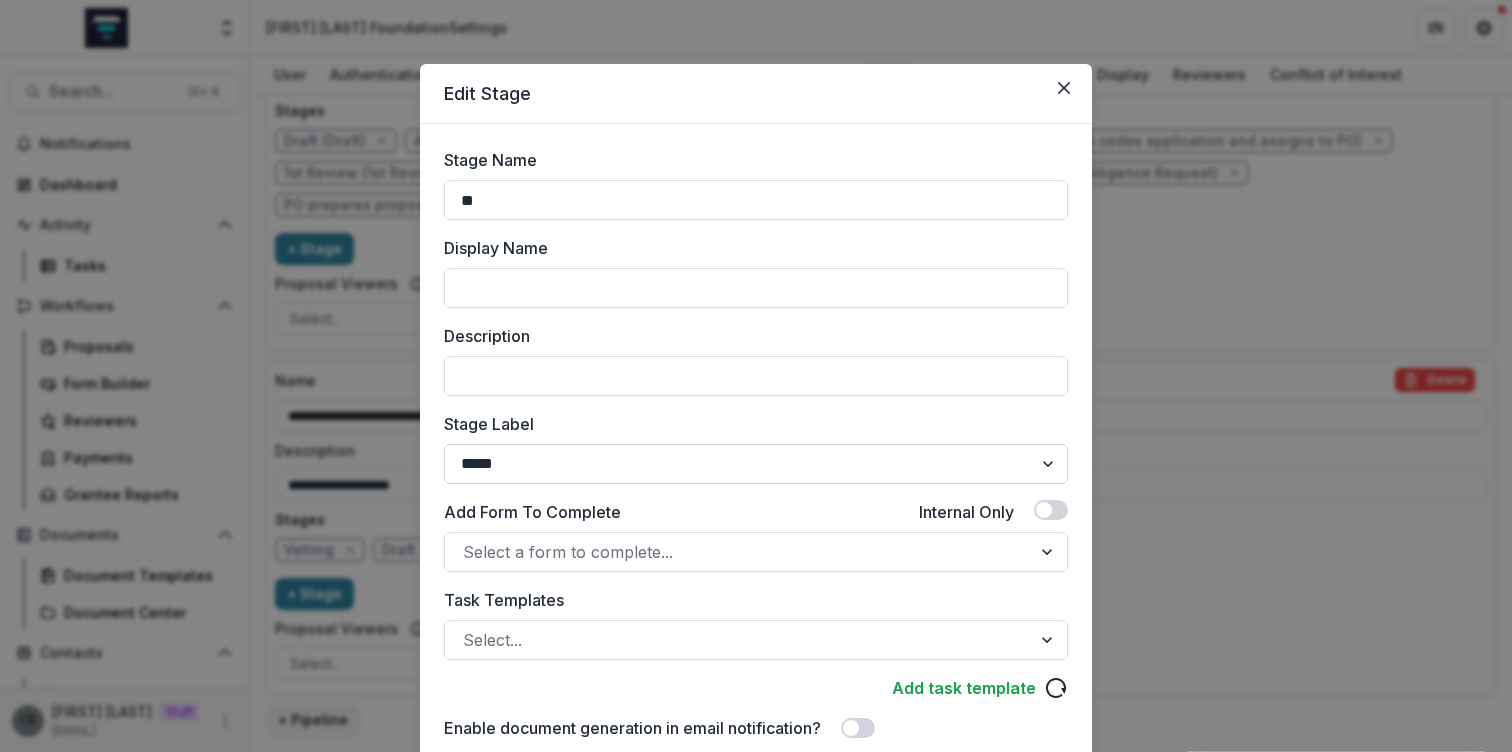 type on "*" 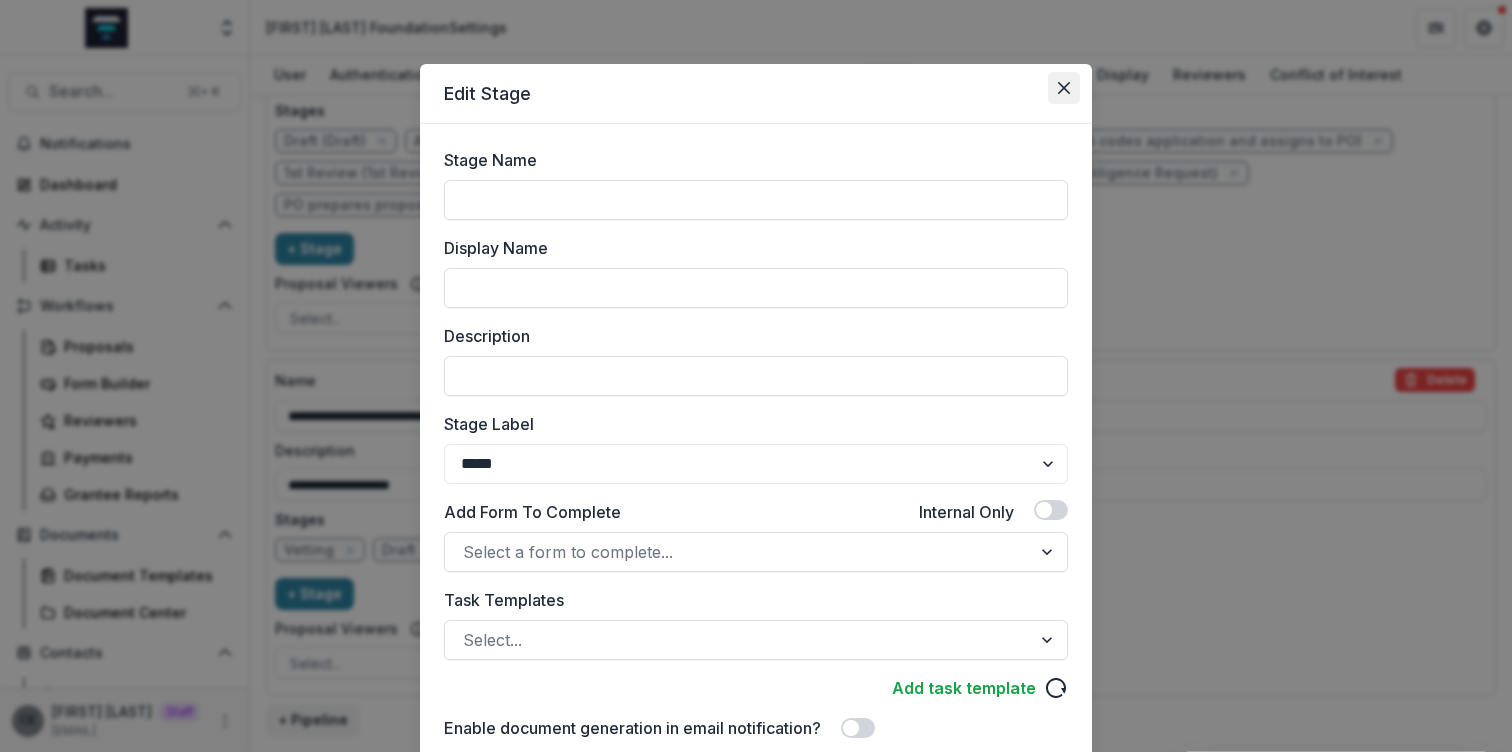 type 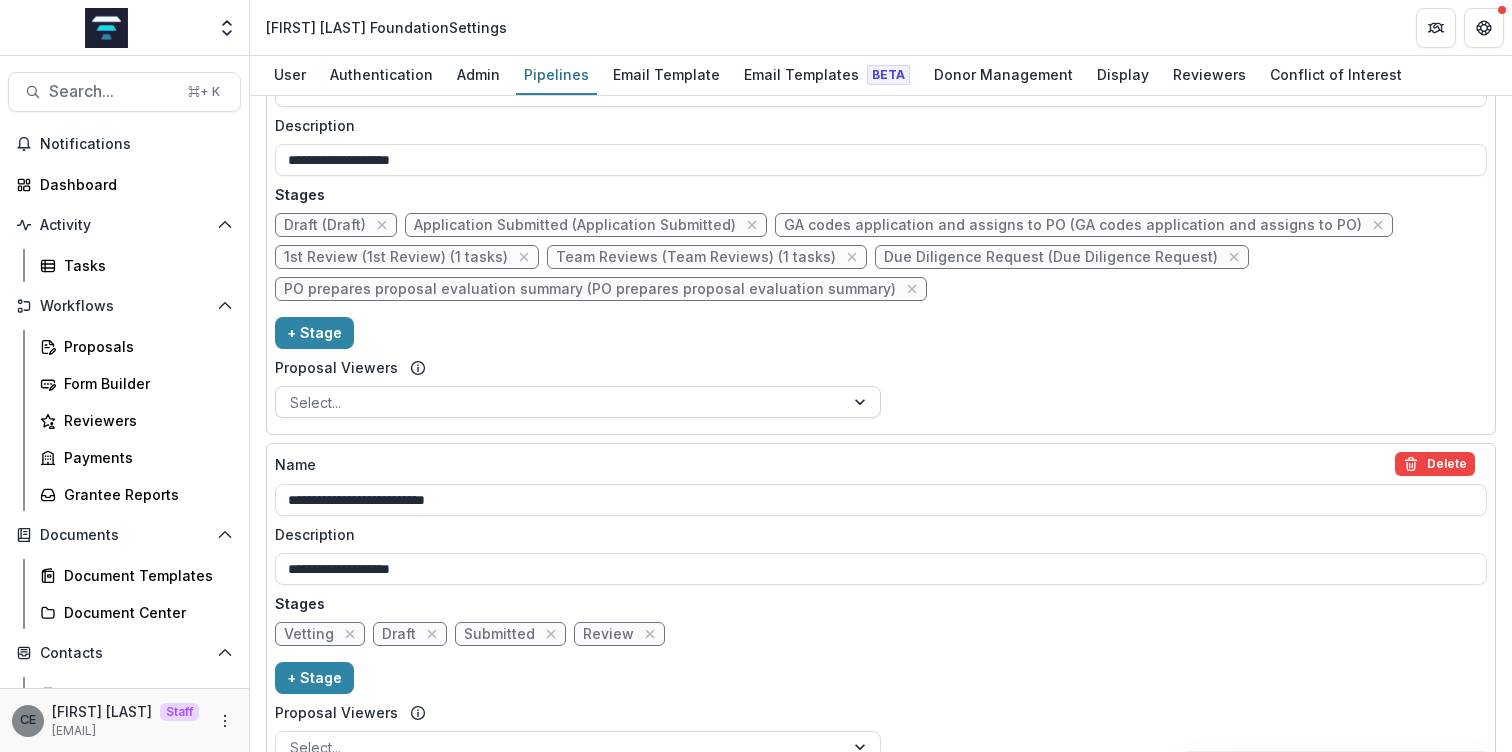 scroll, scrollTop: 1275, scrollLeft: 0, axis: vertical 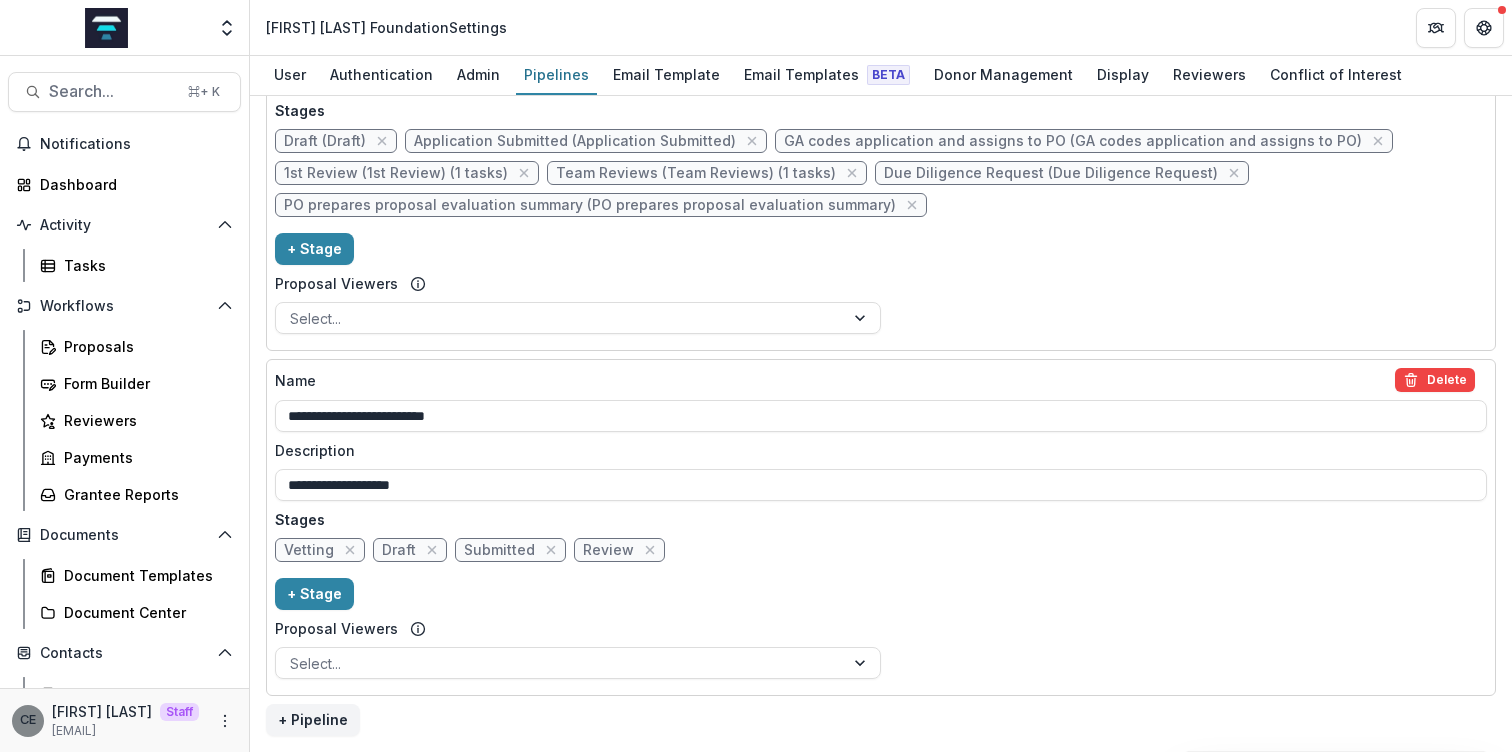 click on "Vetting" at bounding box center [309, 550] 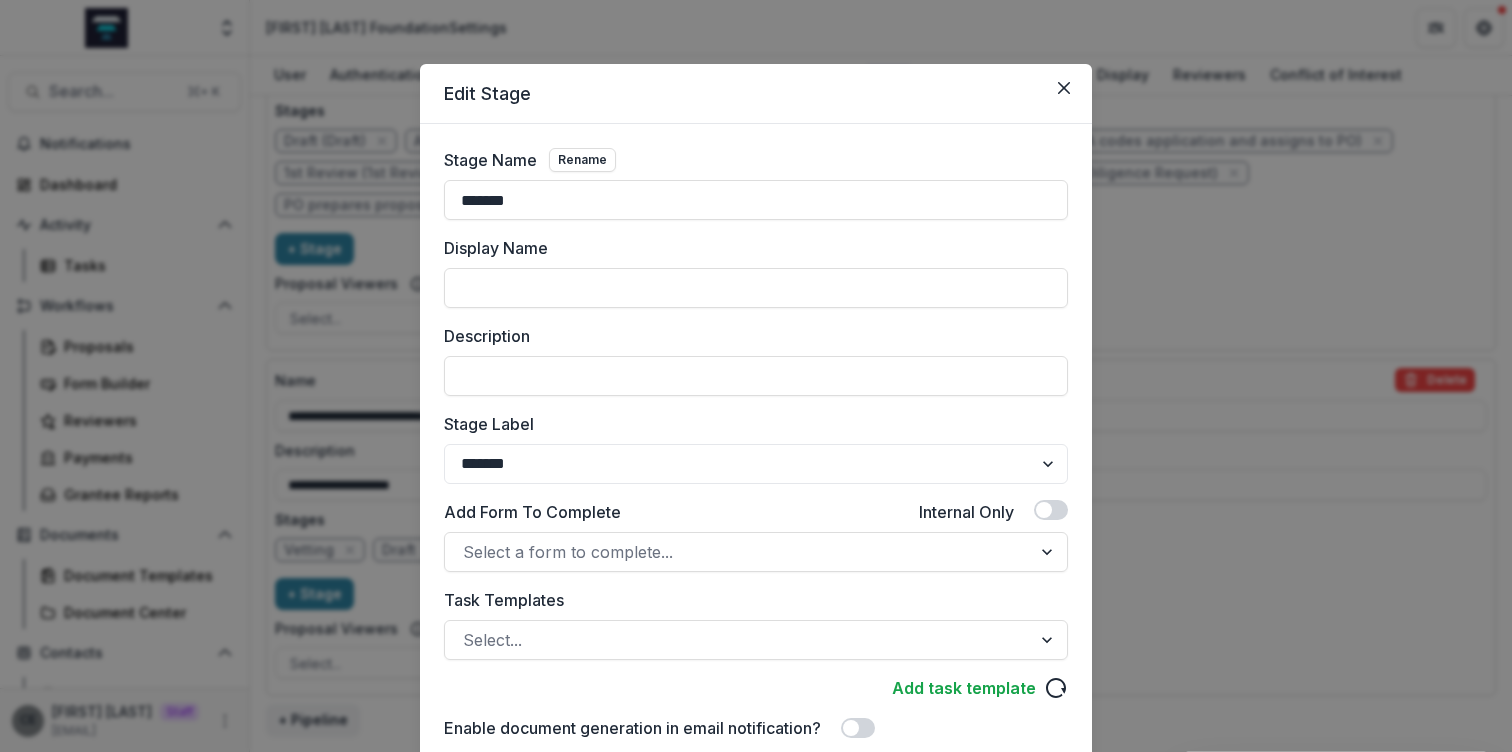 scroll, scrollTop: 147, scrollLeft: 0, axis: vertical 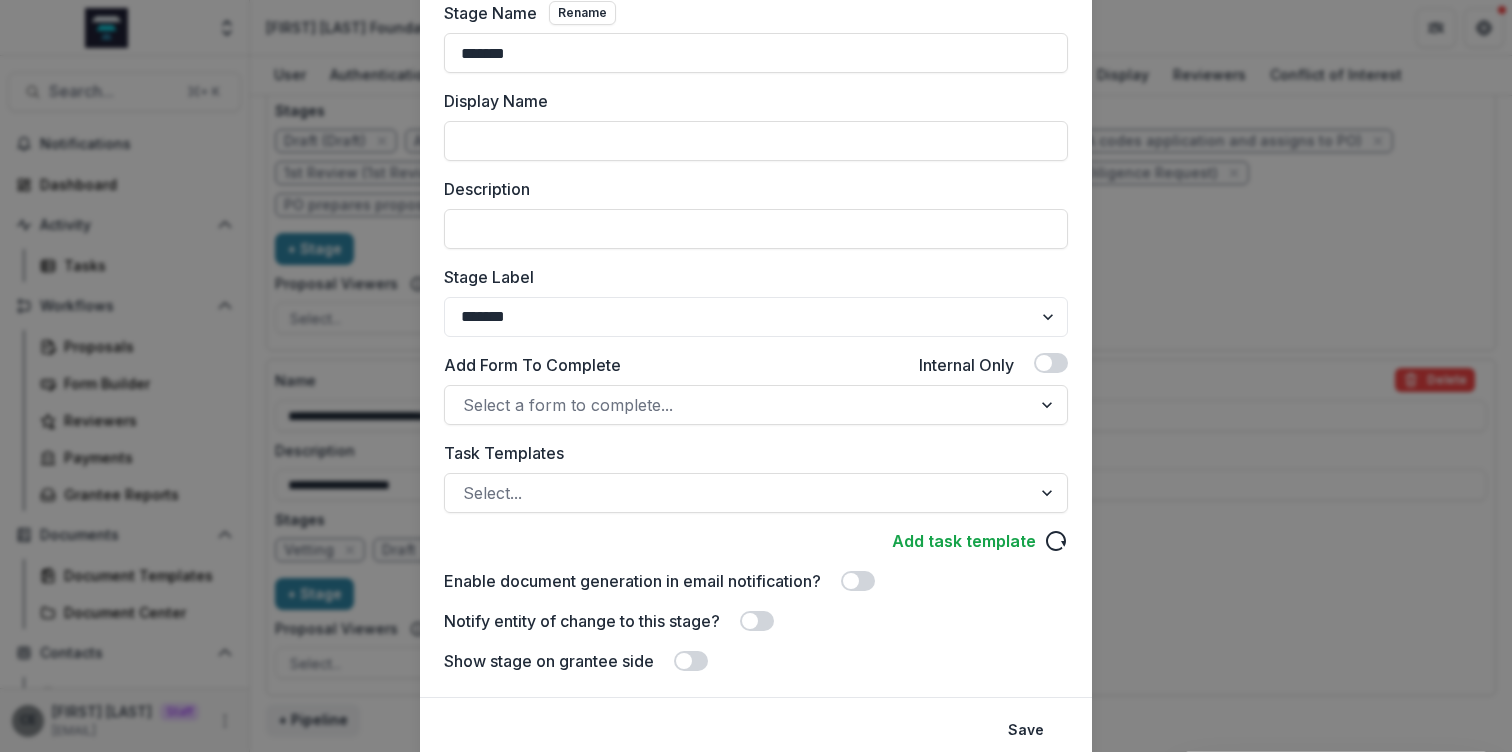 click on "Edit Stage Stage Name Rename ******* Display Name Description Stage Label ******* ***** ********* ****** ******* ******** ******** ******* ********* ******* ****** Add Form To Complete Internal Only Select a form to complete... Task Templates Select... Add task template Advanced Configuration Enable document generation in email notification? Notify entity of change to this stage? Show stage on grantee side Save" at bounding box center [756, 376] 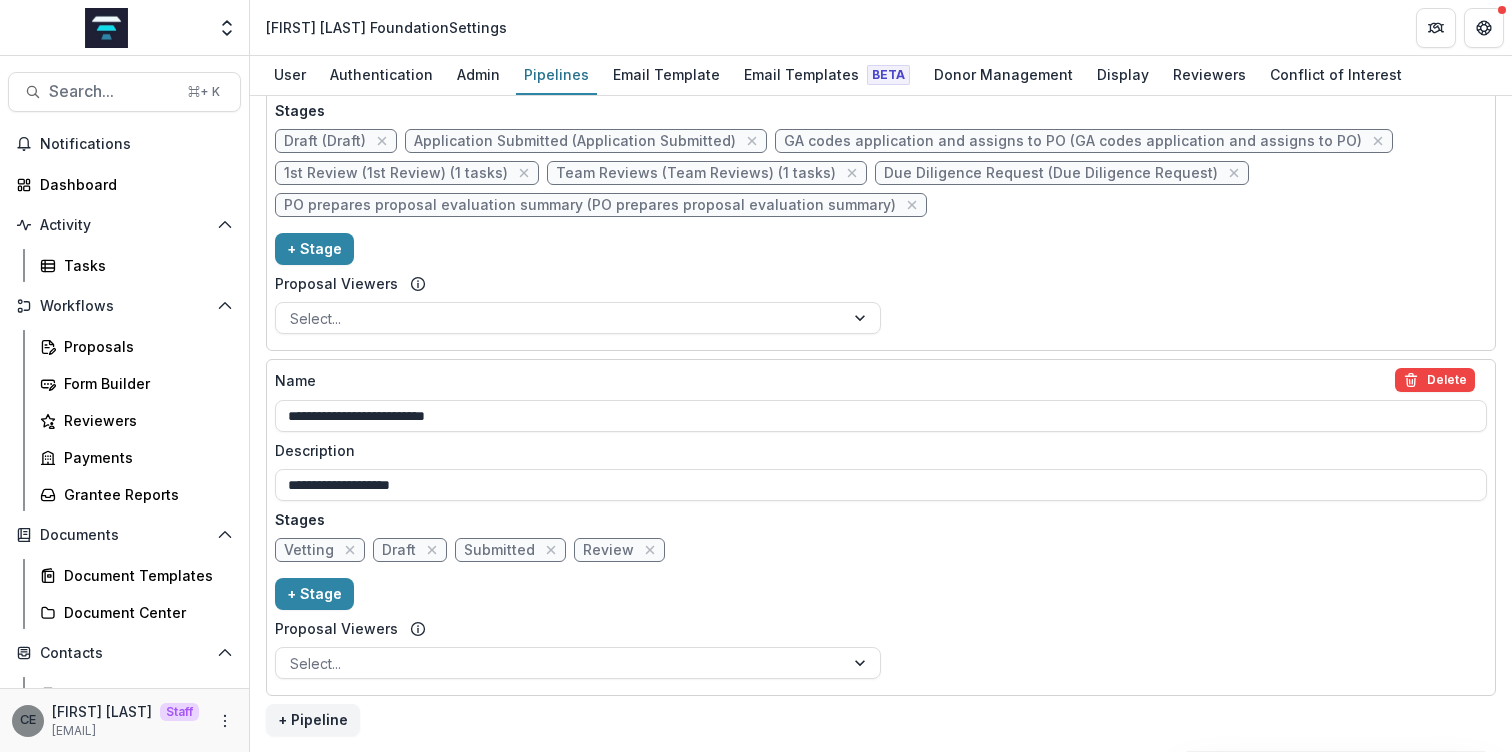 click on "Vetting" at bounding box center [320, 550] 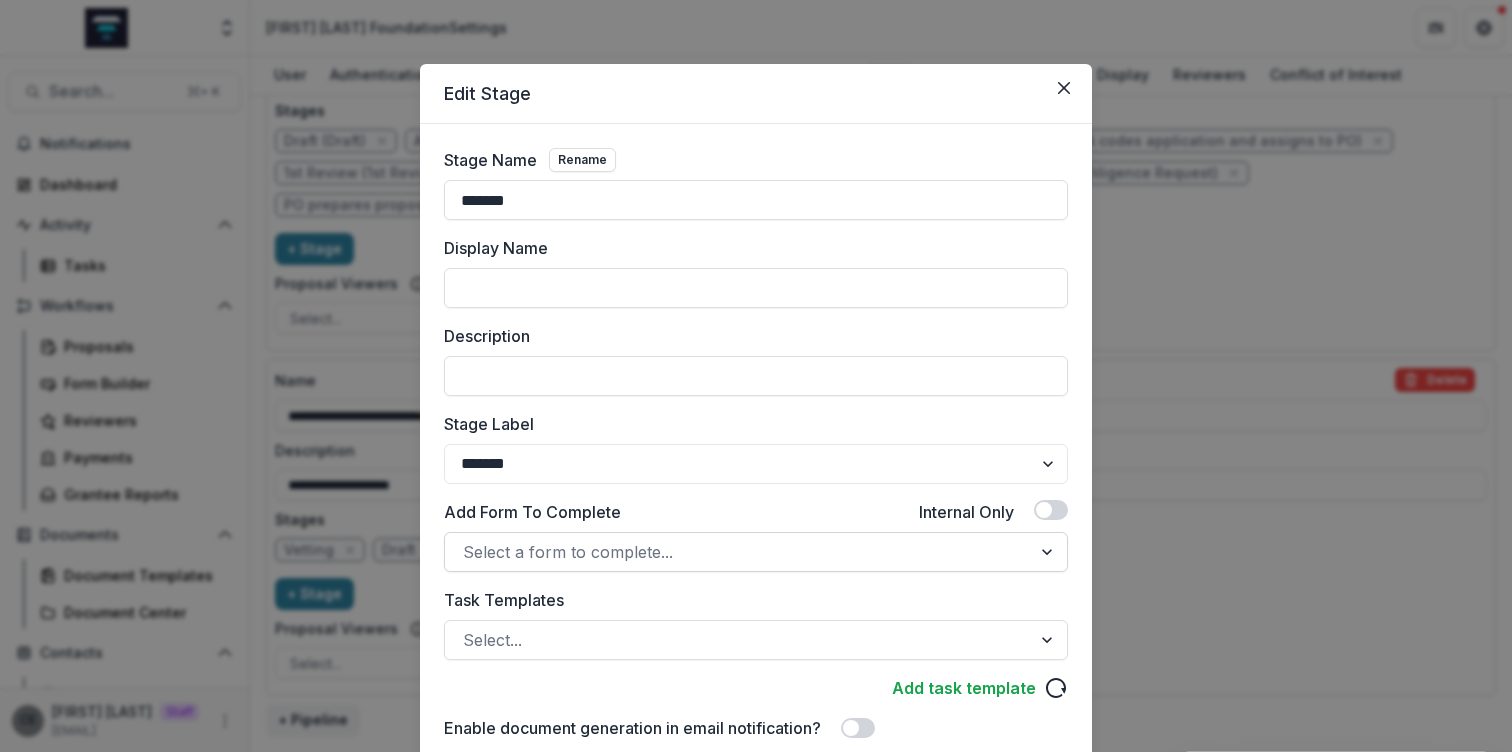 click at bounding box center [1049, 552] 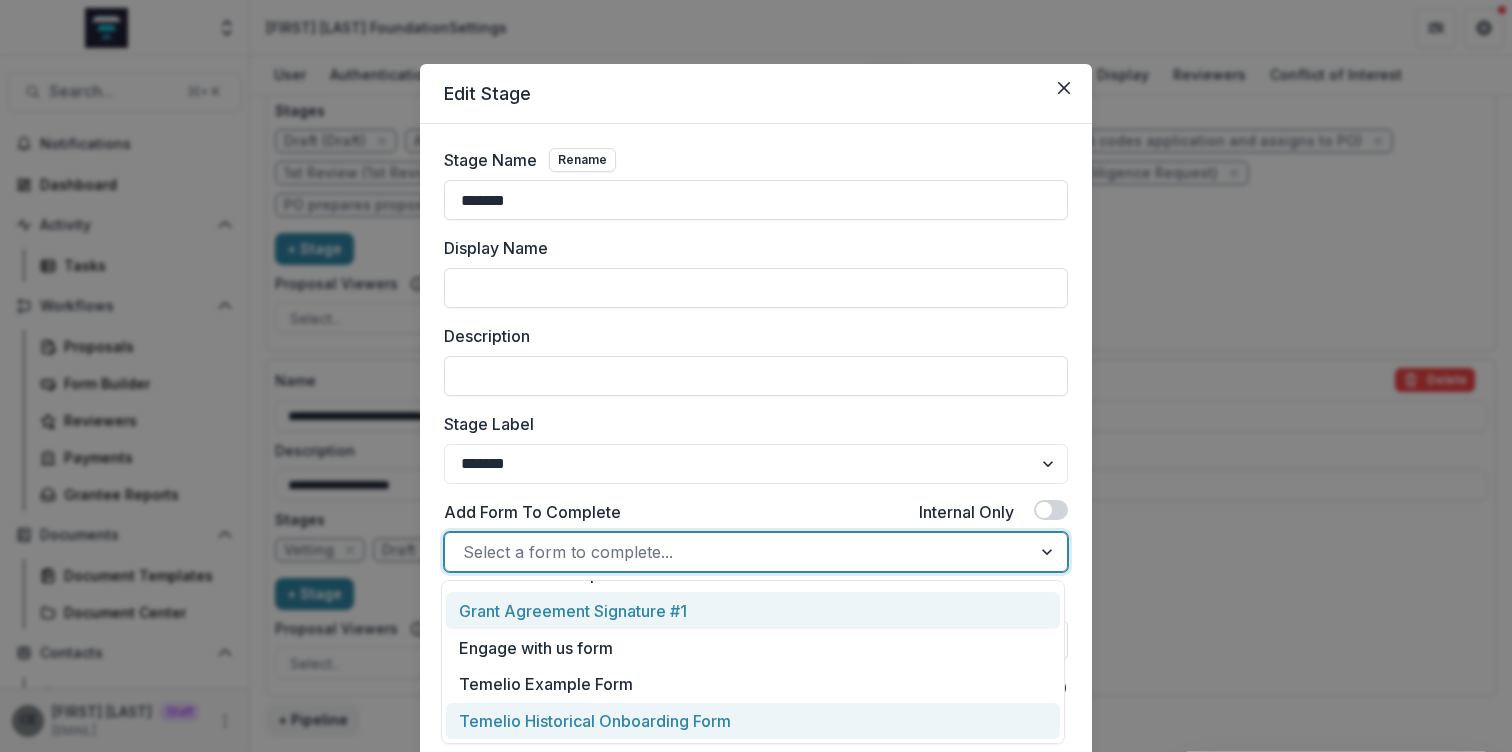 scroll, scrollTop: 0, scrollLeft: 0, axis: both 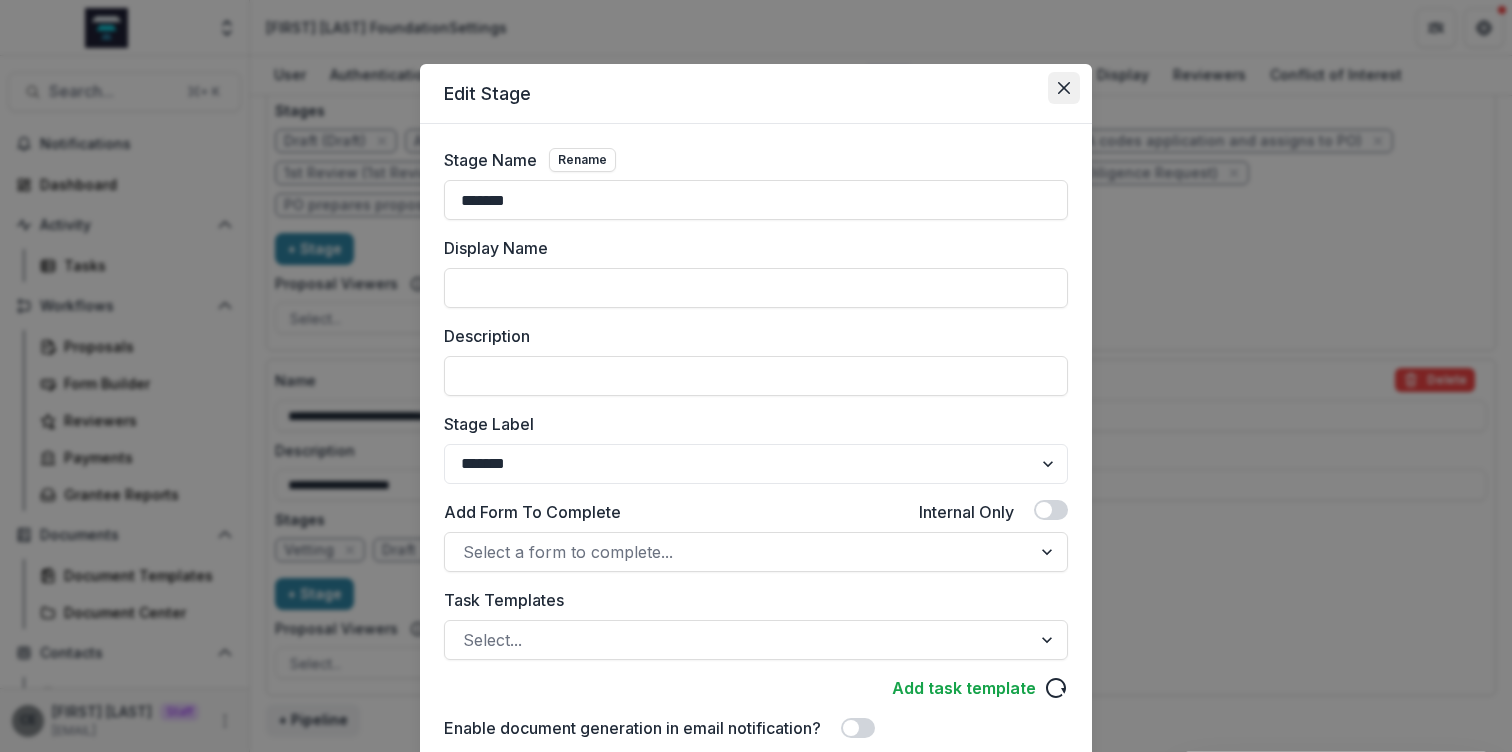 click 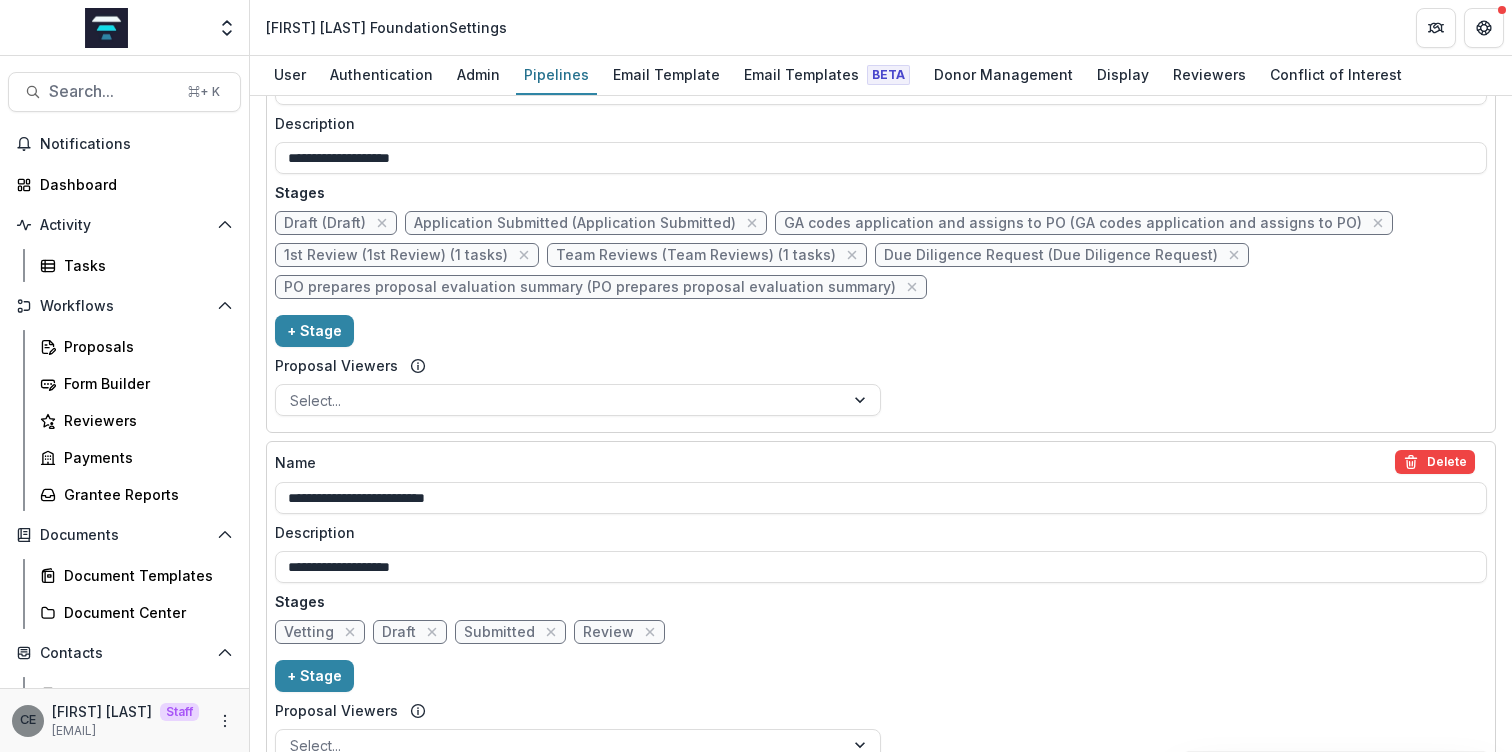 scroll, scrollTop: 1275, scrollLeft: 0, axis: vertical 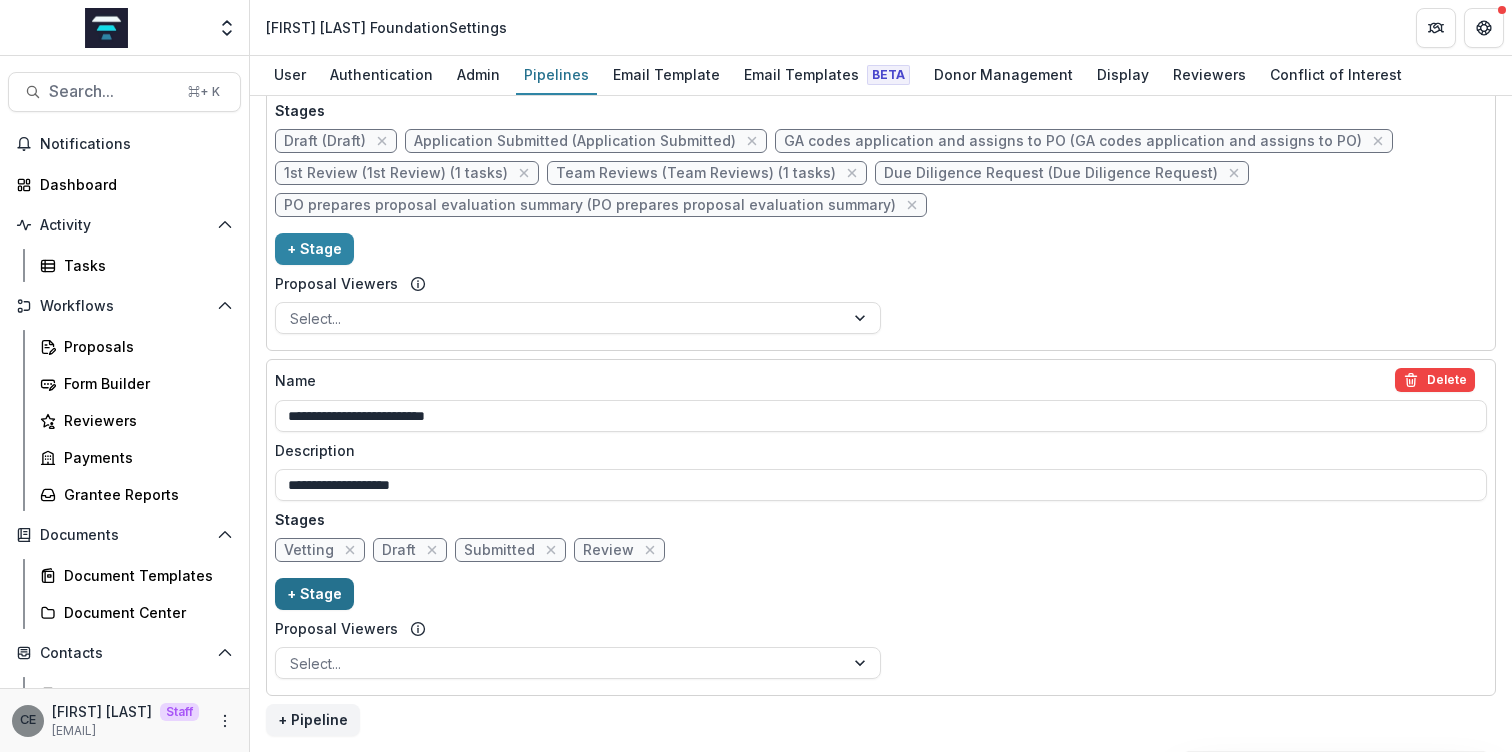 click on "+ Stage" at bounding box center [314, 594] 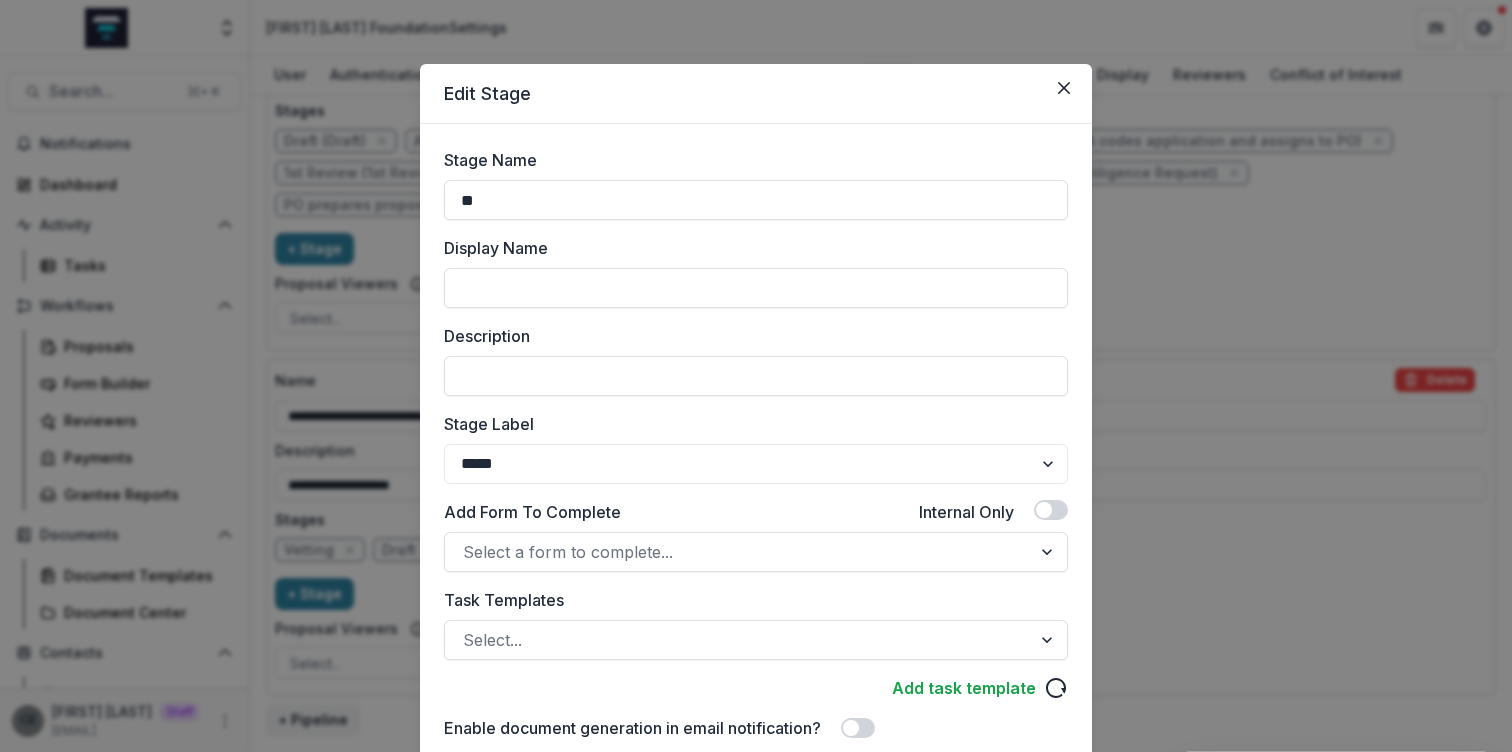 type on "*" 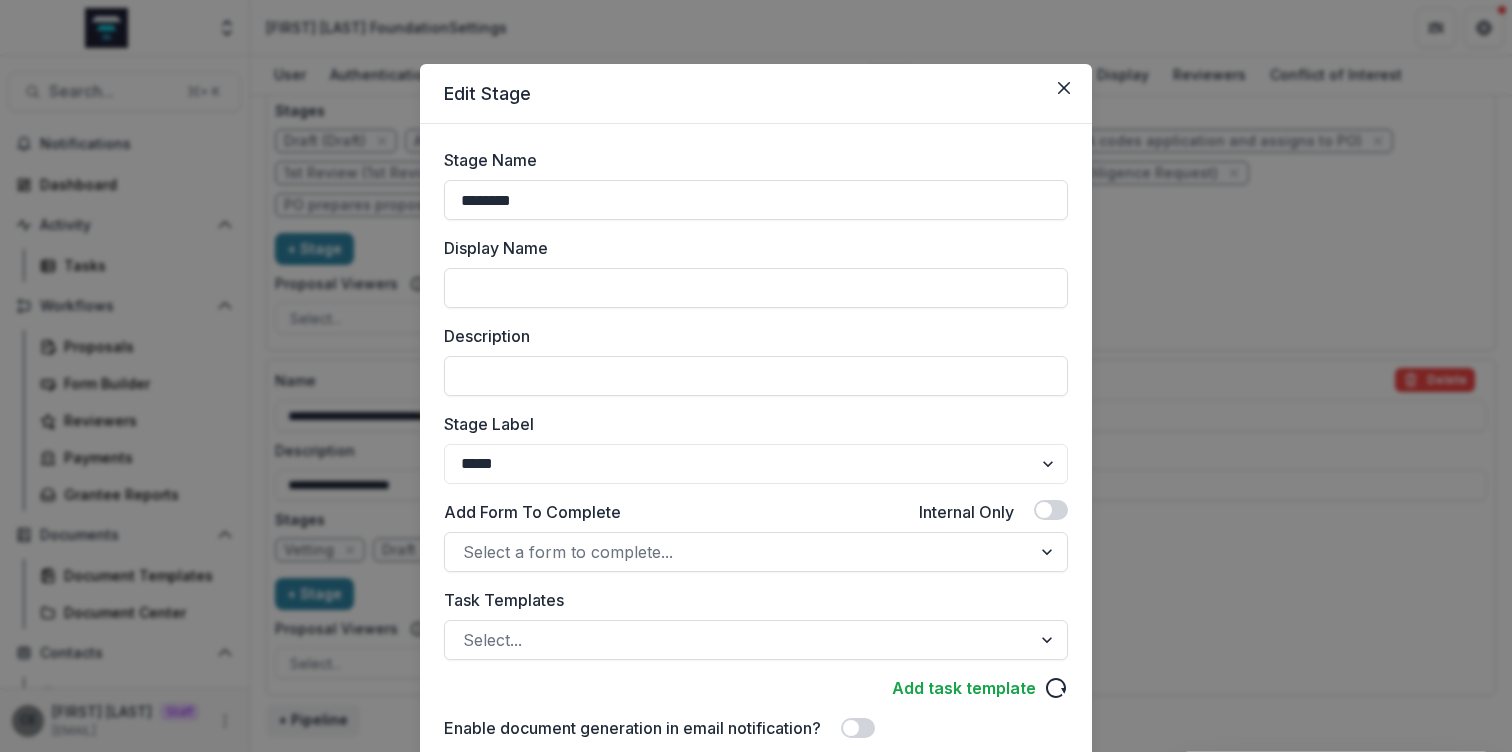 type on "********" 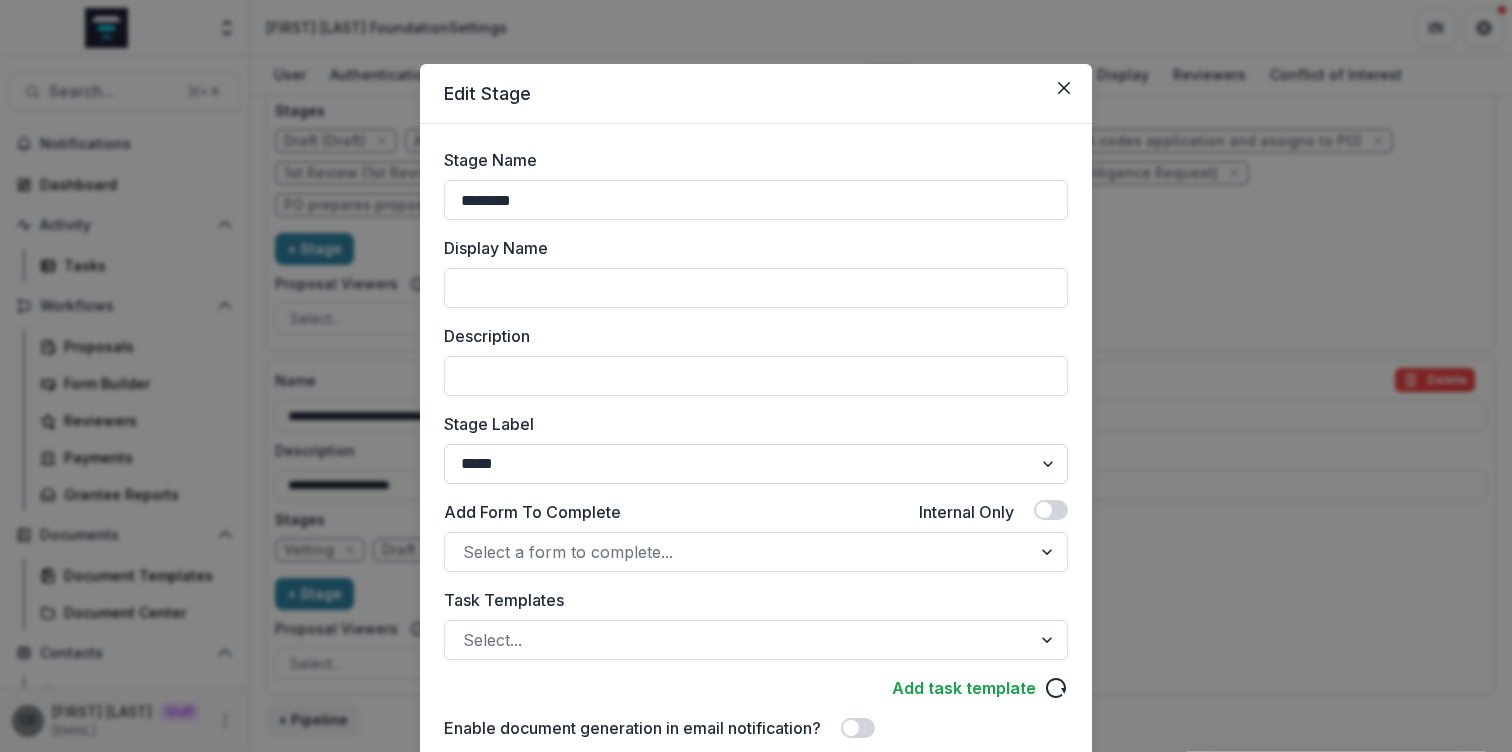 click on "******* ***** ********* ****** ******* ******** ******** ******* ********* ******* ******" at bounding box center [756, 464] 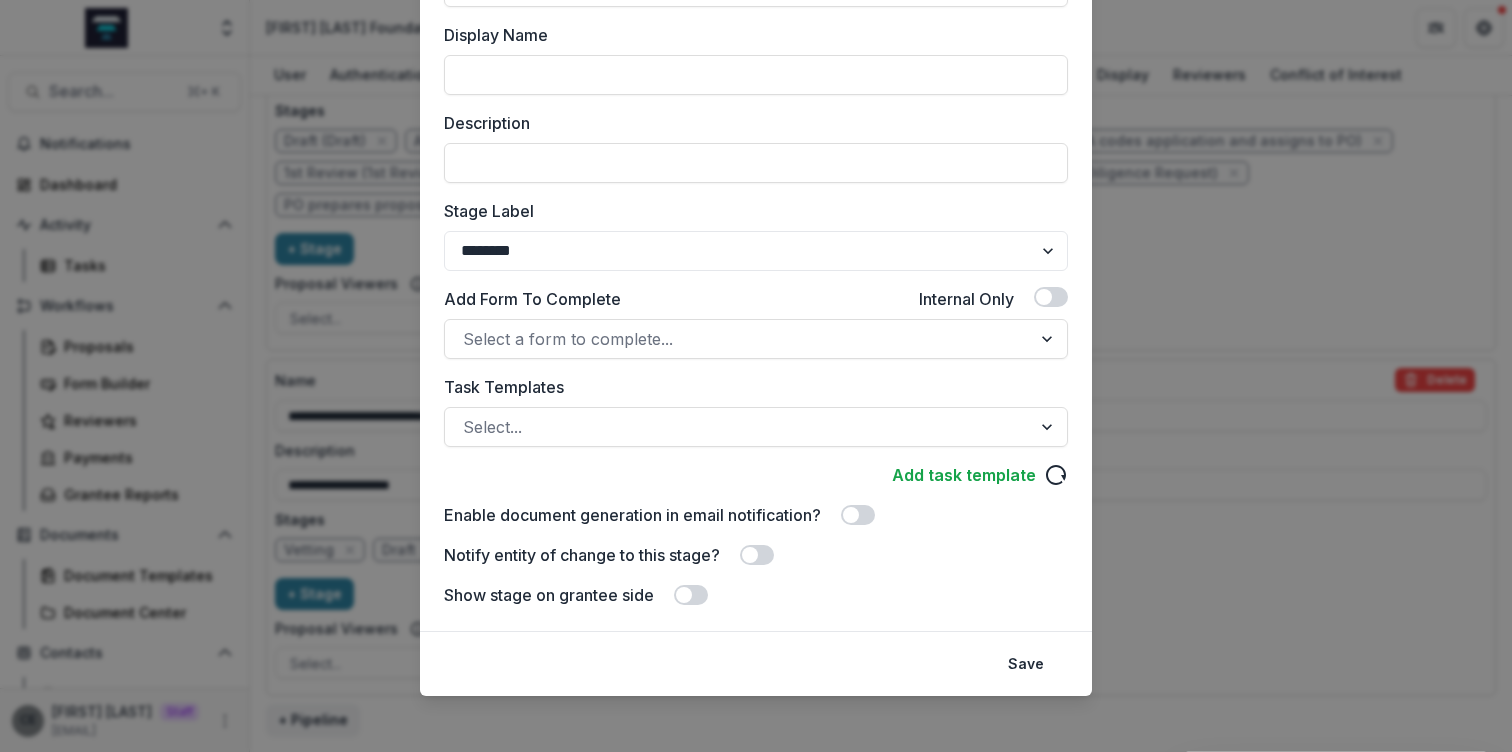 scroll, scrollTop: 221, scrollLeft: 0, axis: vertical 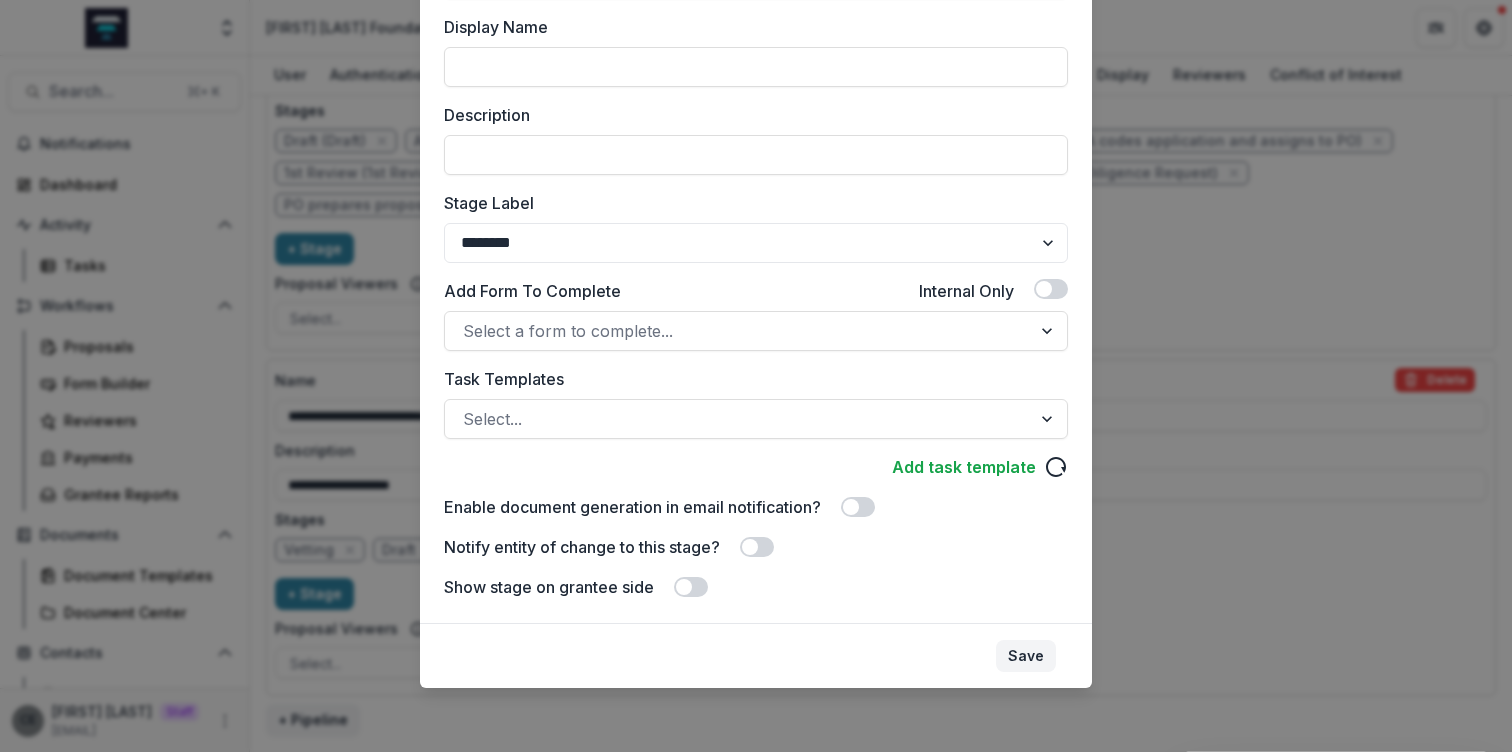 click on "Save" at bounding box center [1026, 656] 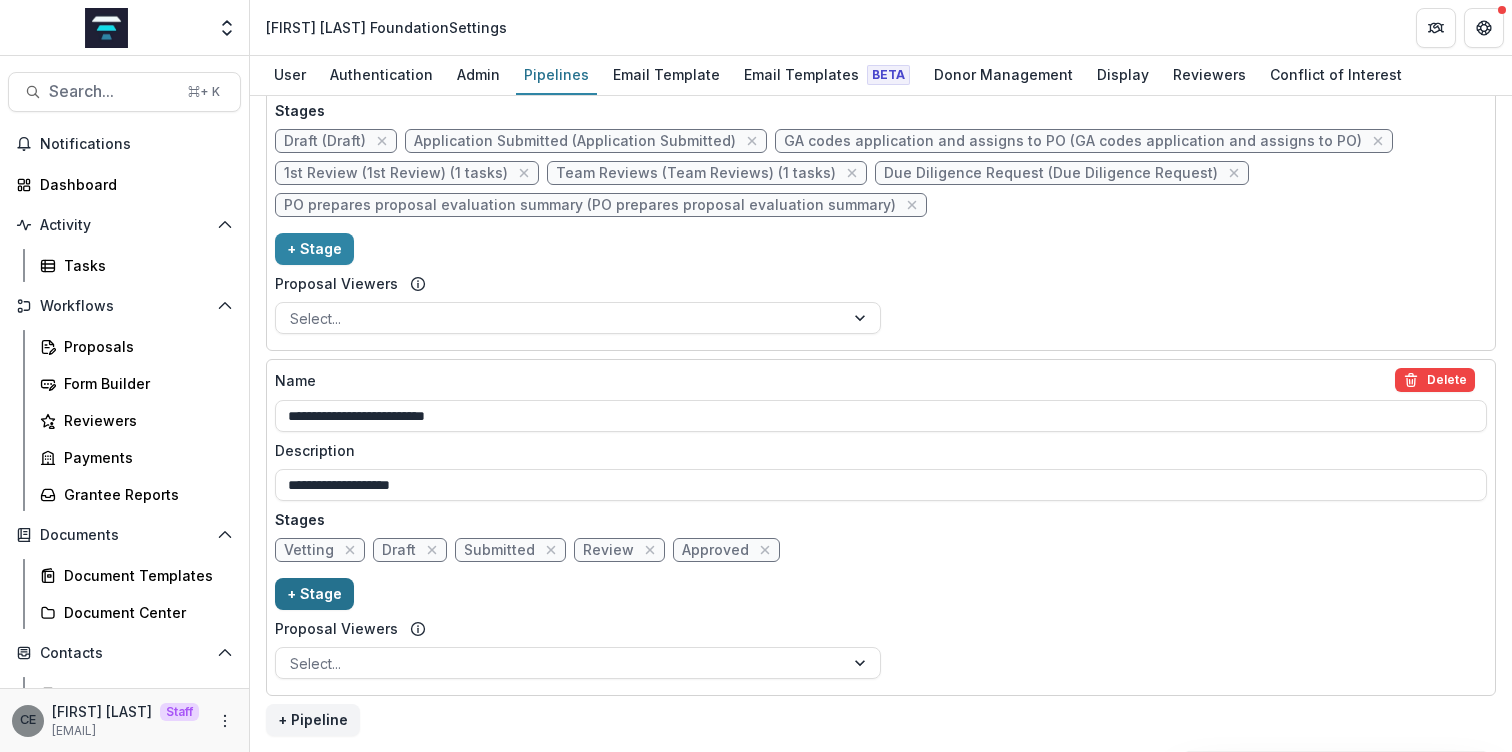 click on "+ Stage" at bounding box center (314, 594) 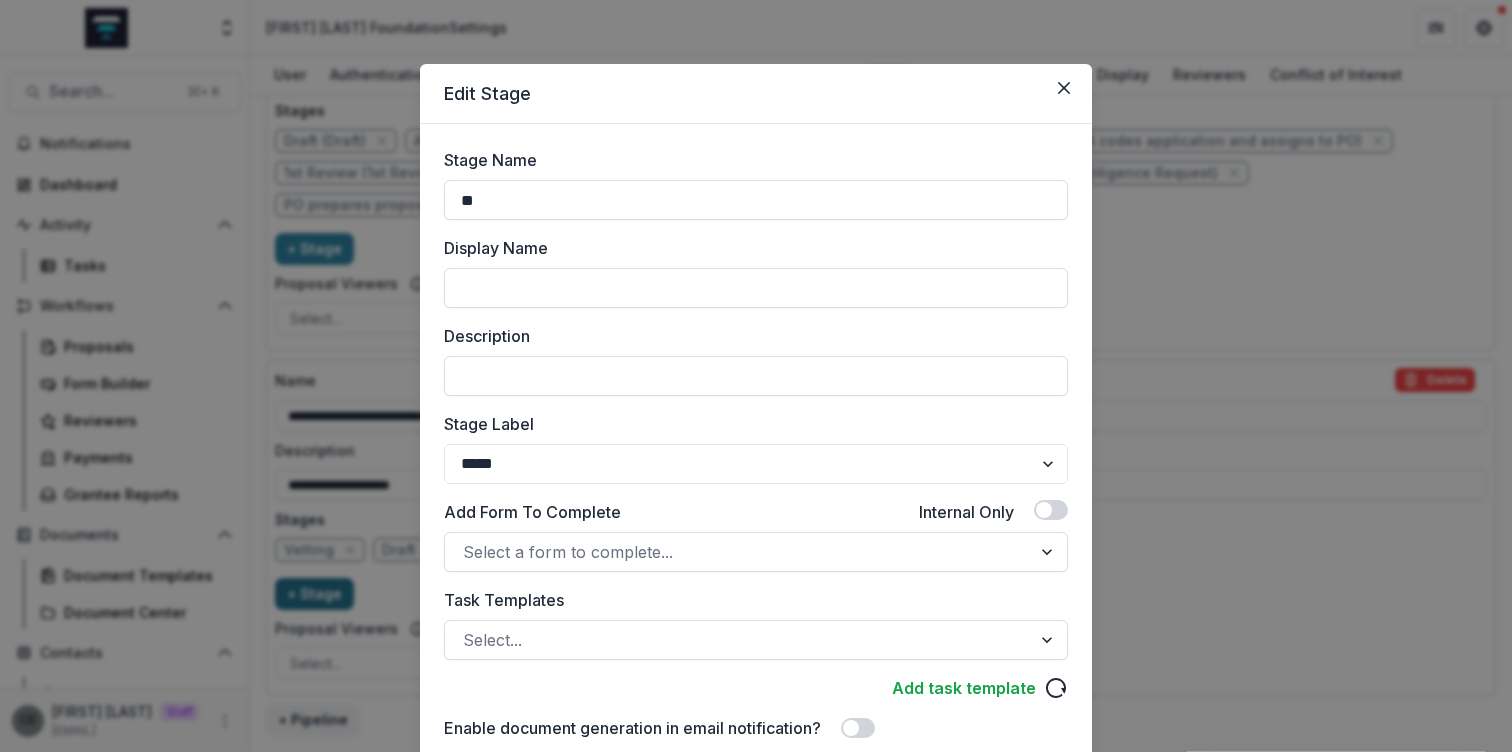type on "*" 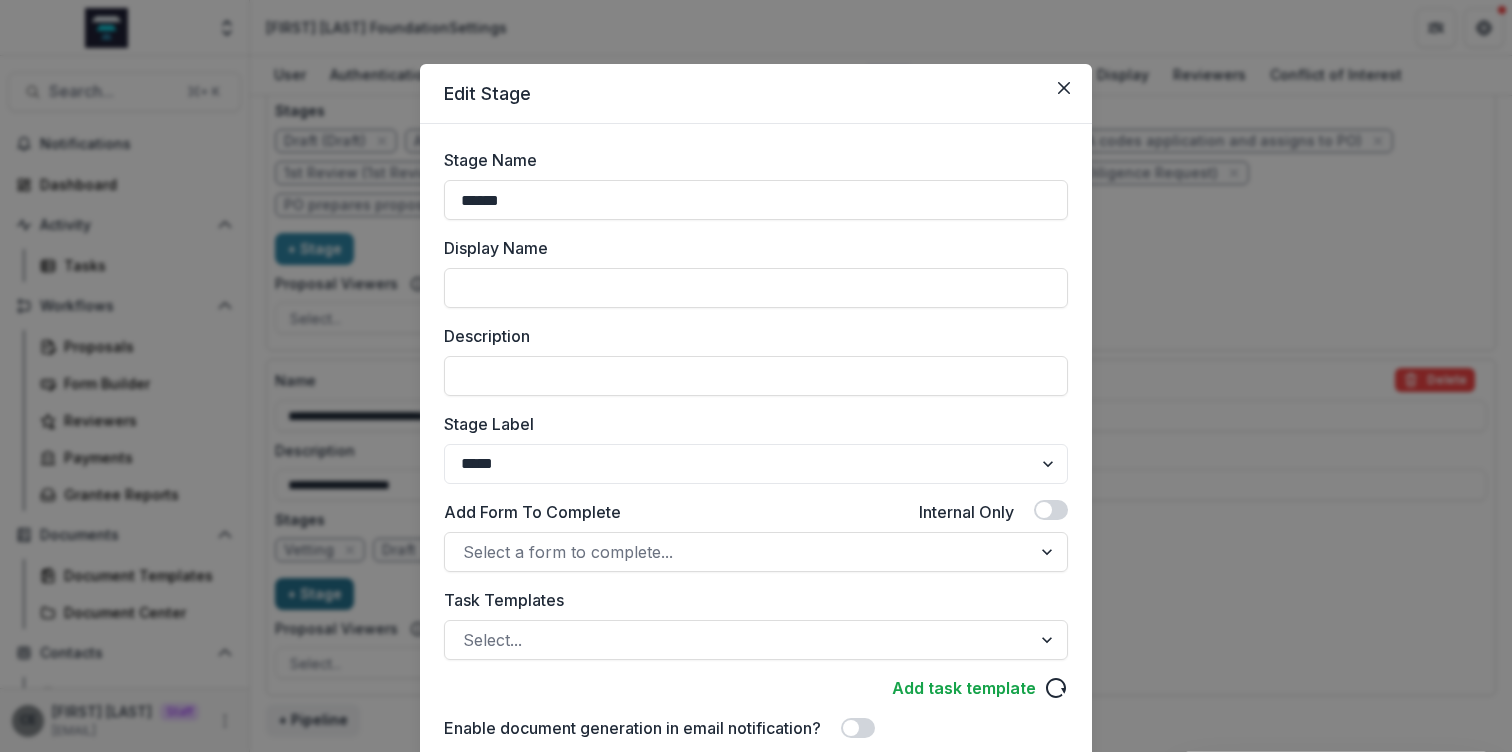 type on "******" 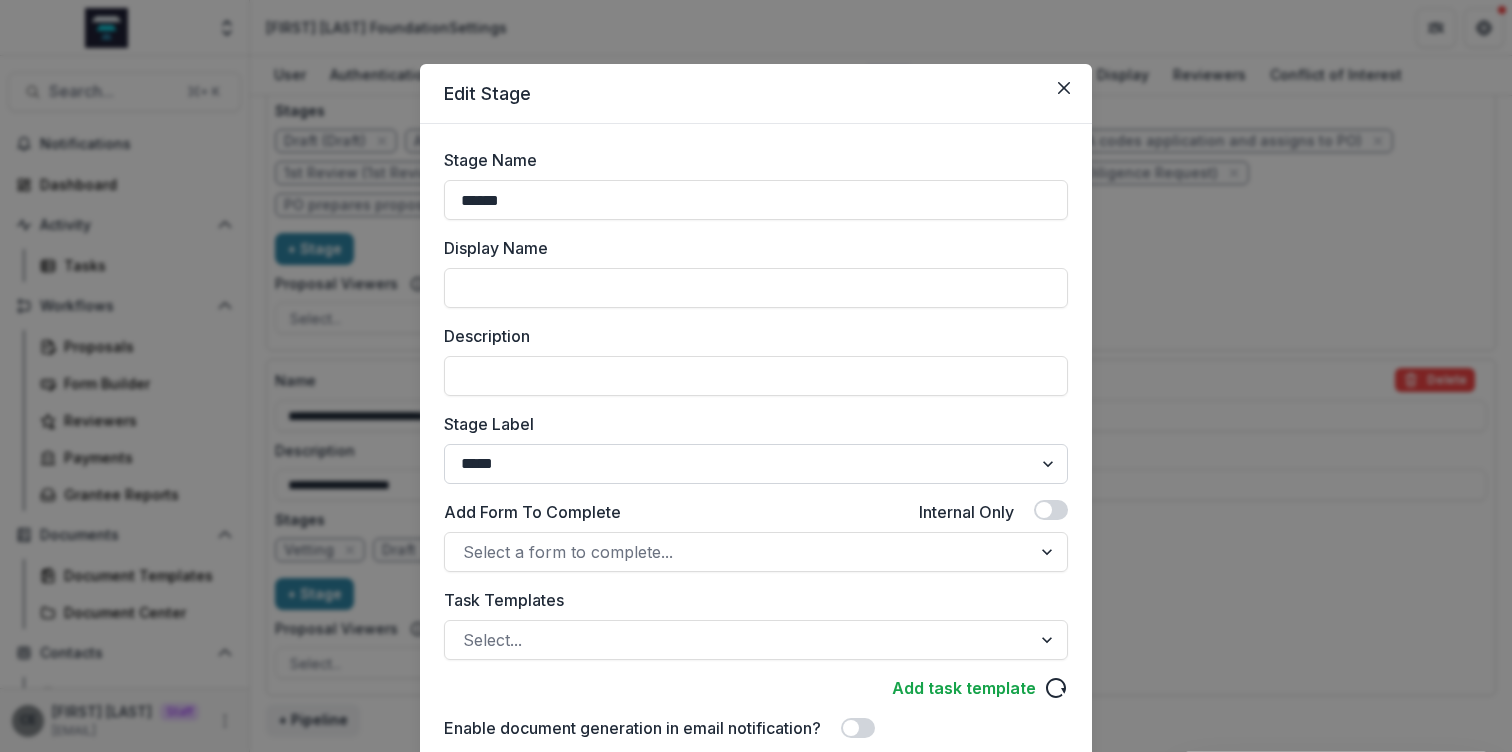 click on "******* ***** ********* ****** ******* ******** ******** ******* ********* ******* ******" at bounding box center [756, 464] 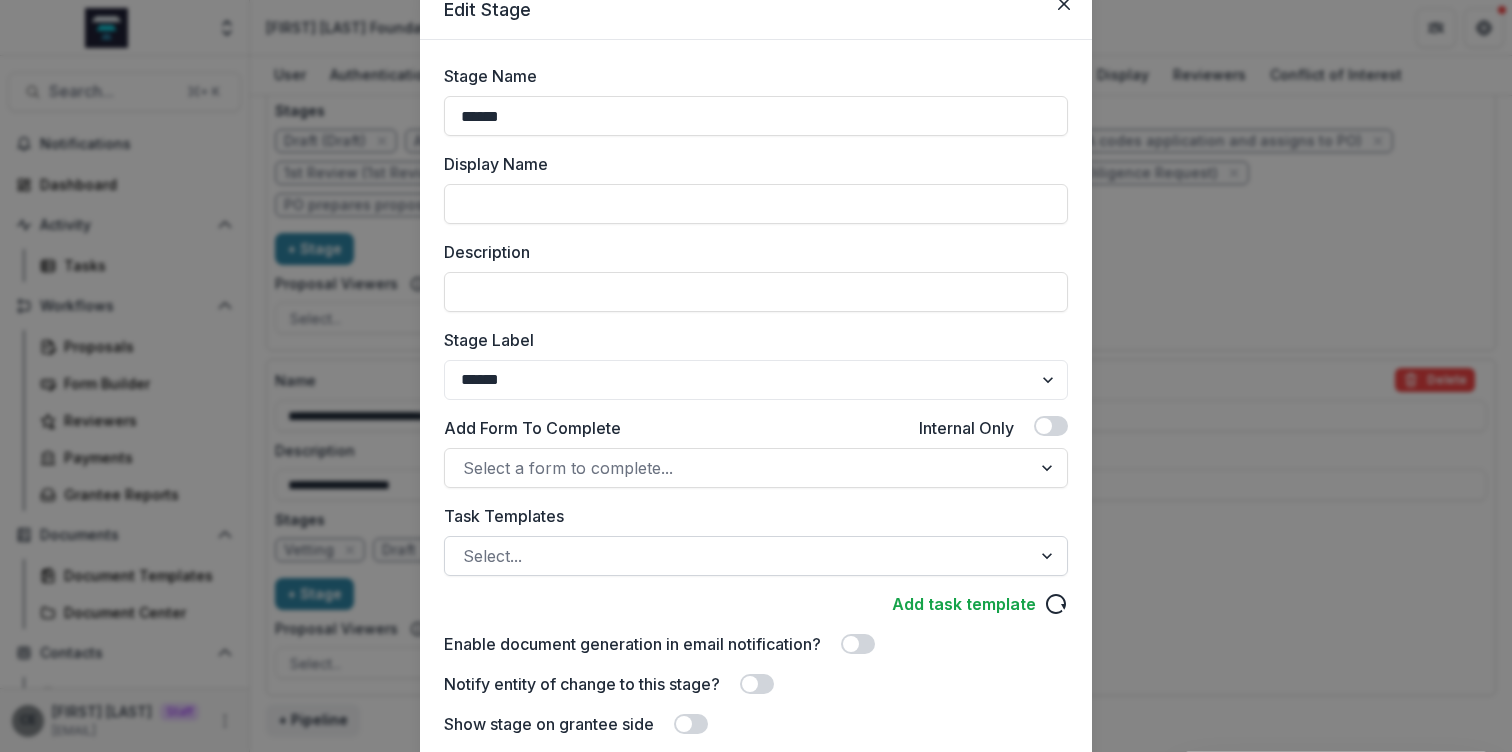 scroll, scrollTop: 127, scrollLeft: 0, axis: vertical 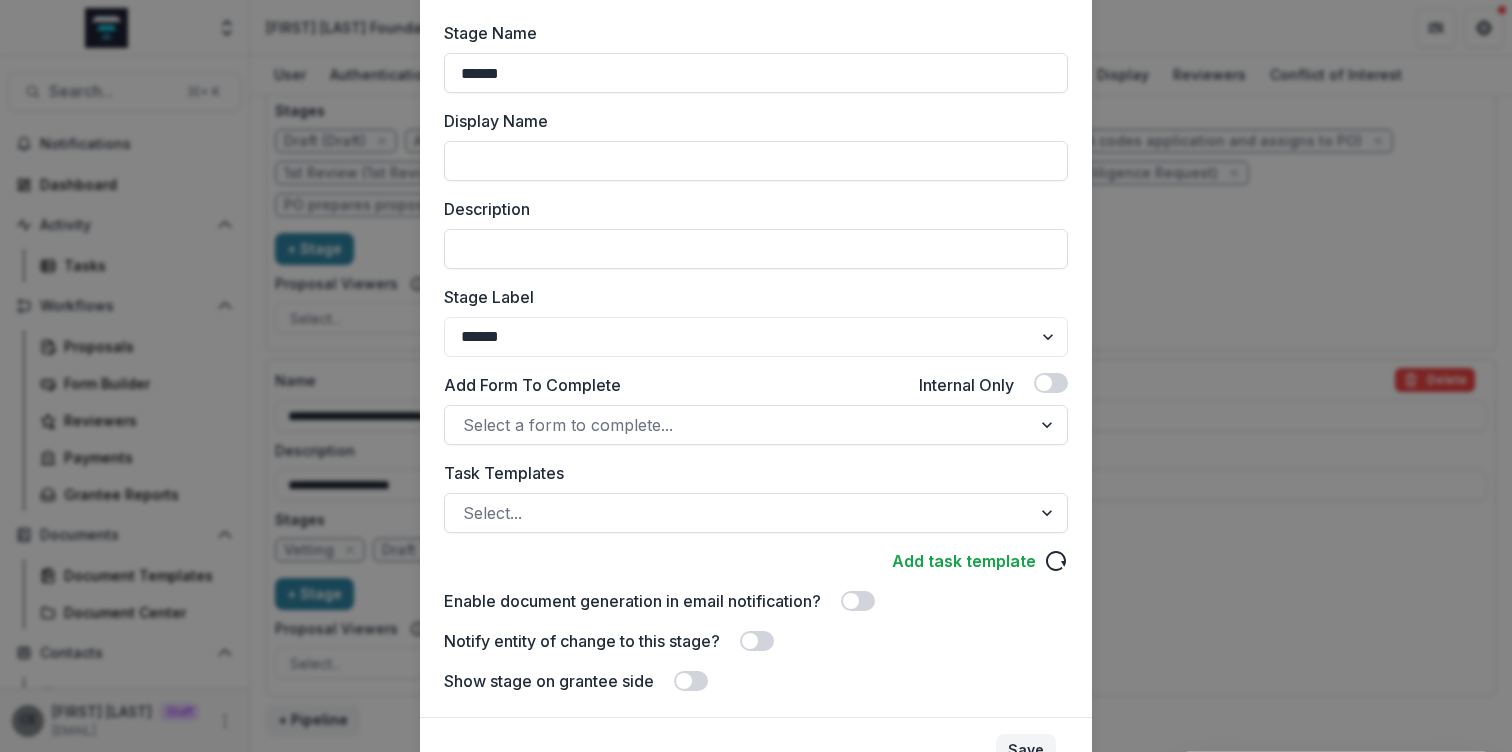click on "Save" at bounding box center [1026, 750] 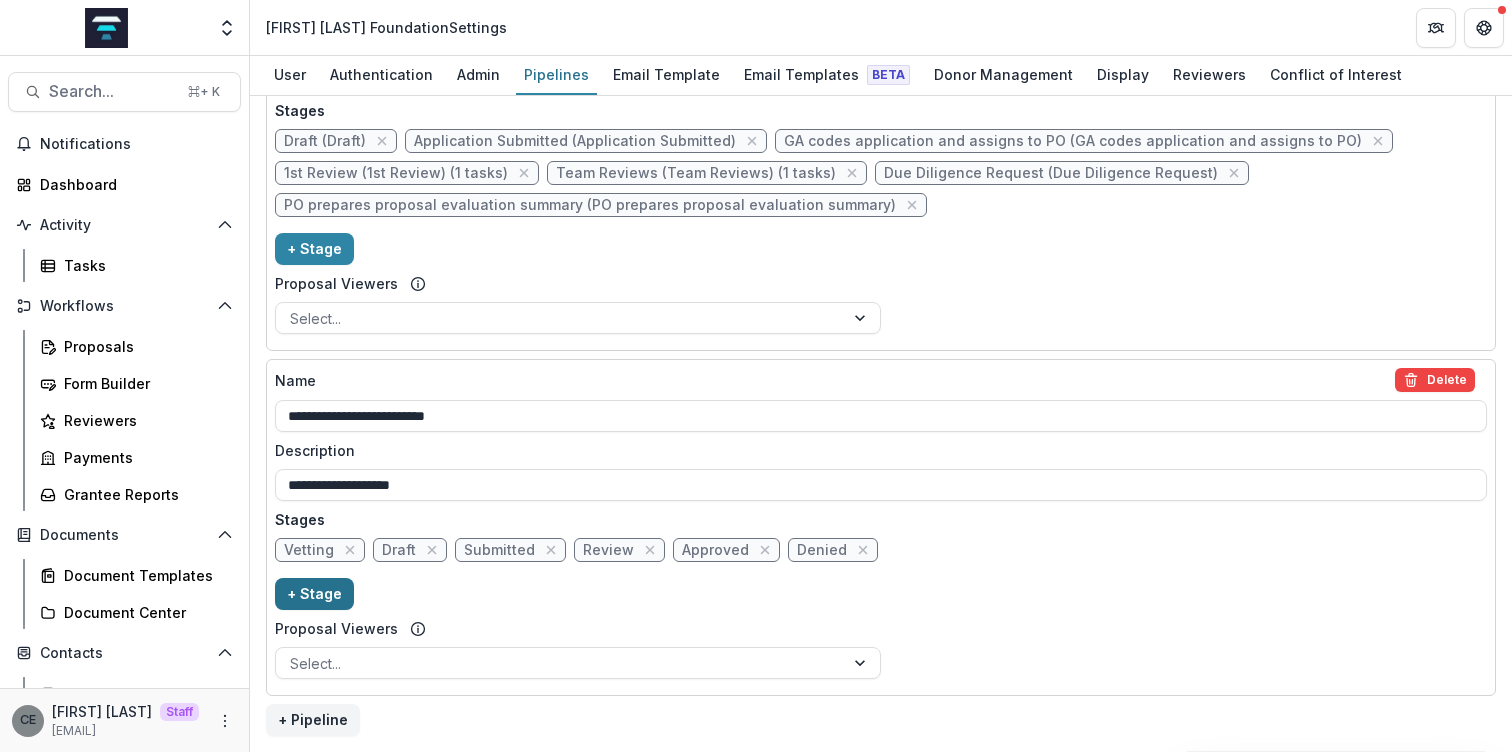 click on "+ Stage" at bounding box center (314, 594) 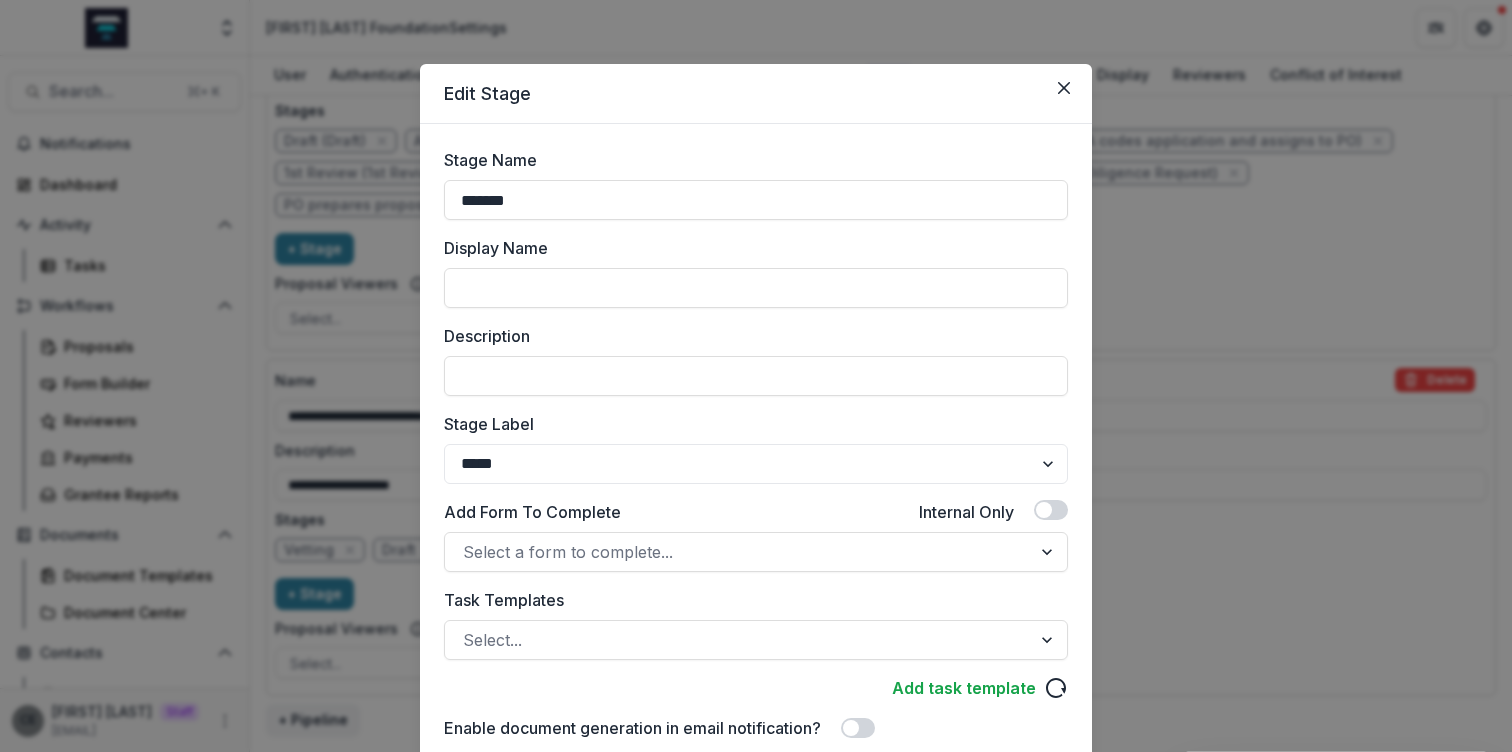 drag, startPoint x: 616, startPoint y: 203, endPoint x: 437, endPoint y: 181, distance: 180.3469 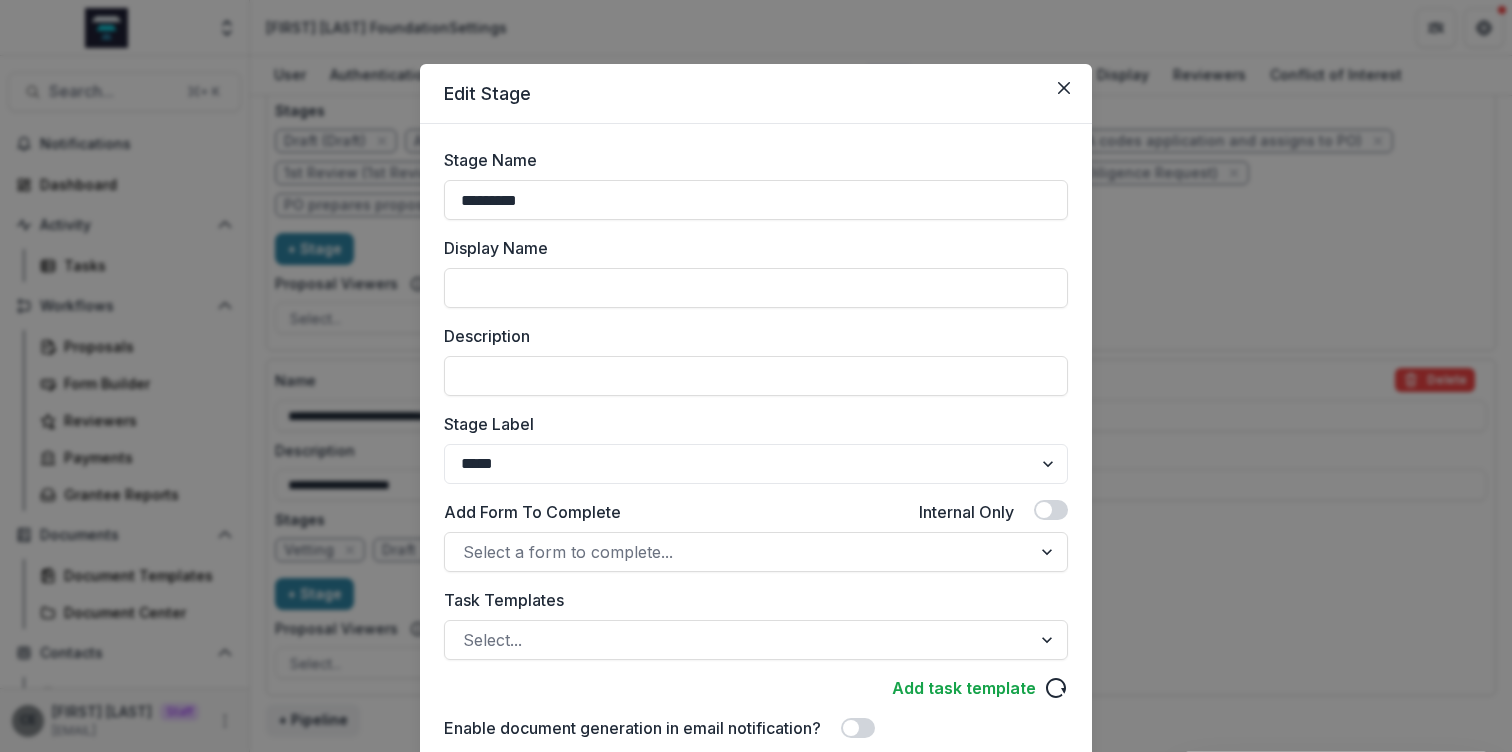 type on "*********" 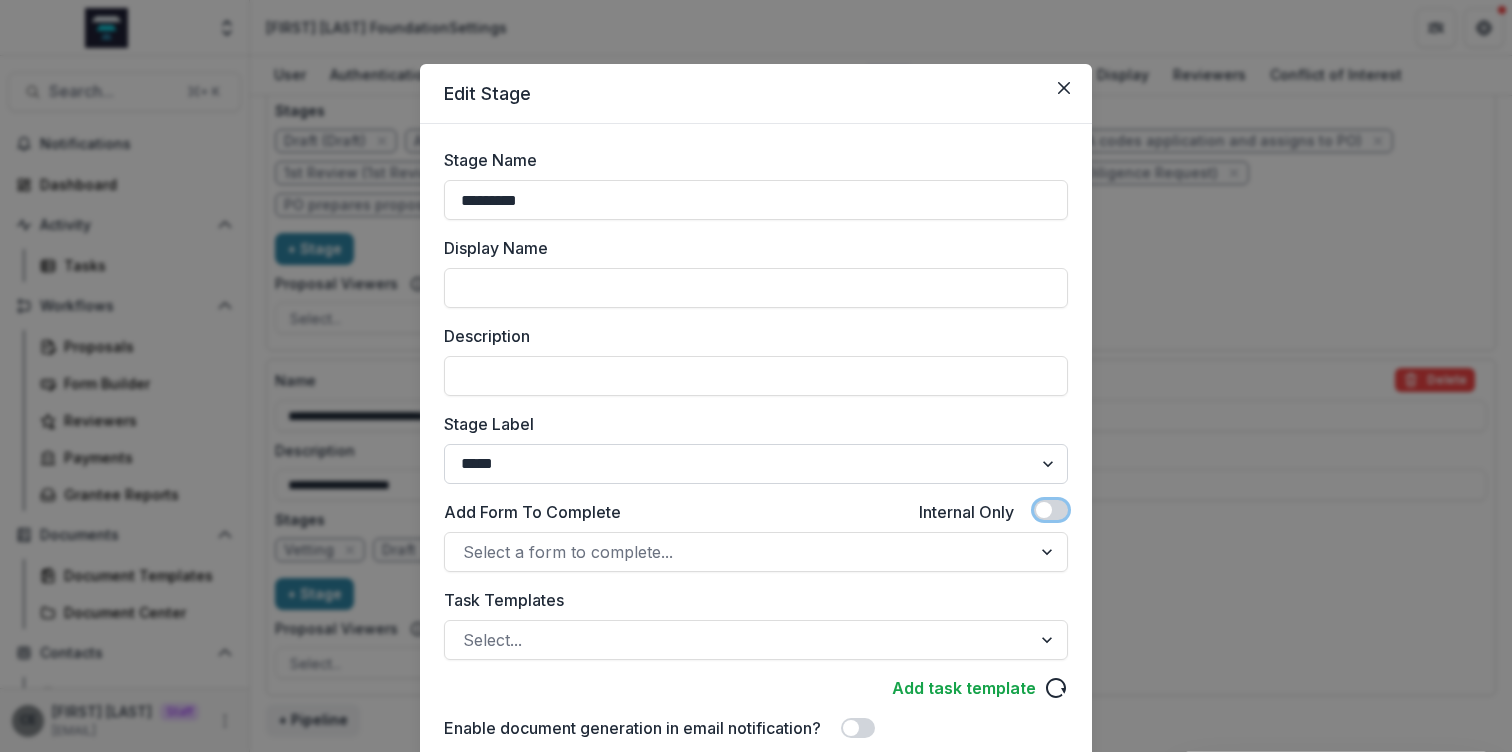click on "******* ***** ********* ****** ******* ******** ******** ******* ********* ******* ******" at bounding box center (756, 464) 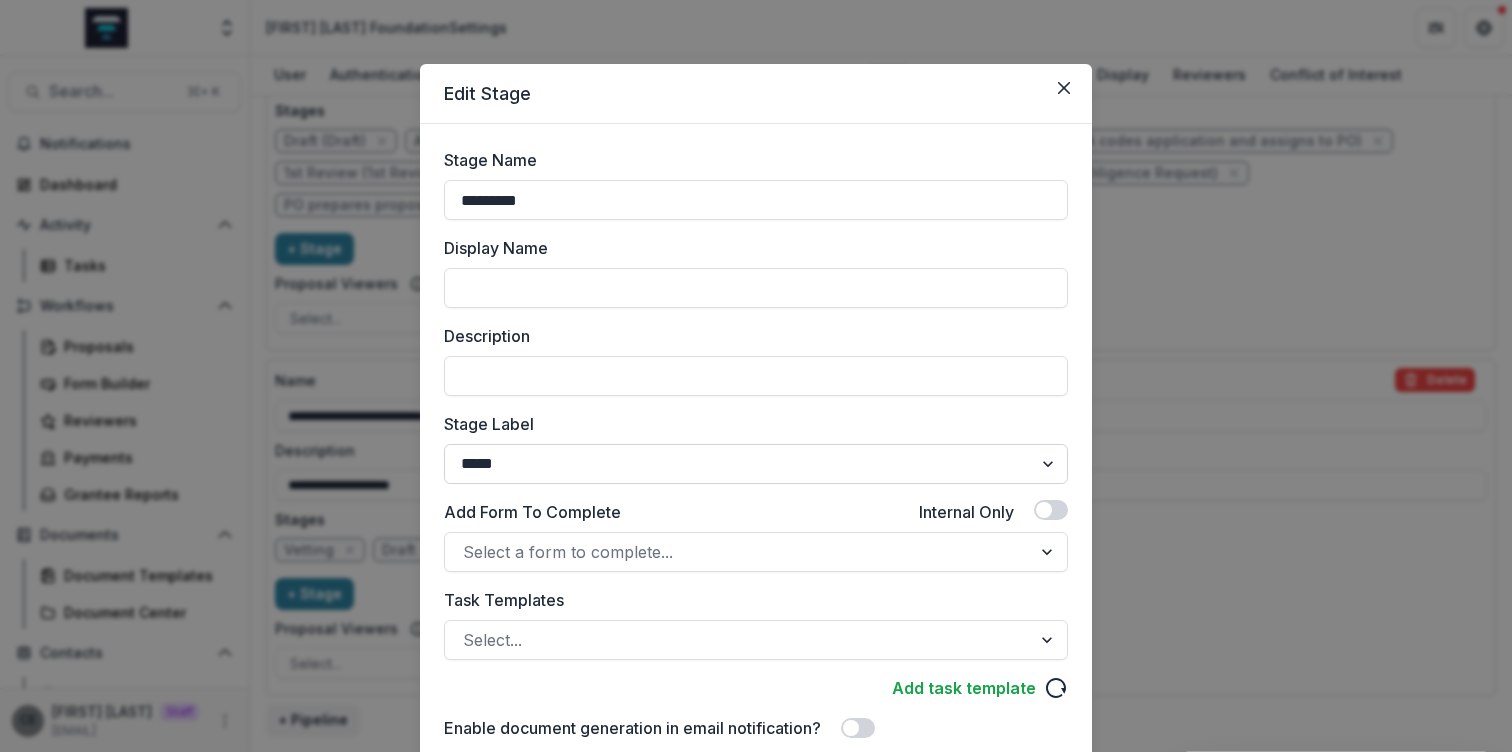 select on "********" 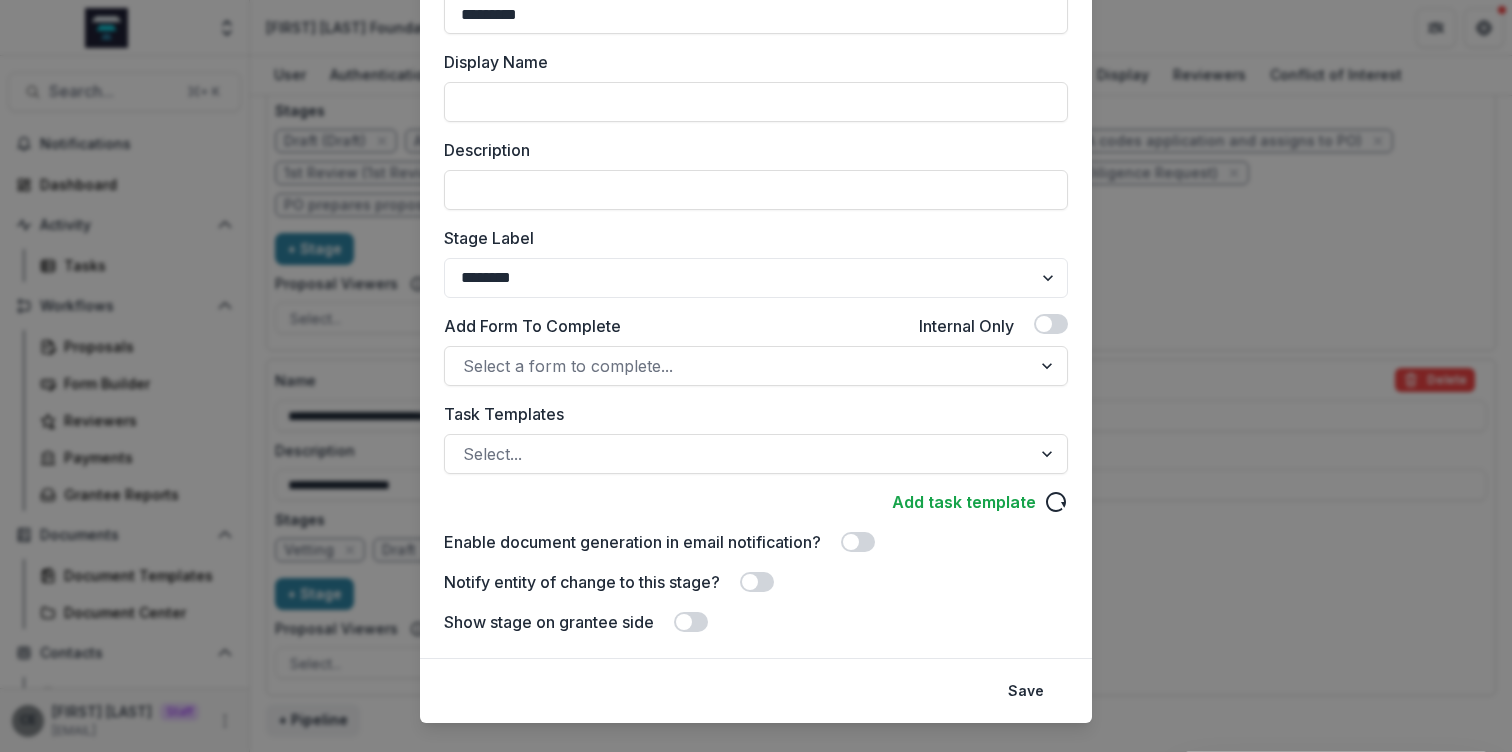 scroll, scrollTop: 221, scrollLeft: 0, axis: vertical 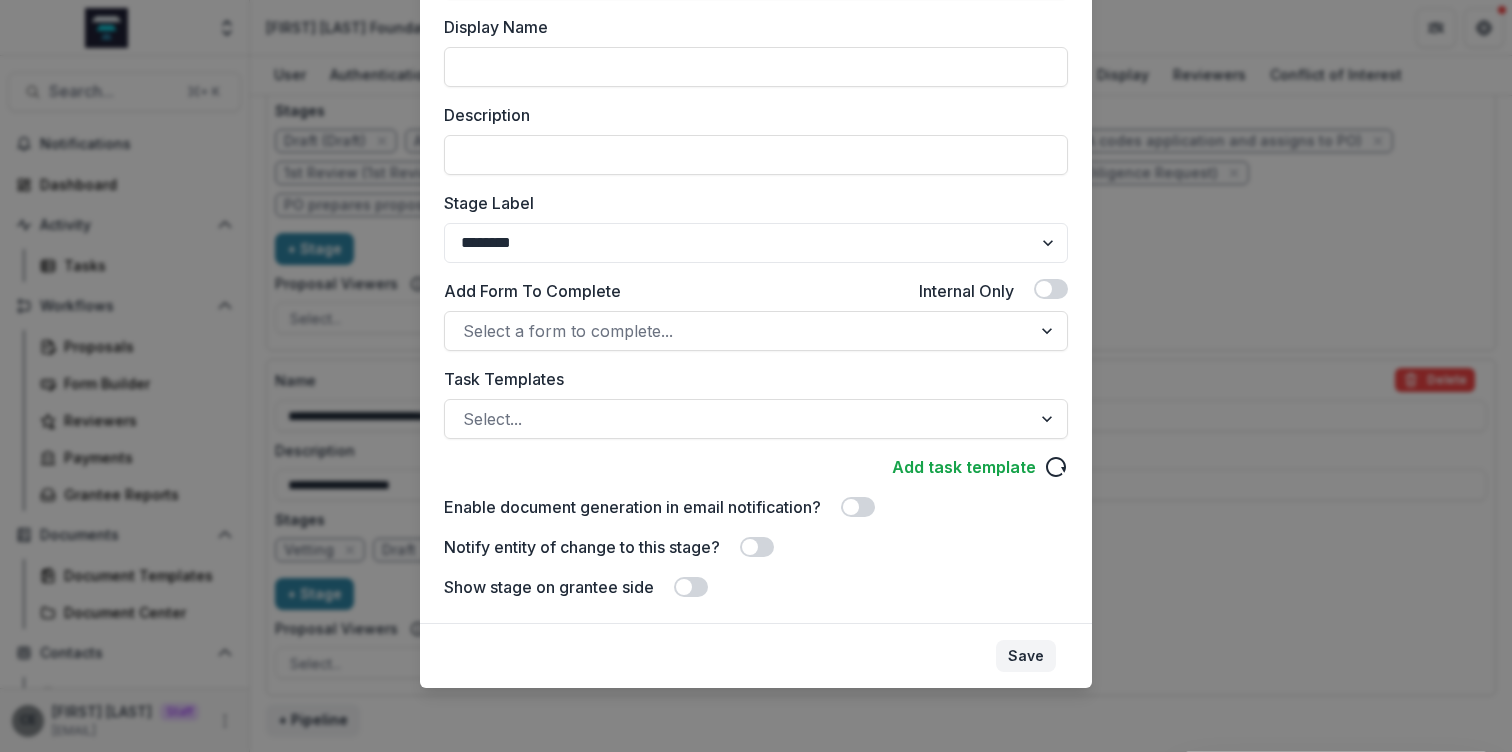 click on "Save" at bounding box center [1026, 656] 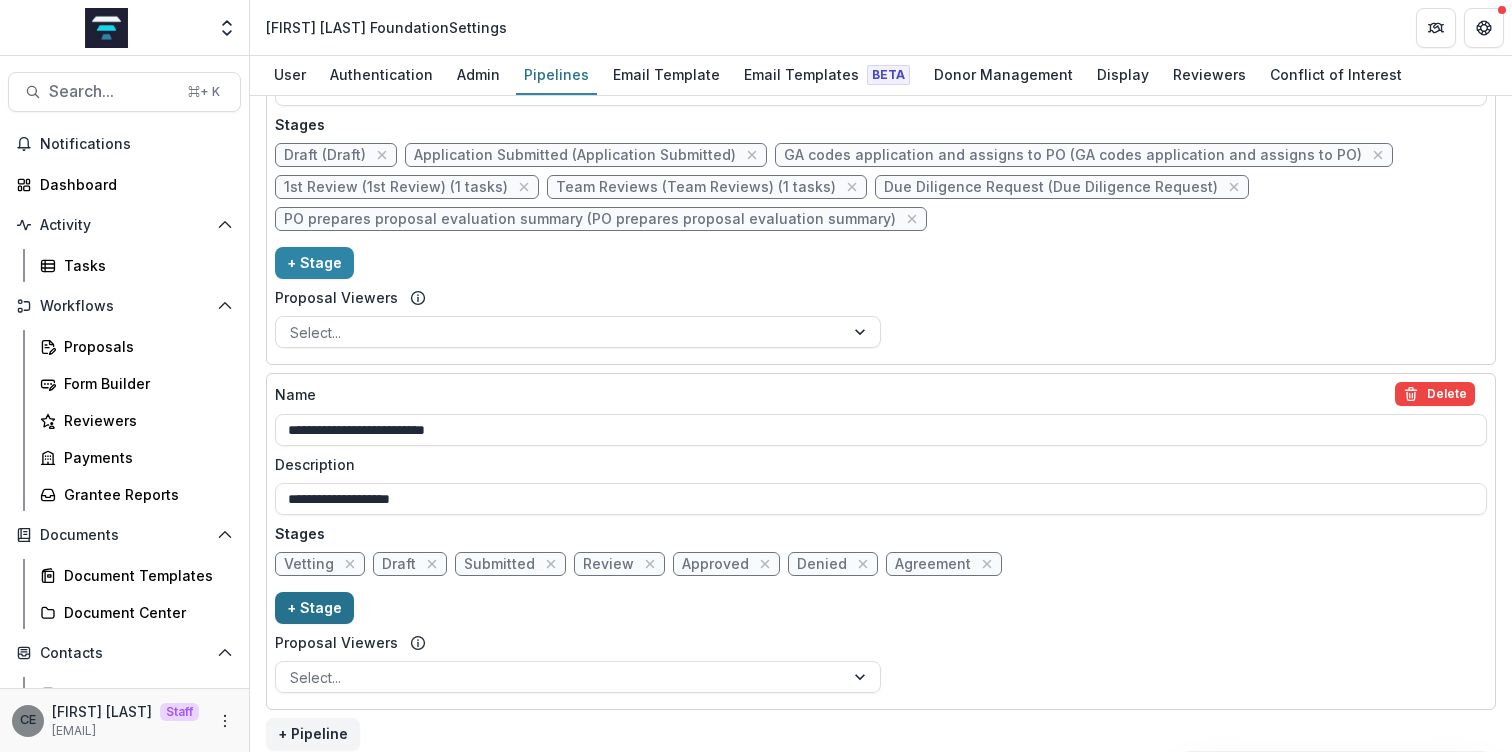 click on "+ Stage" at bounding box center [314, 608] 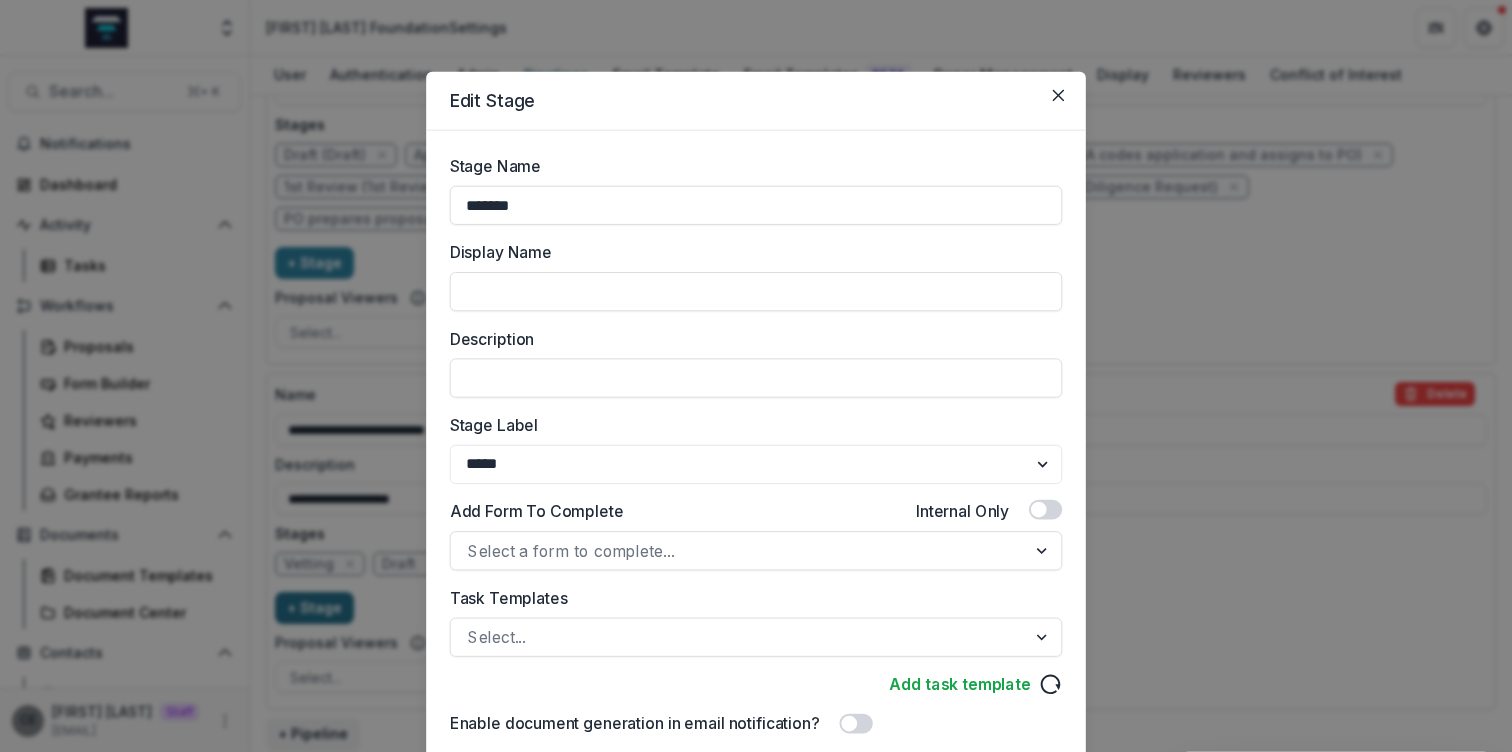 scroll, scrollTop: 1268, scrollLeft: 0, axis: vertical 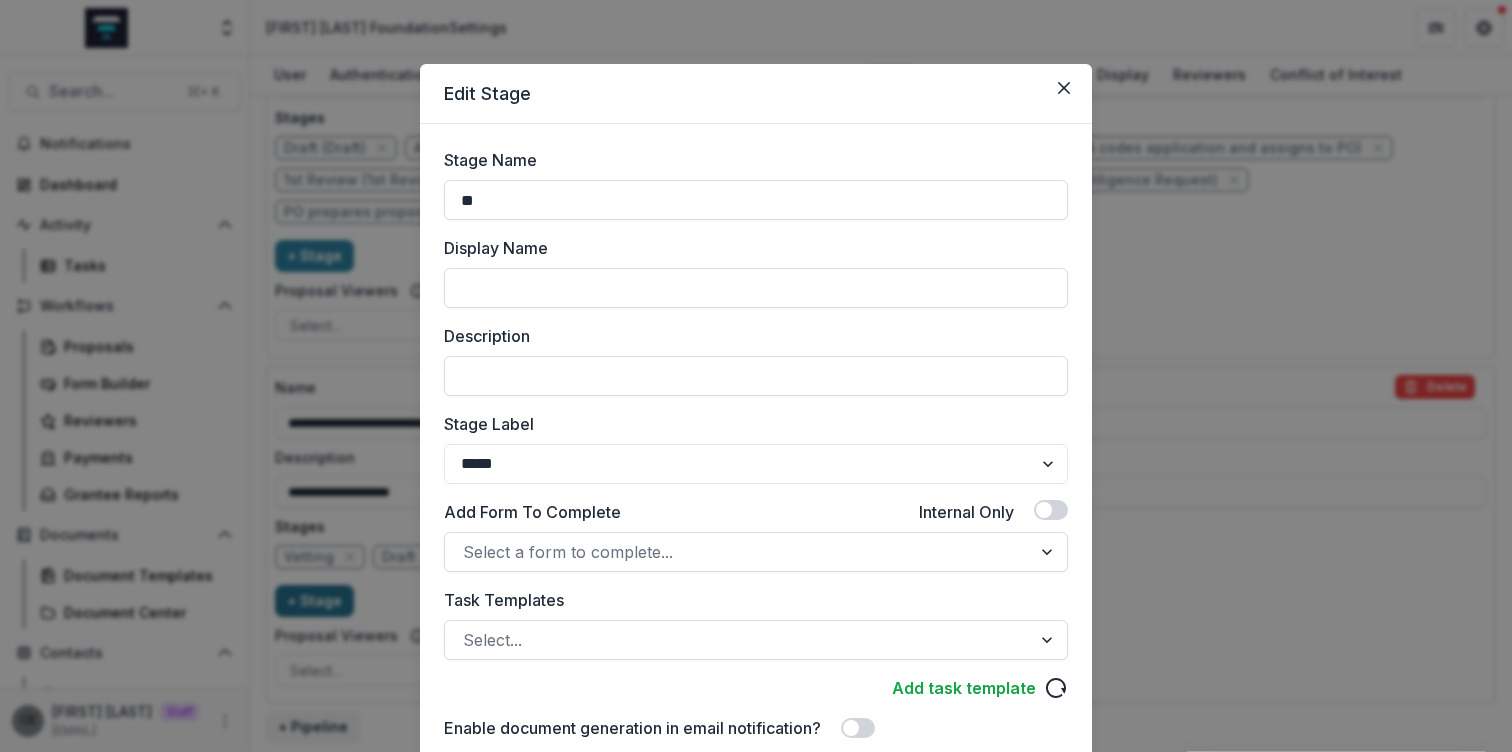 type on "*" 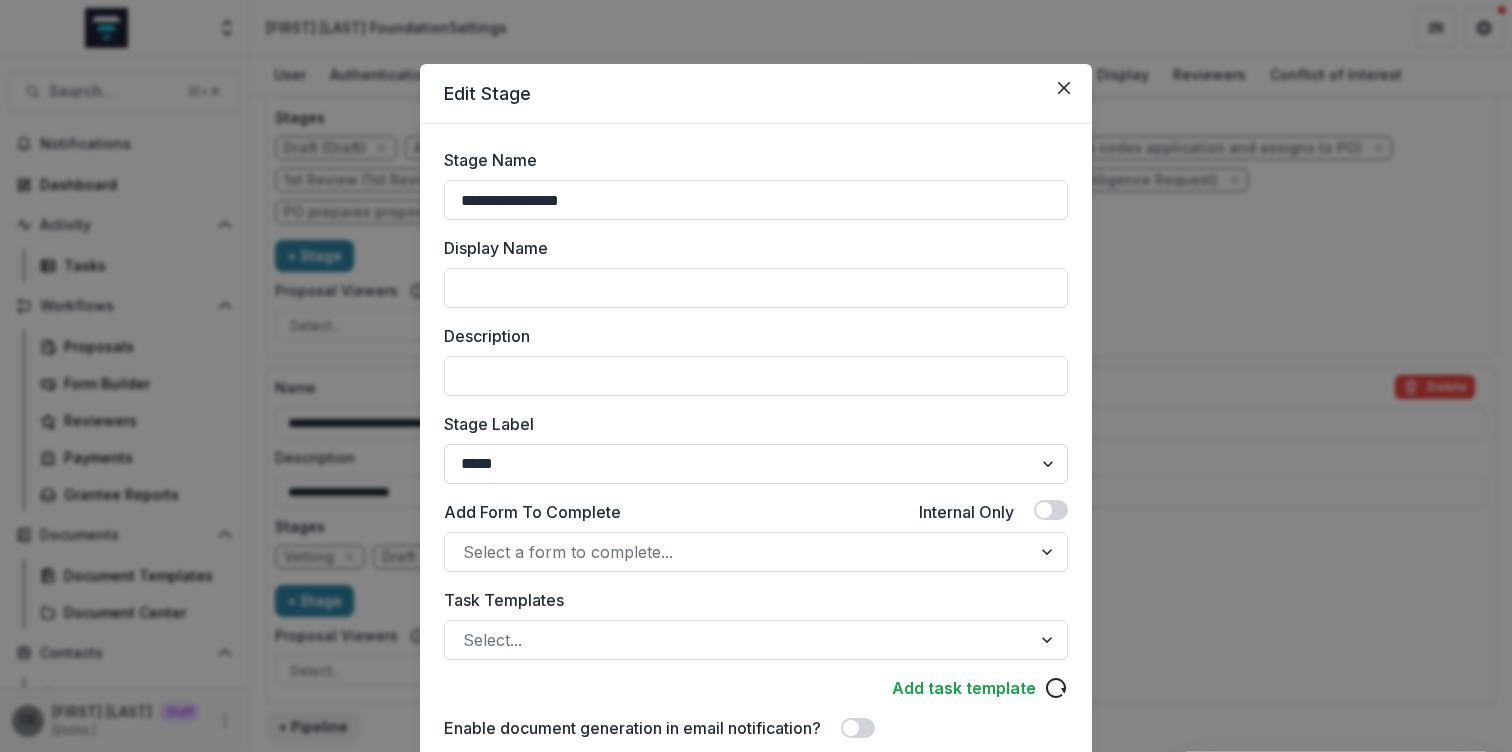 type on "**********" 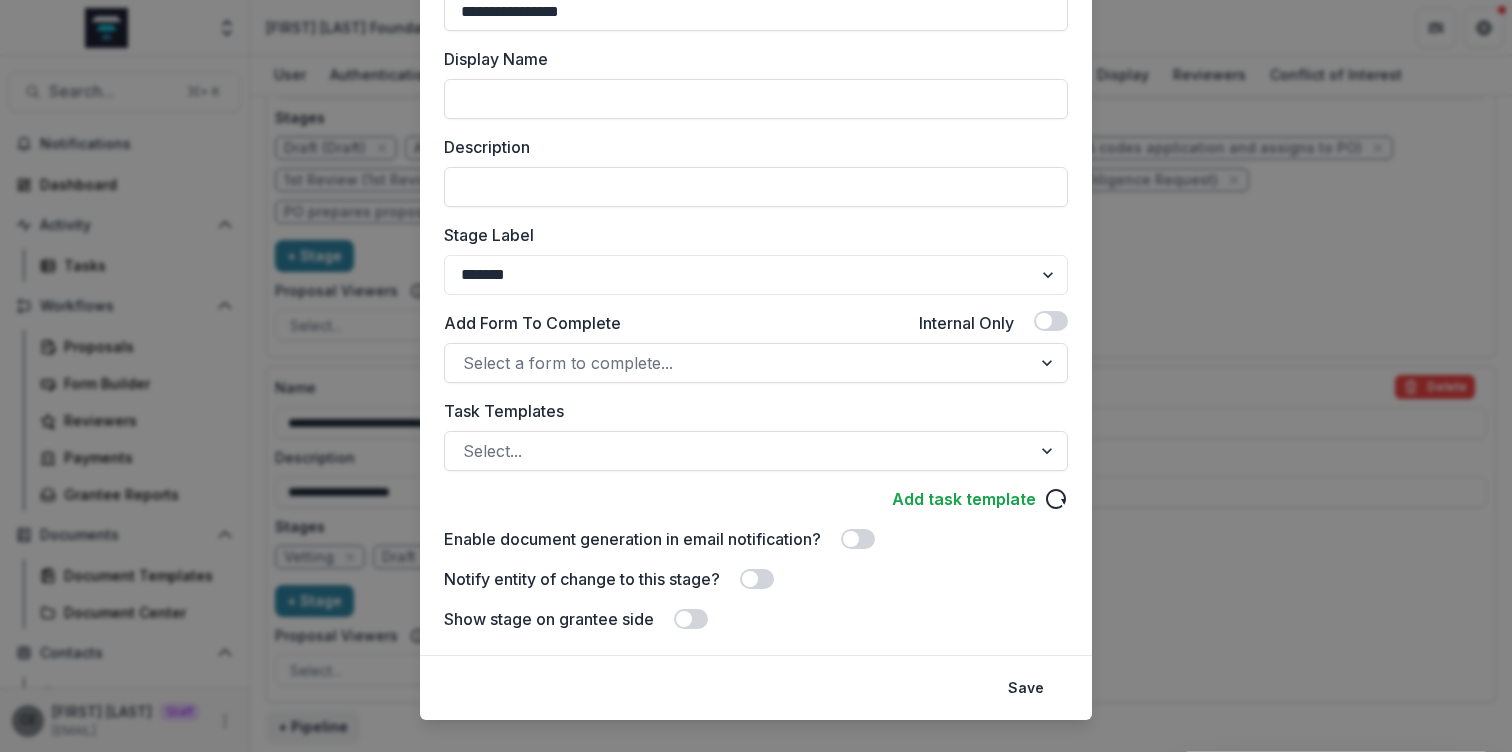 scroll, scrollTop: 199, scrollLeft: 0, axis: vertical 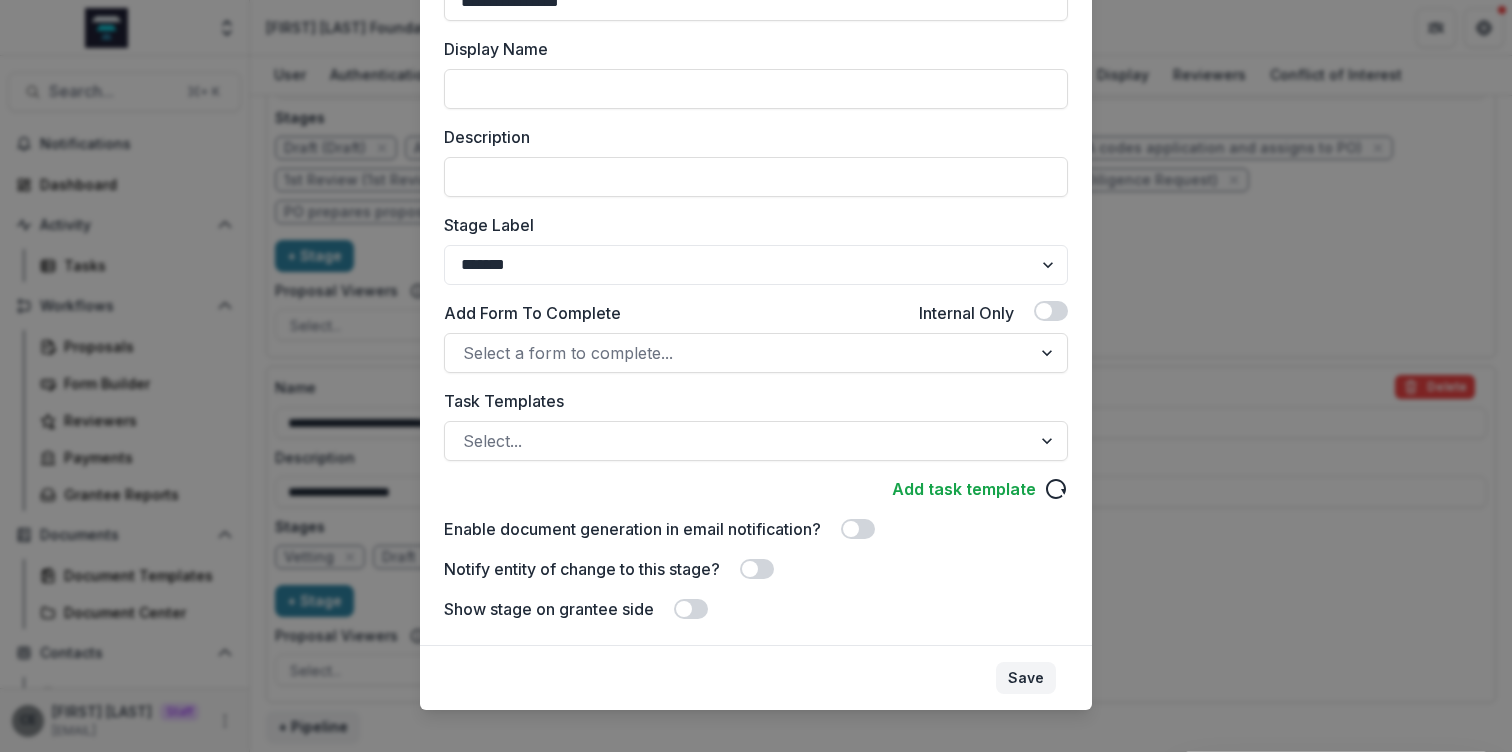 click on "Save" at bounding box center (1026, 678) 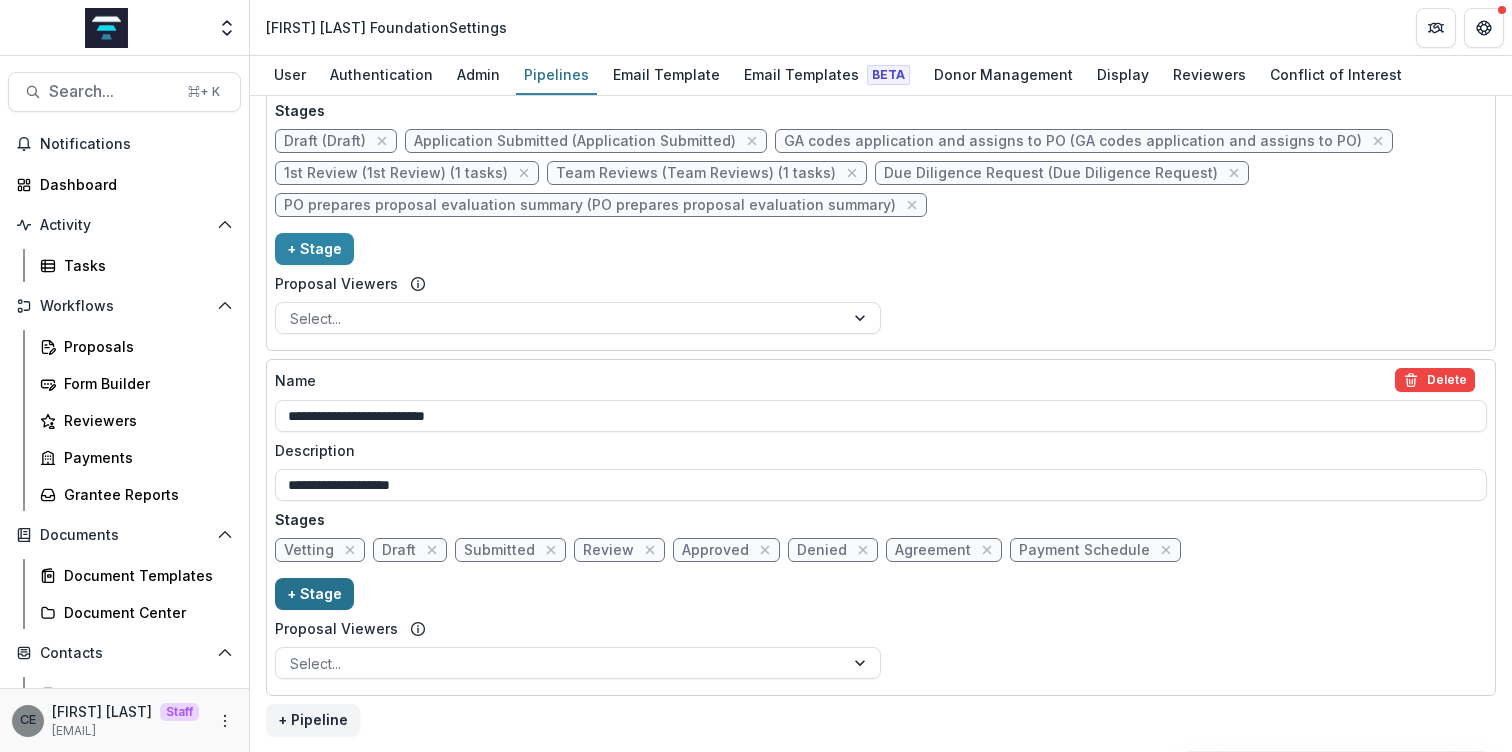 click on "+ Stage" at bounding box center (314, 594) 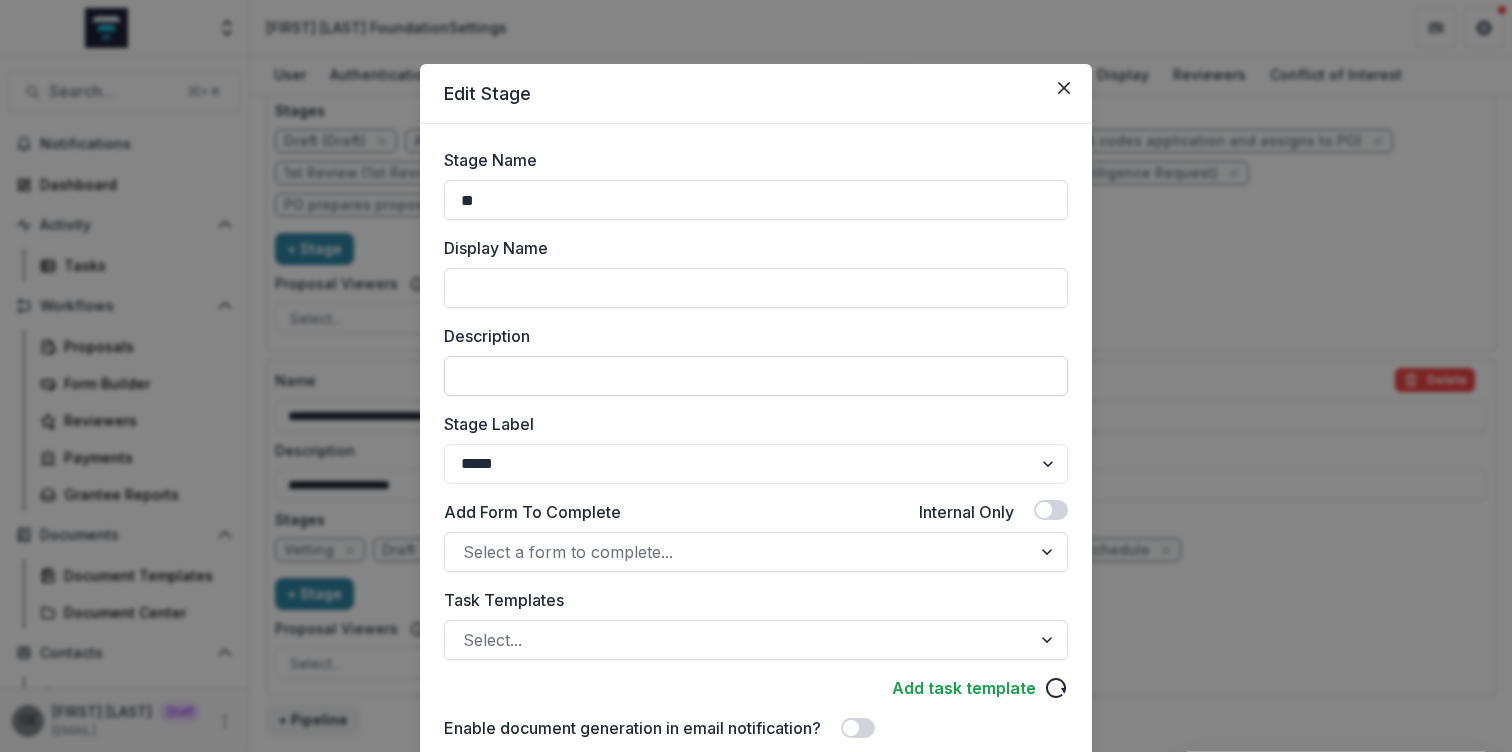 type on "*" 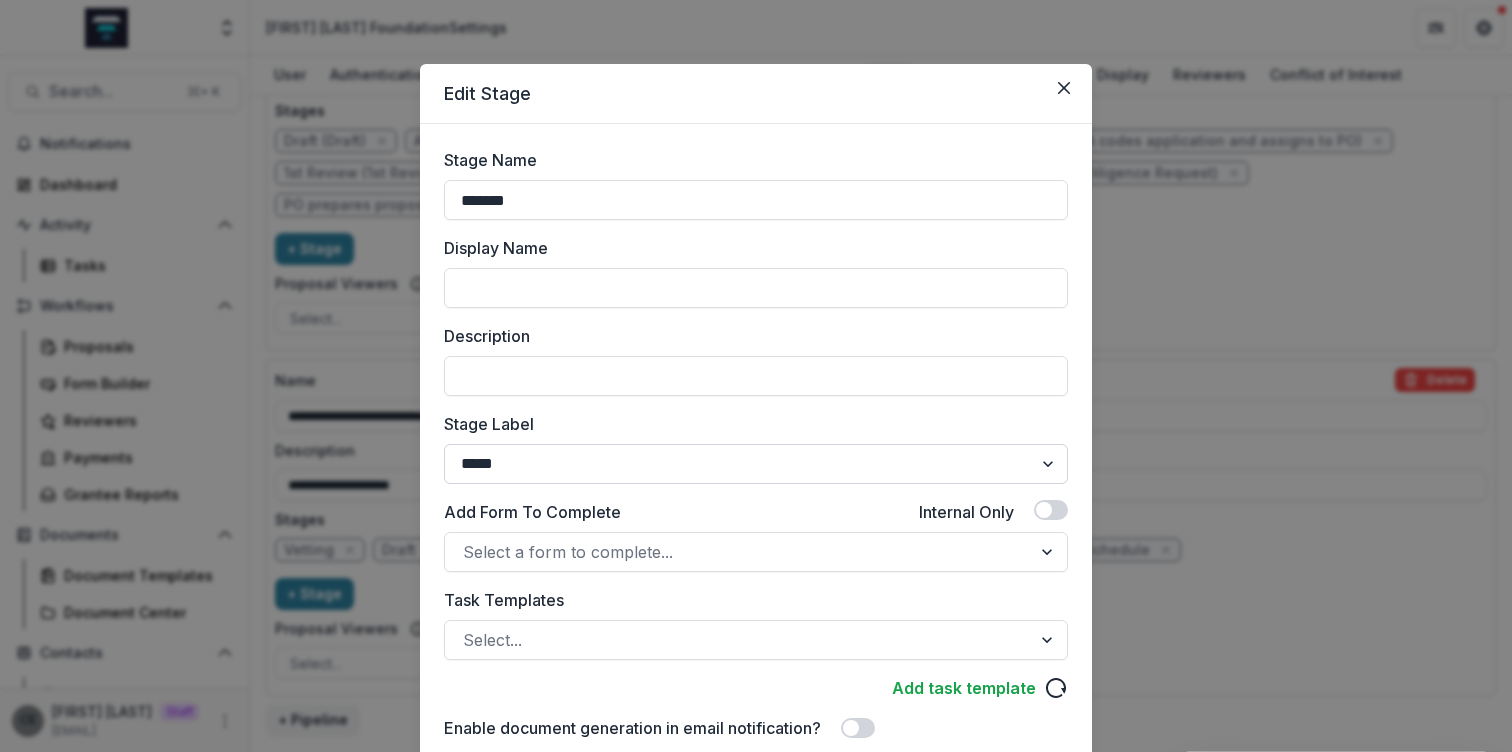 type on "*******" 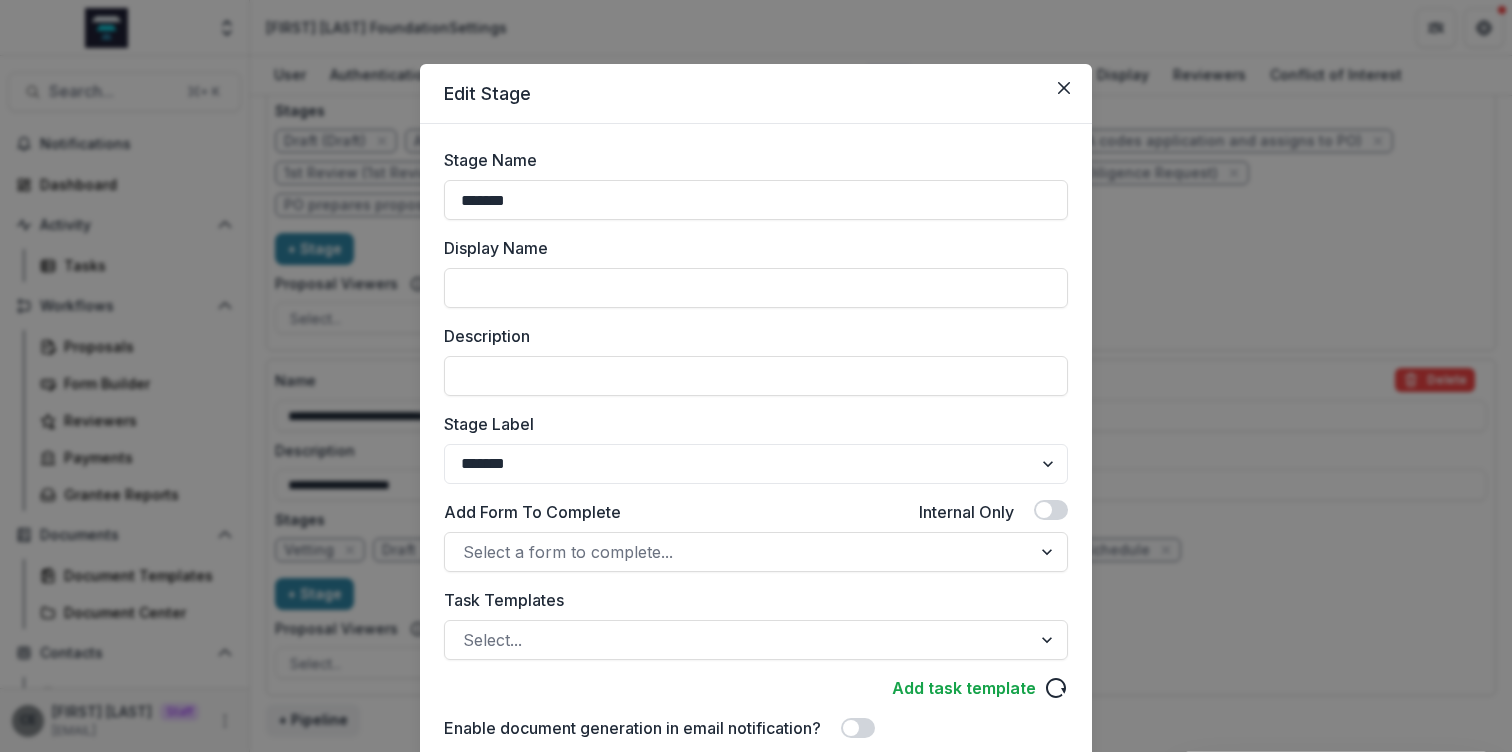 scroll, scrollTop: 4, scrollLeft: 0, axis: vertical 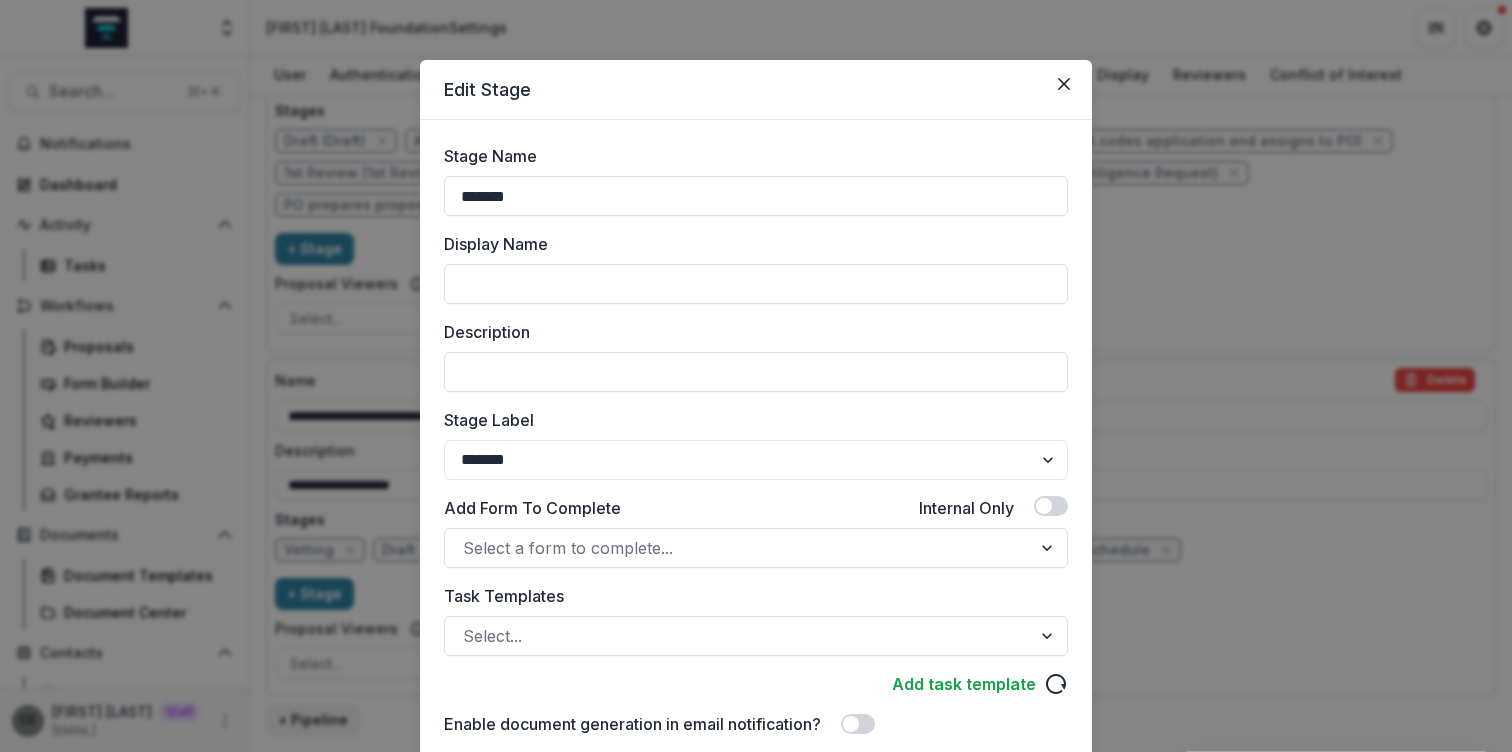 click on "Stage Name ******* Display Name Description Stage Label ******* ***** ********* ****** ******* ******** ******** ******* ********* ******* ****** Add Form To Complete Internal Only Select a form to complete... Task Templates Select... Add task template Advanced Configuration Enable document generation in email notification? Notify entity of change to this stage? Show stage on grantee side" at bounding box center [756, 480] 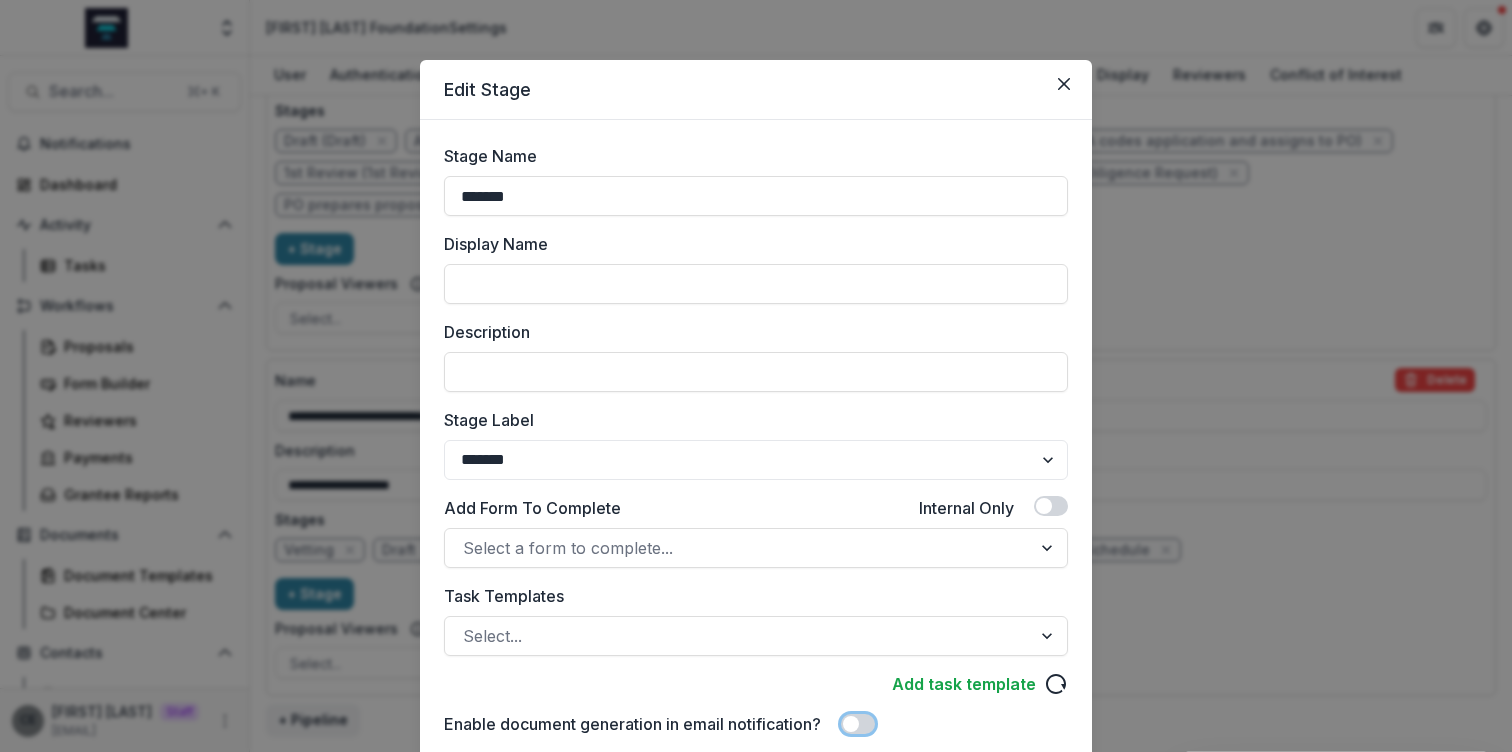 scroll, scrollTop: 221, scrollLeft: 0, axis: vertical 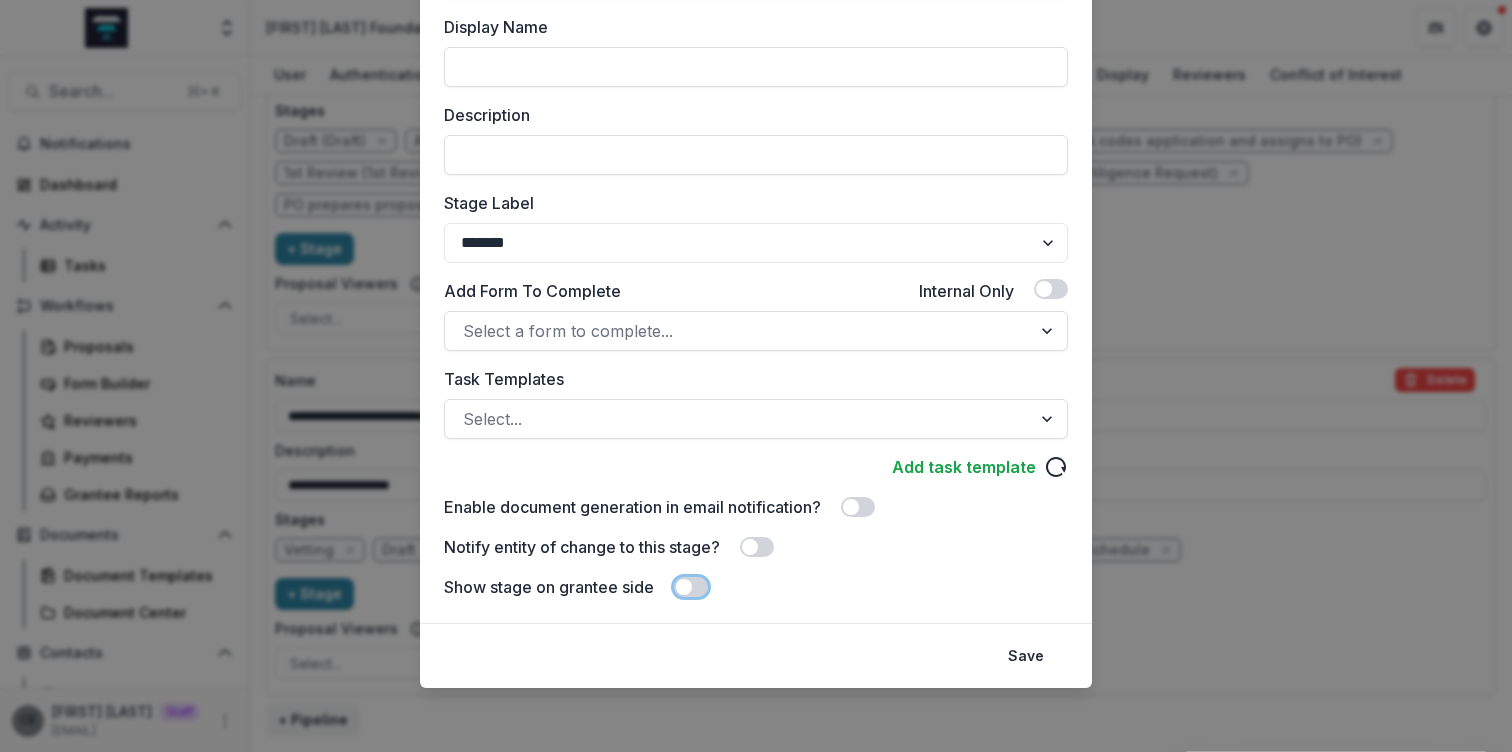type 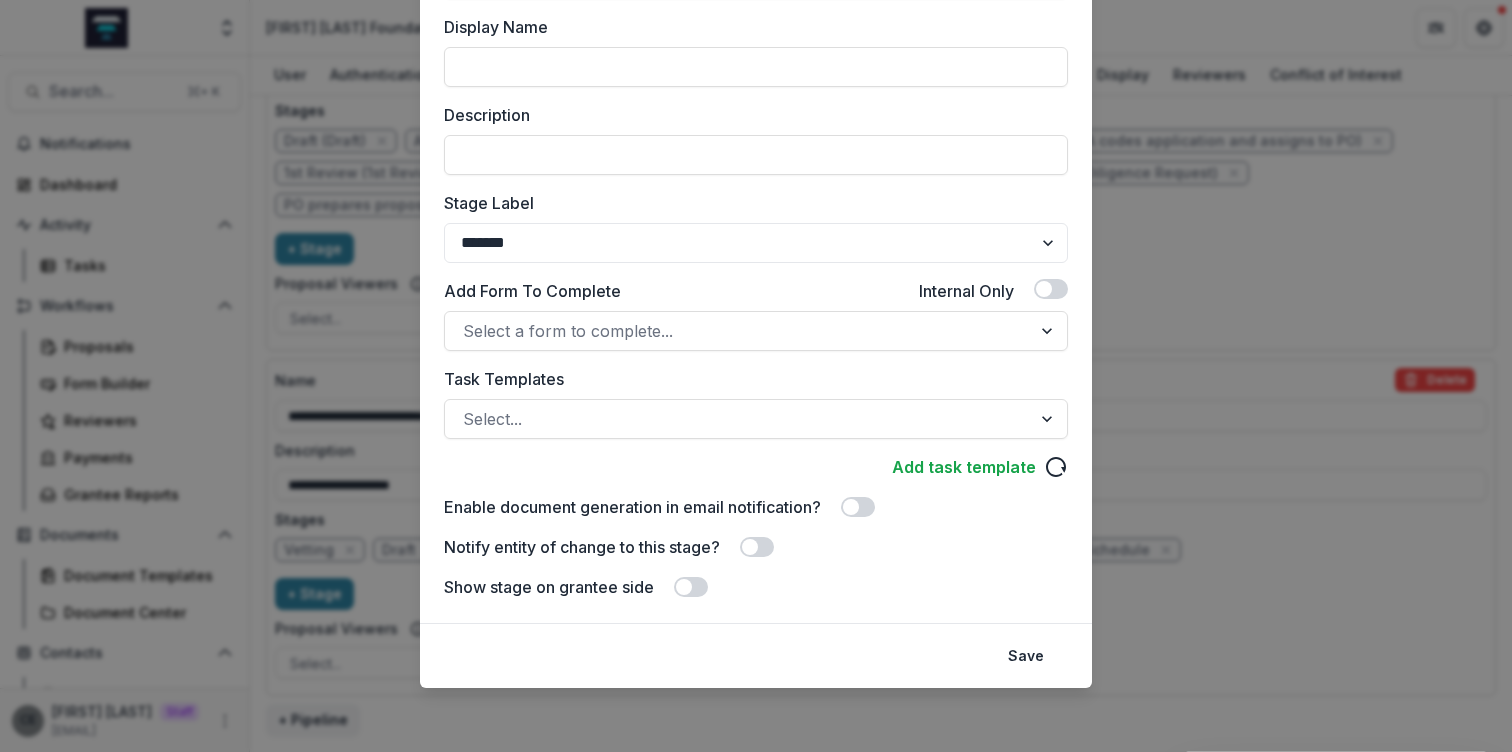 click on "Save" at bounding box center (1026, 656) 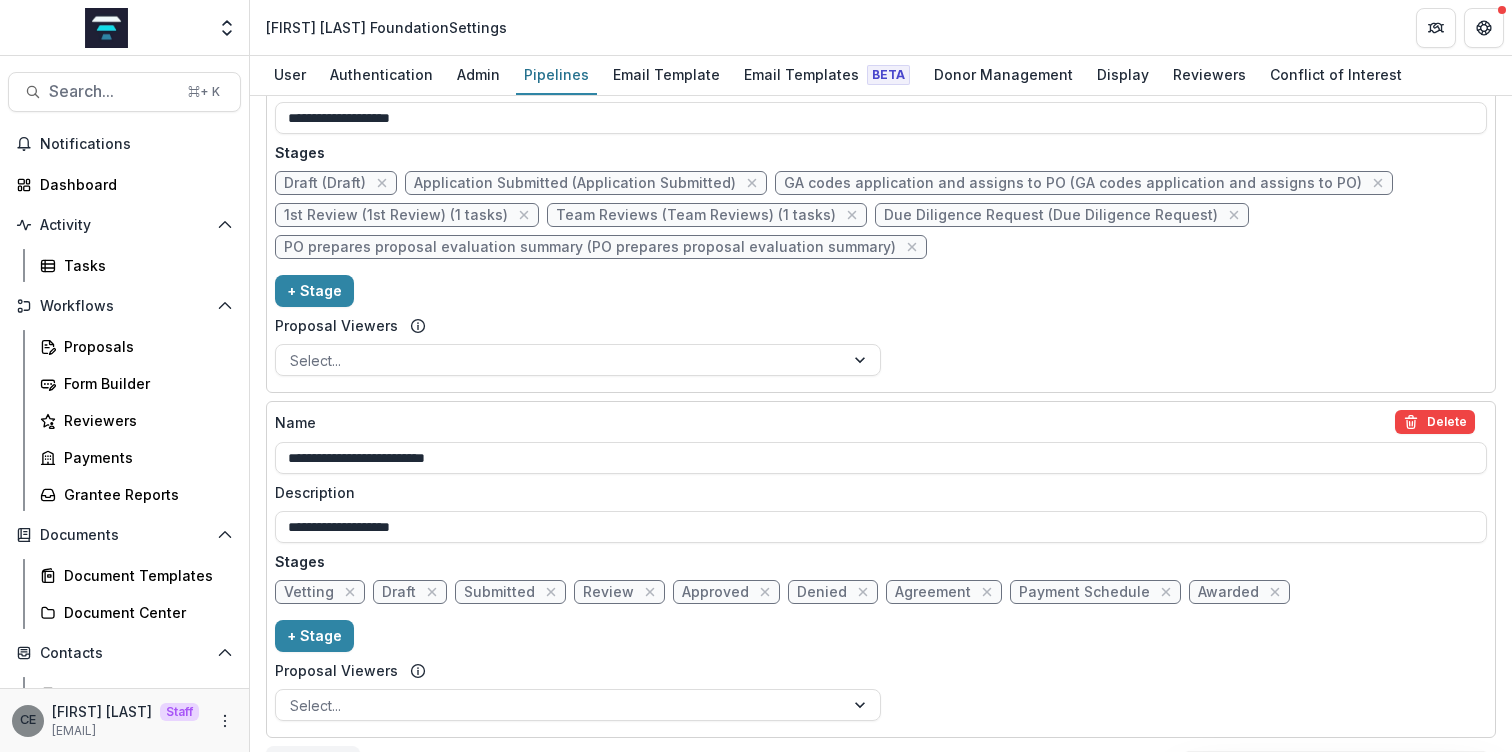 scroll, scrollTop: 1275, scrollLeft: 0, axis: vertical 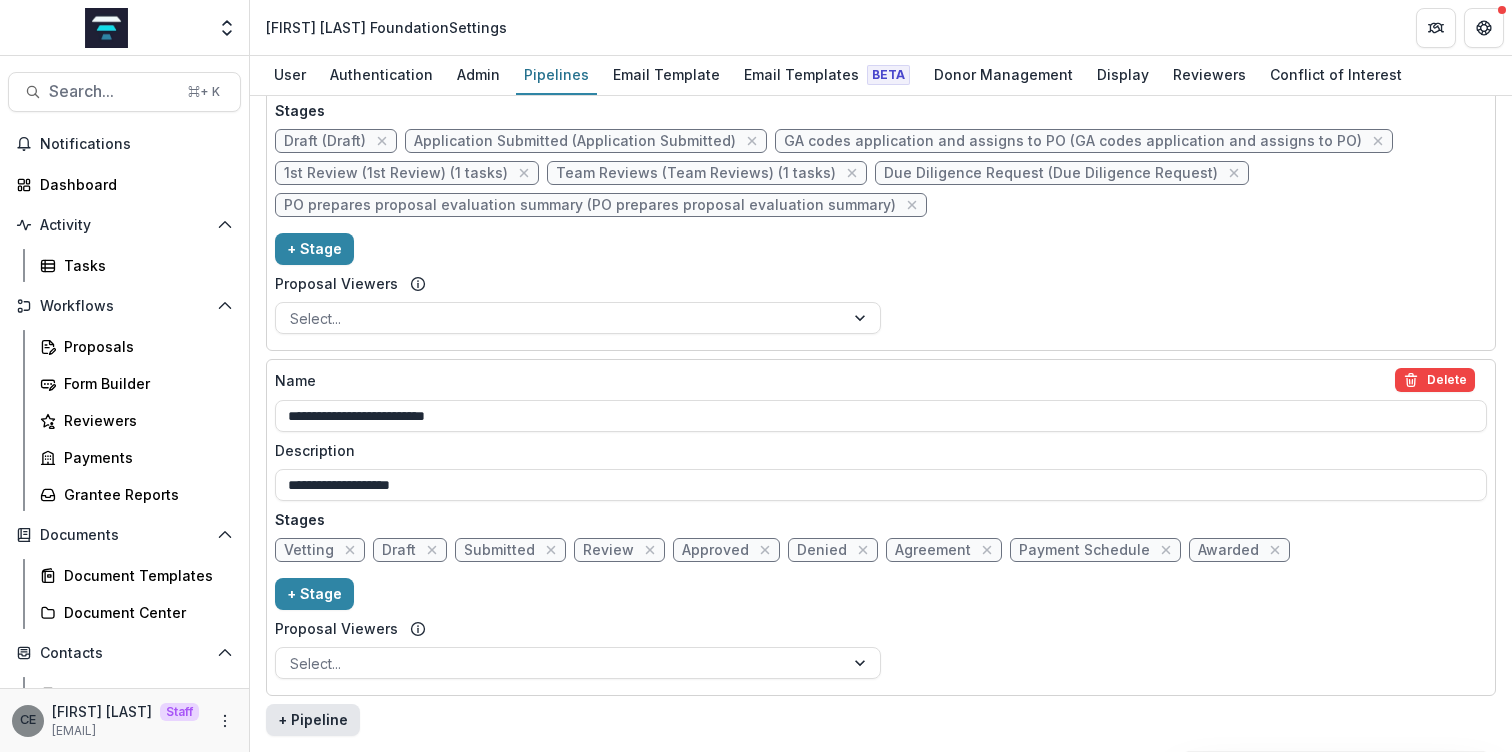 click on "+ Pipeline" at bounding box center [313, 720] 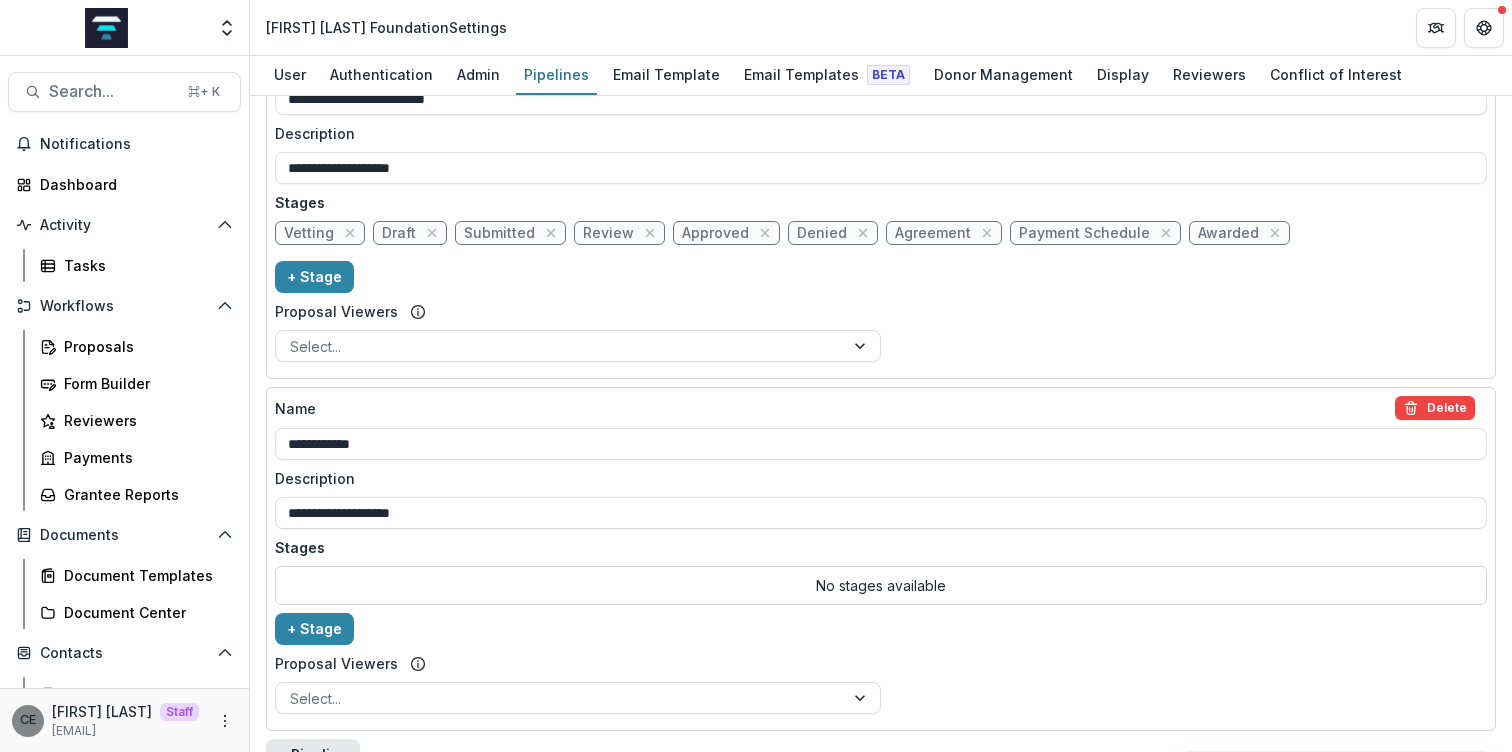 scroll, scrollTop: 1627, scrollLeft: 0, axis: vertical 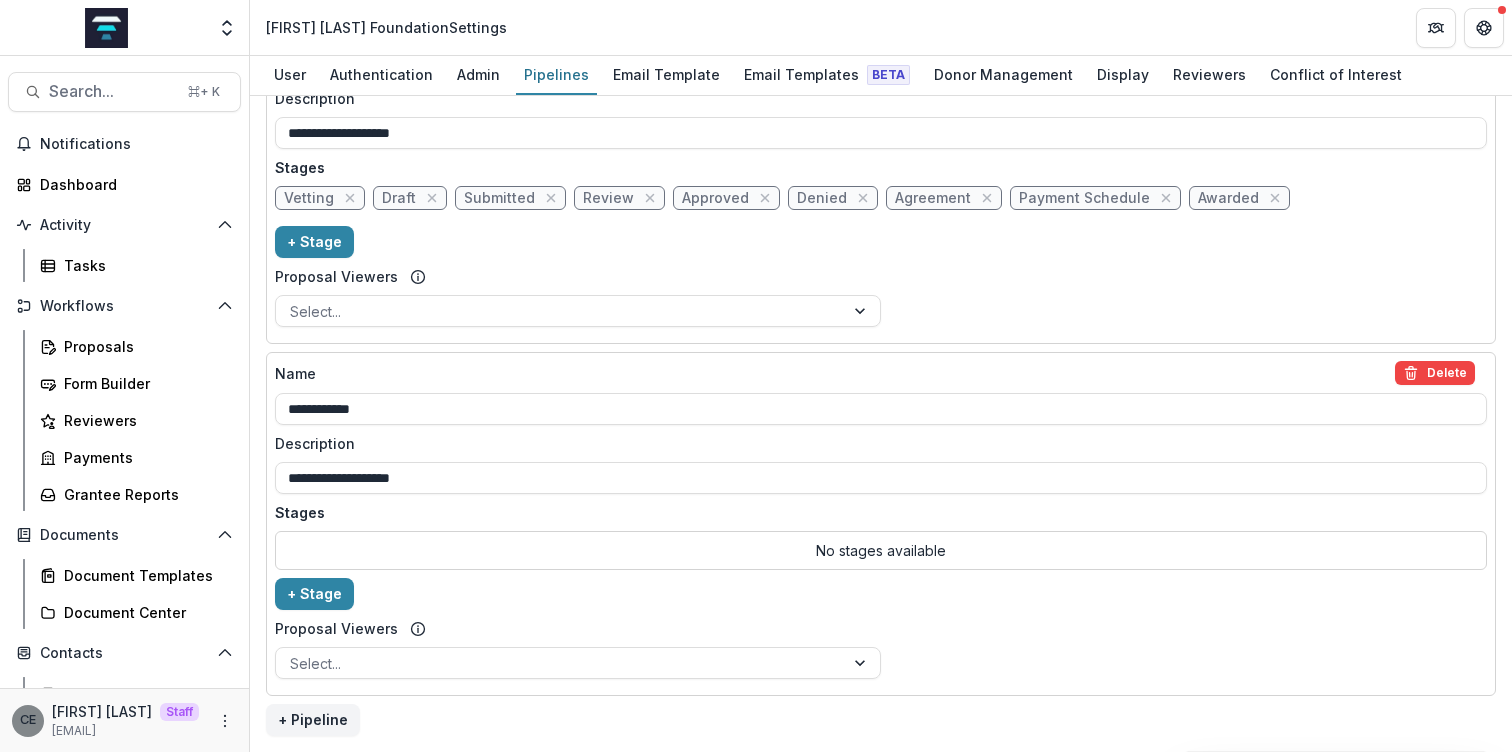 drag, startPoint x: 400, startPoint y: 408, endPoint x: 246, endPoint y: 386, distance: 155.56349 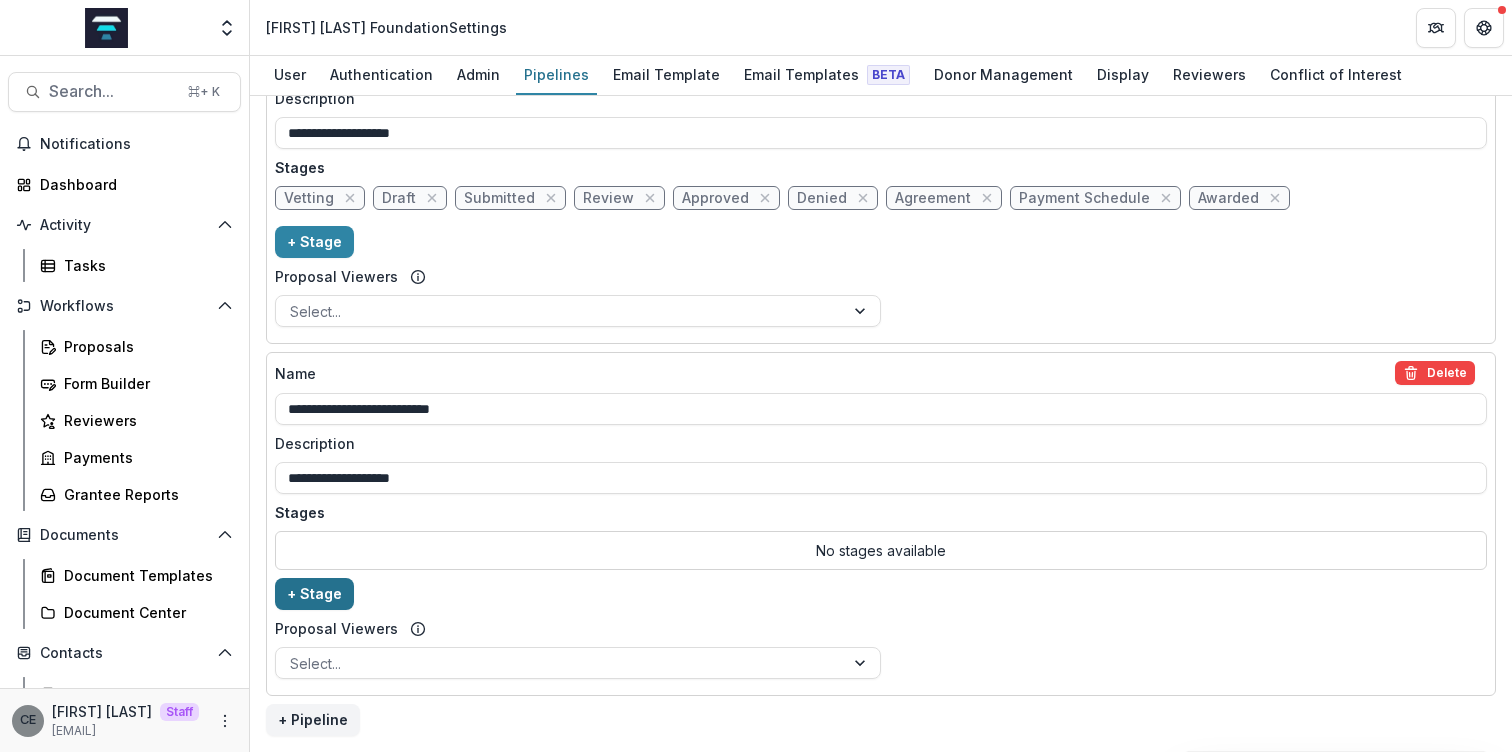 type on "**********" 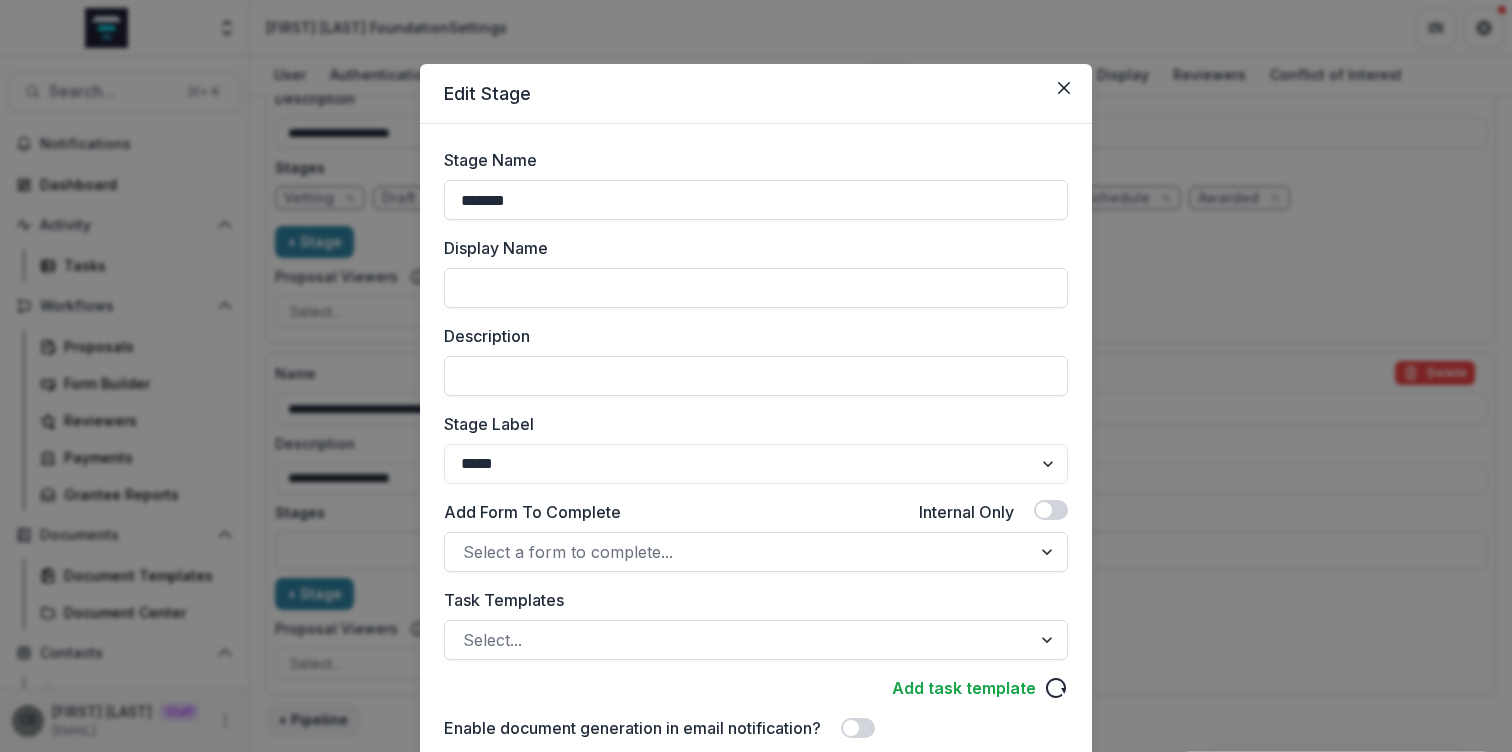 drag, startPoint x: 528, startPoint y: 203, endPoint x: 321, endPoint y: 162, distance: 211.02133 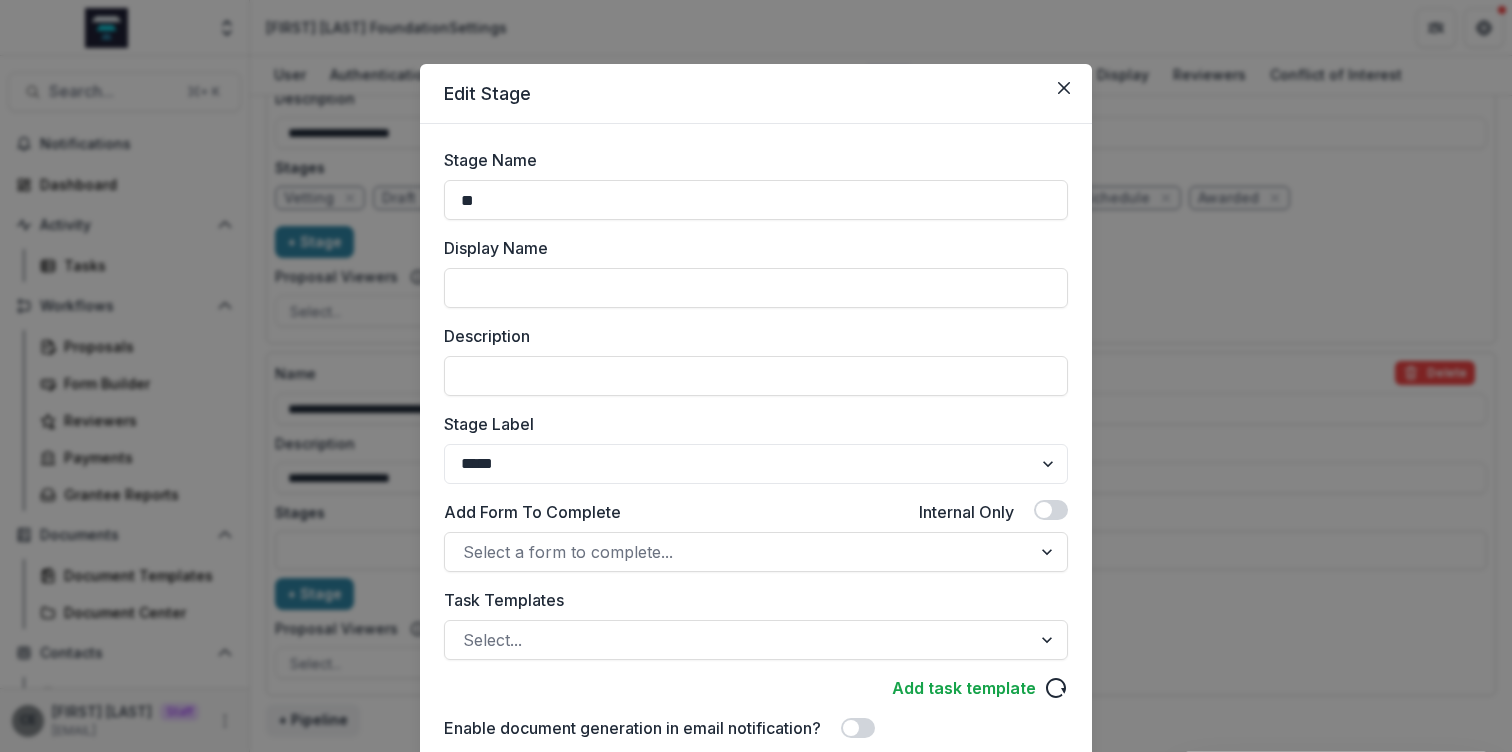 type on "*" 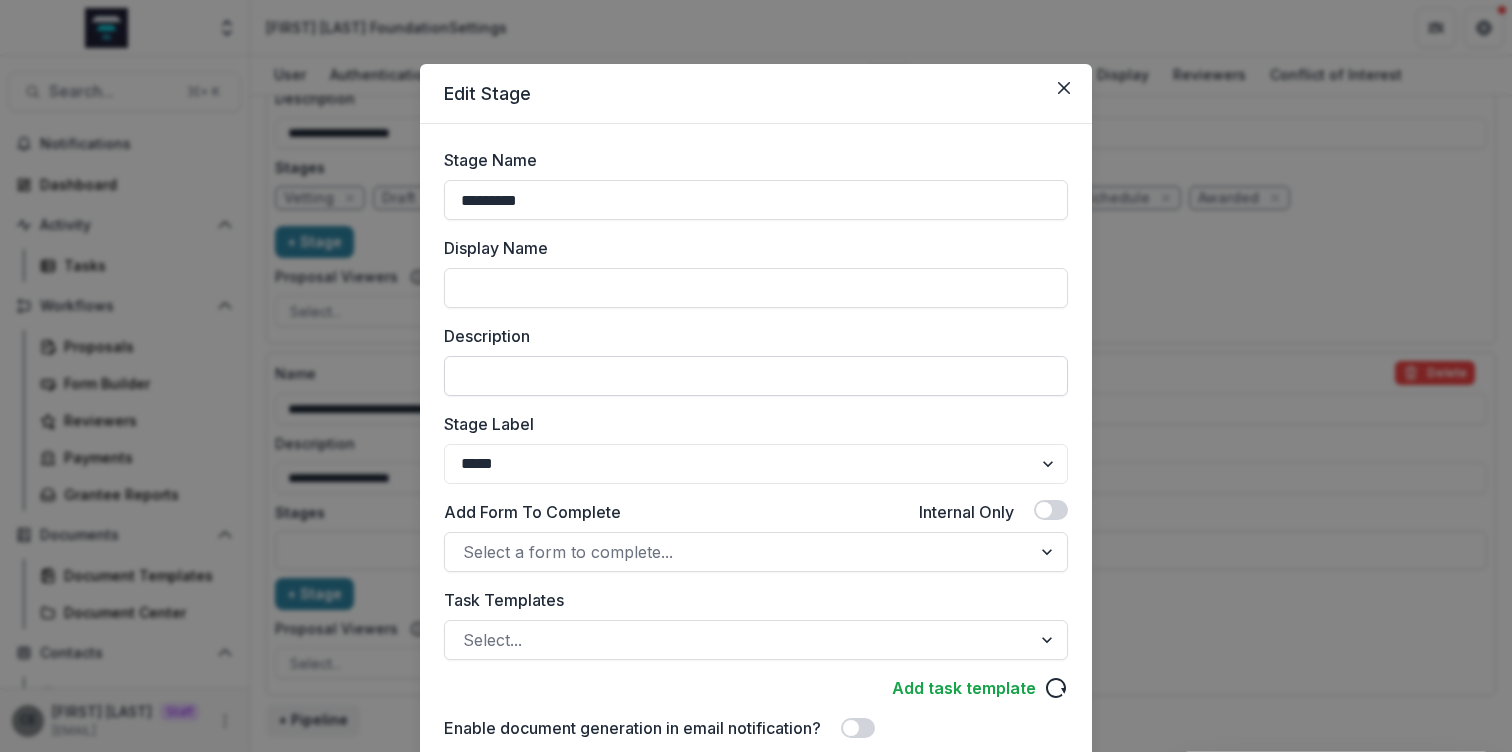 type on "*********" 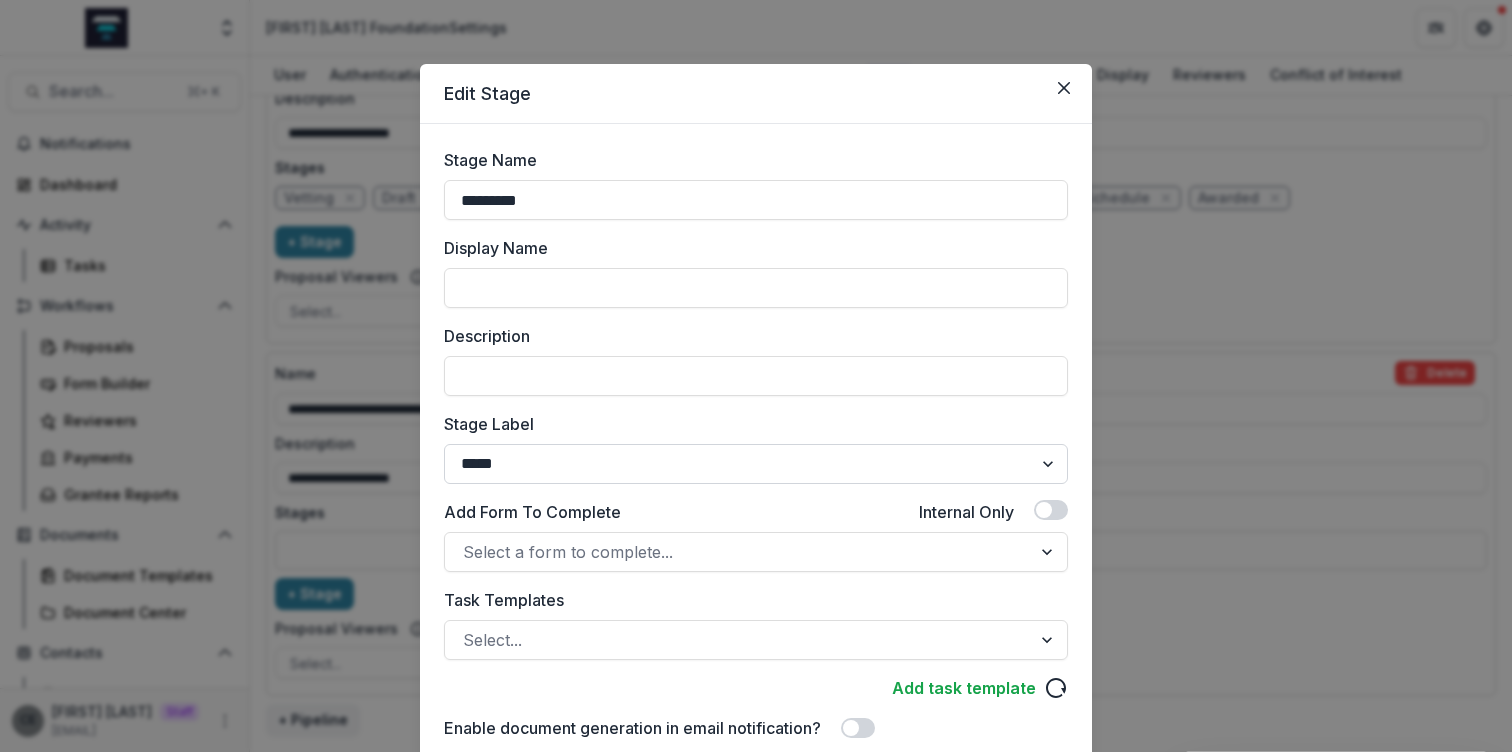 click on "******* ***** ********* ****** ******* ******** ******** ******* ********* ******* ******" at bounding box center [756, 464] 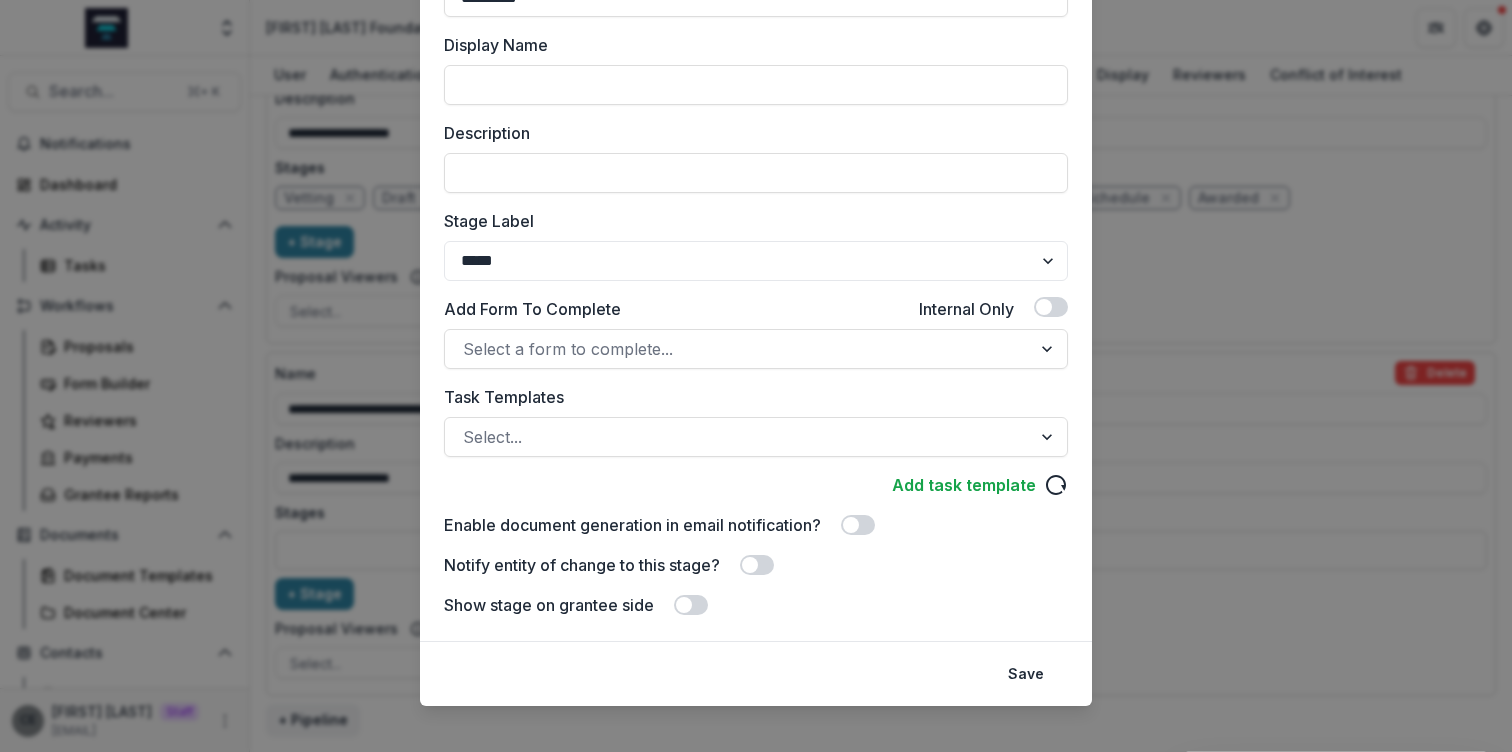 scroll, scrollTop: 221, scrollLeft: 0, axis: vertical 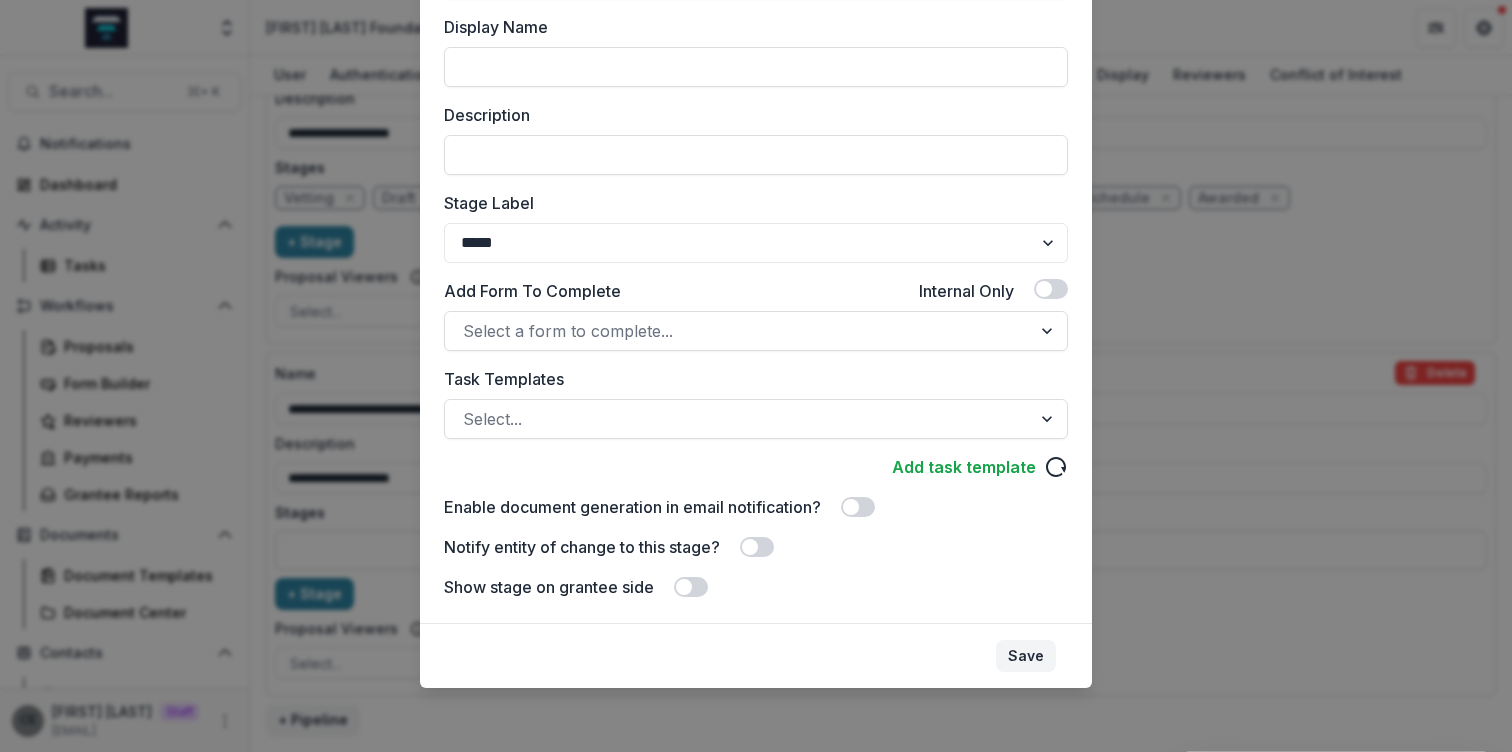click on "Save" at bounding box center (1026, 656) 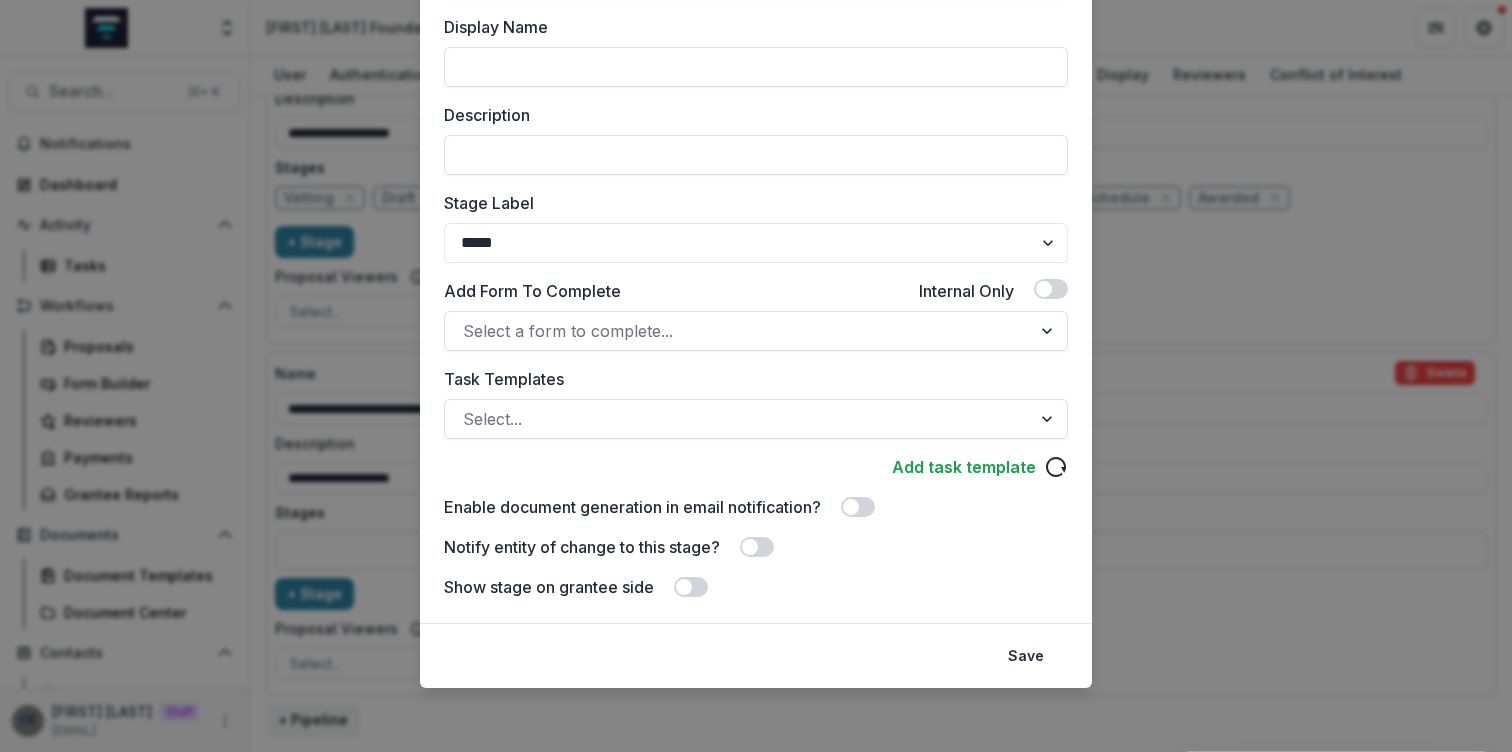 scroll, scrollTop: 1620, scrollLeft: 0, axis: vertical 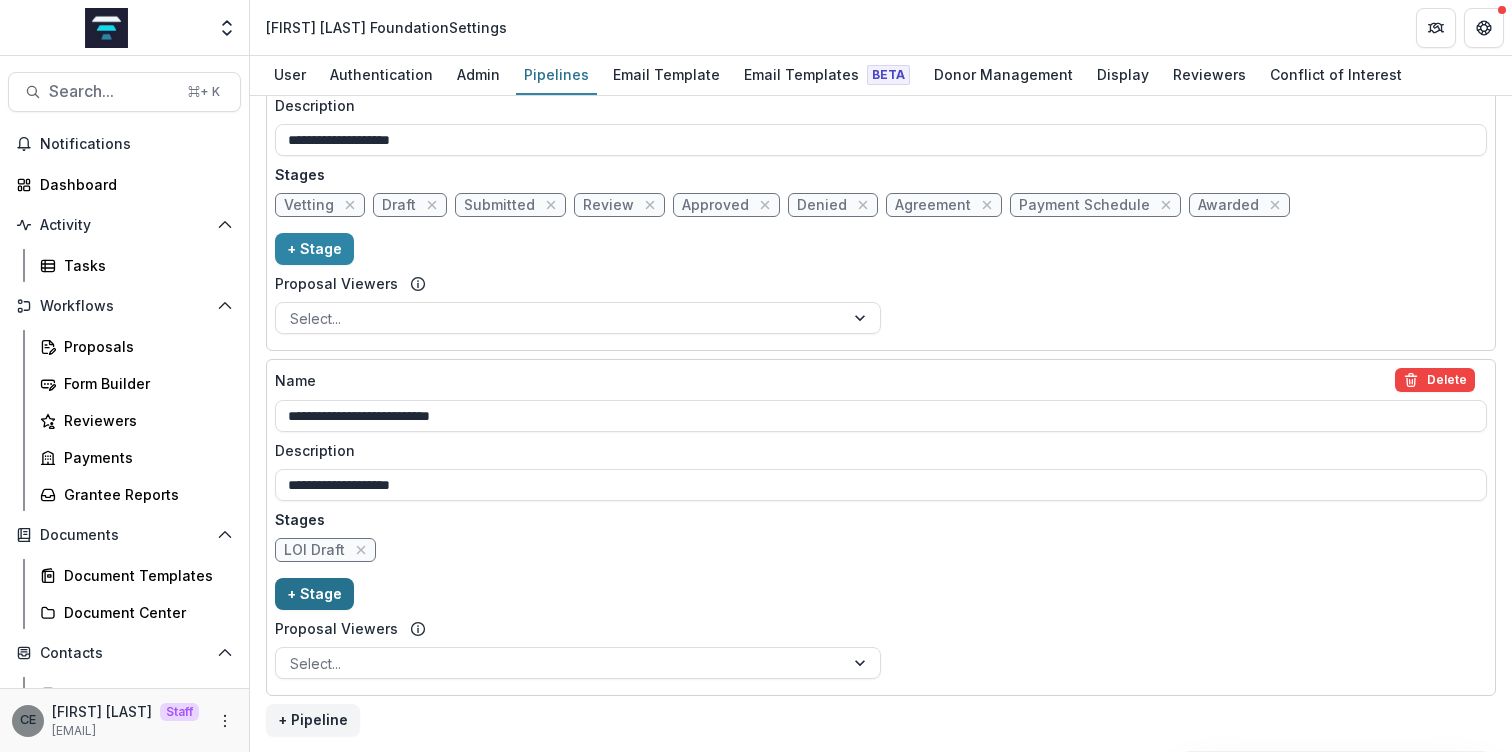 click on "+ Stage" at bounding box center (314, 594) 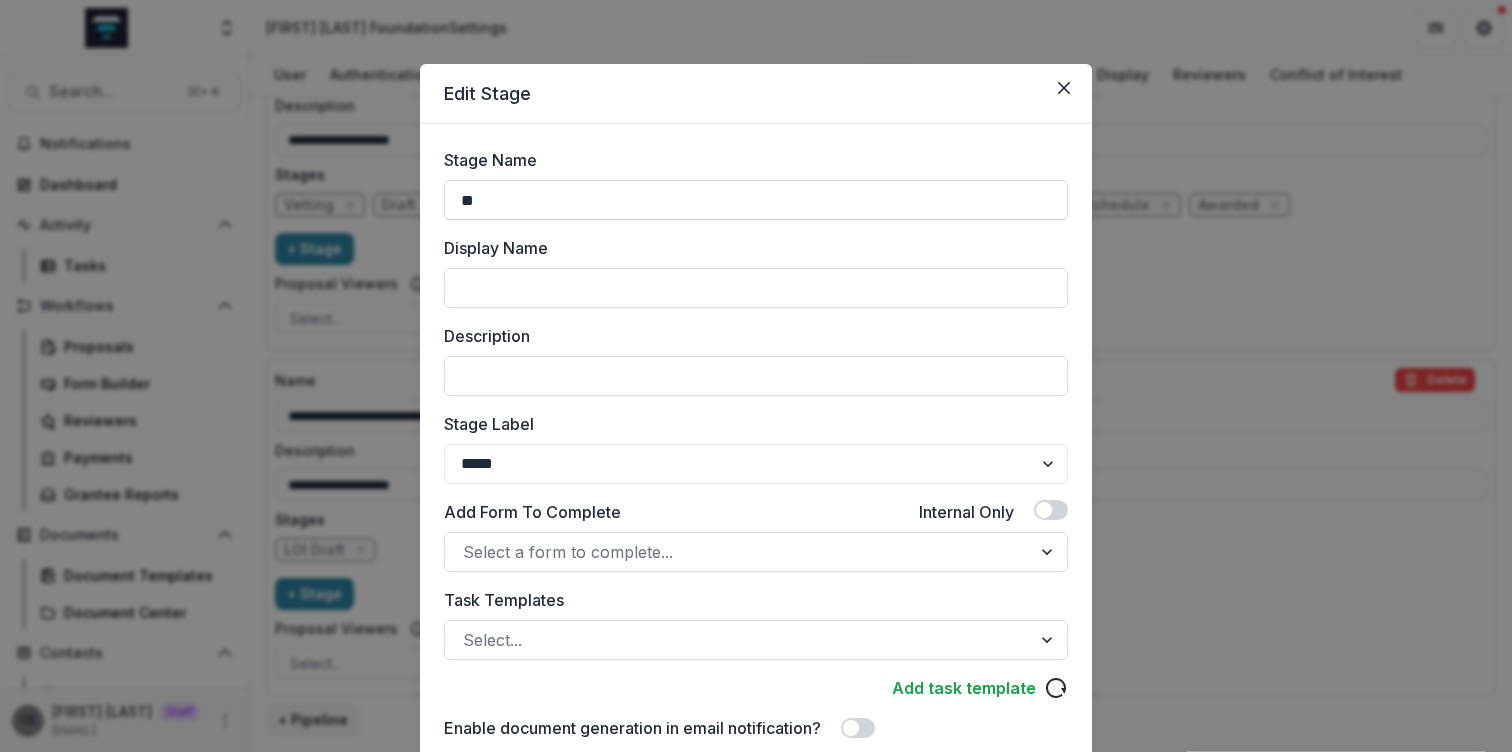 type on "*" 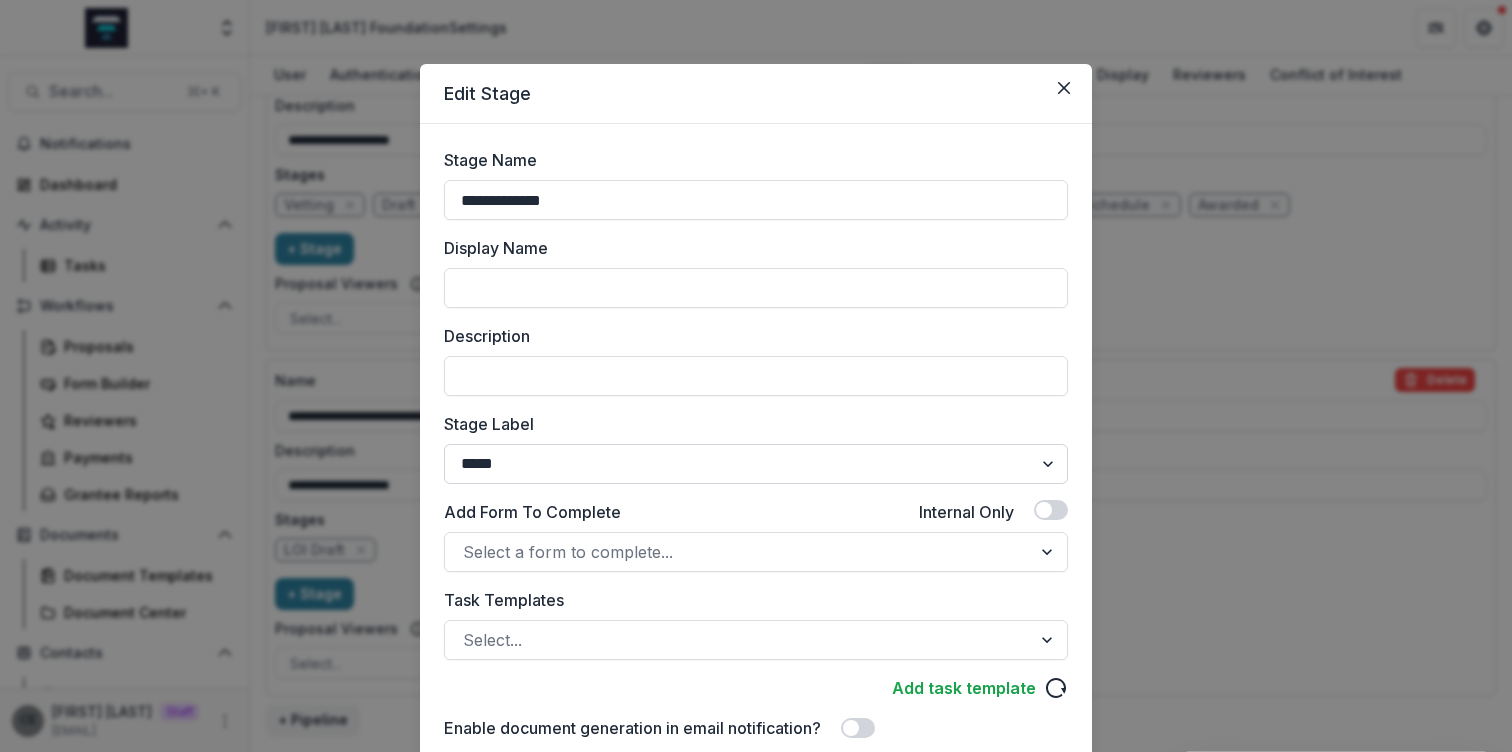 type on "**********" 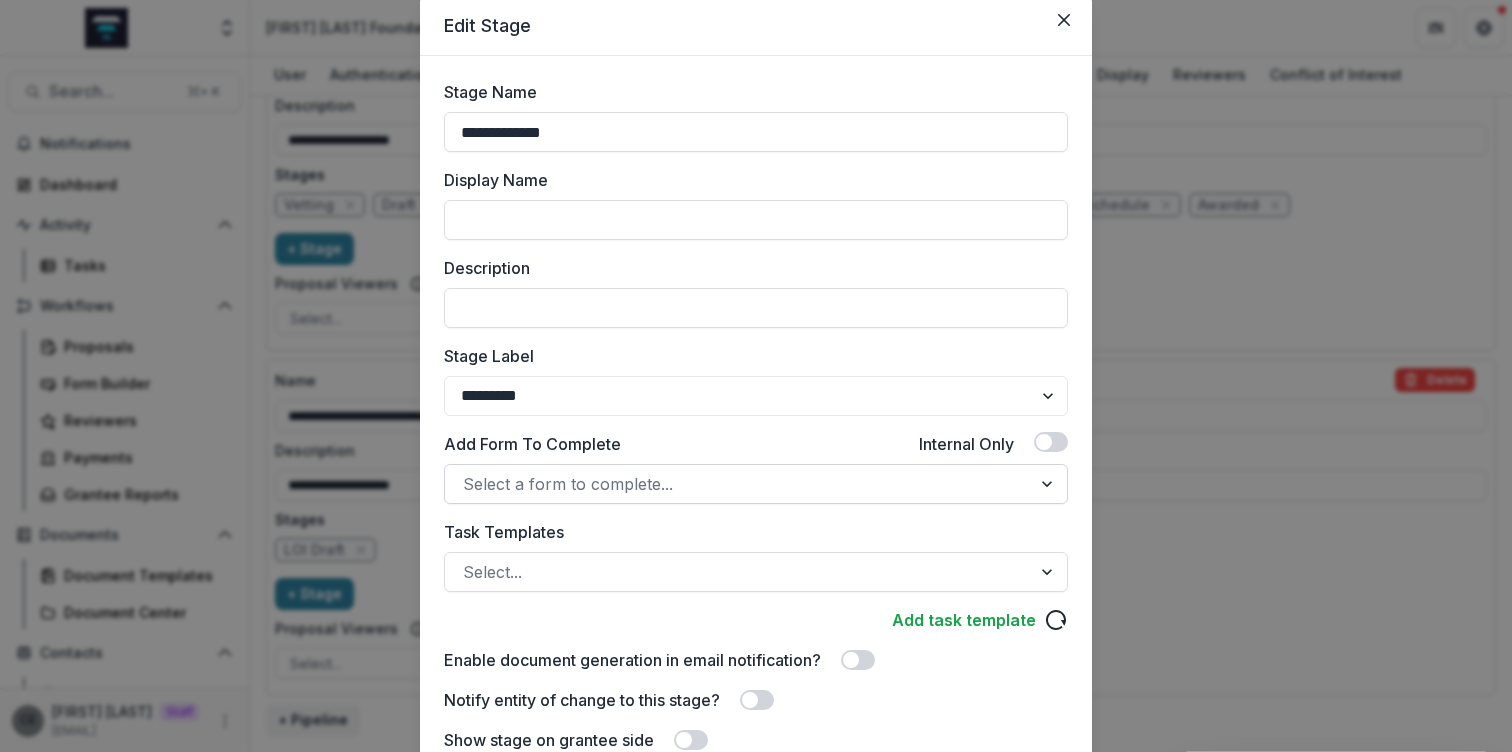 scroll, scrollTop: 221, scrollLeft: 0, axis: vertical 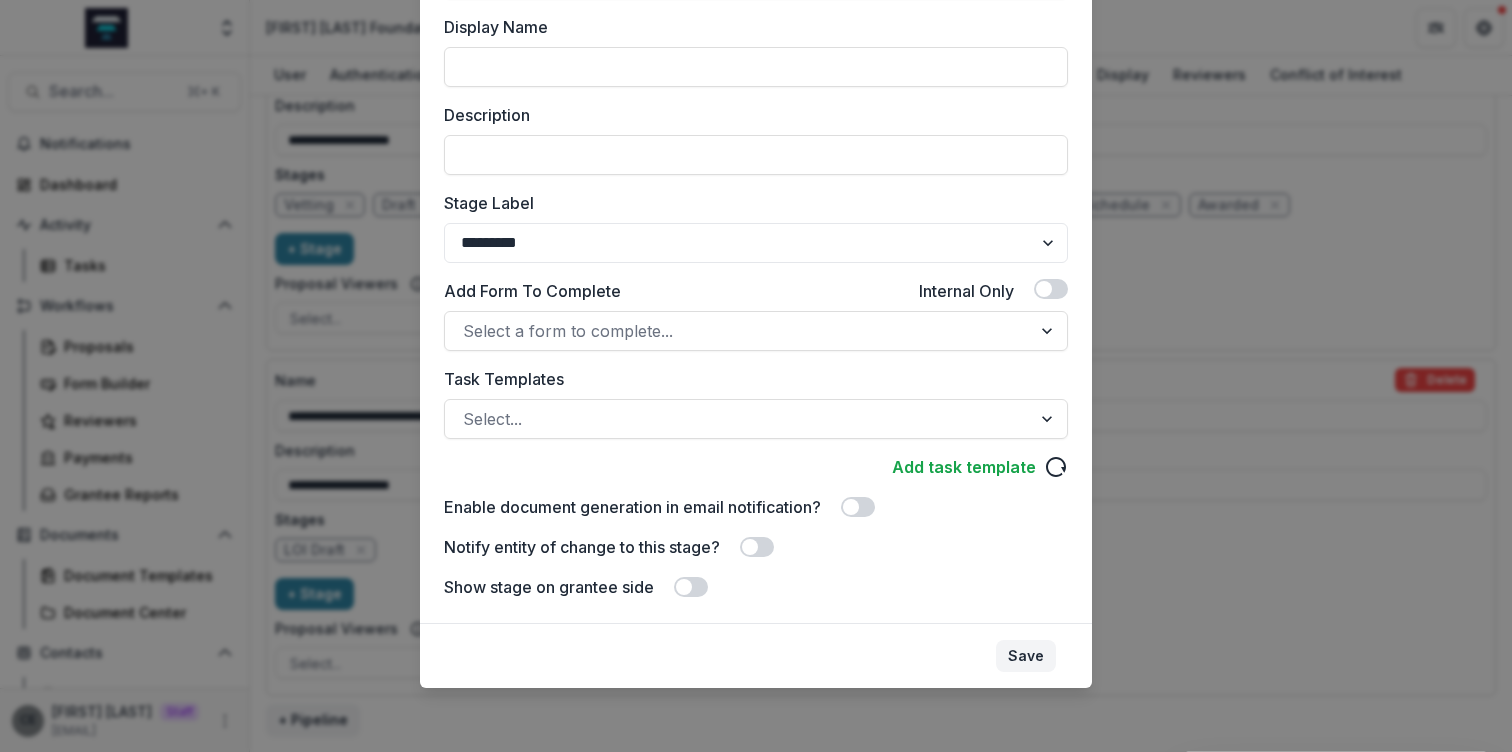 click on "Save" at bounding box center [1026, 656] 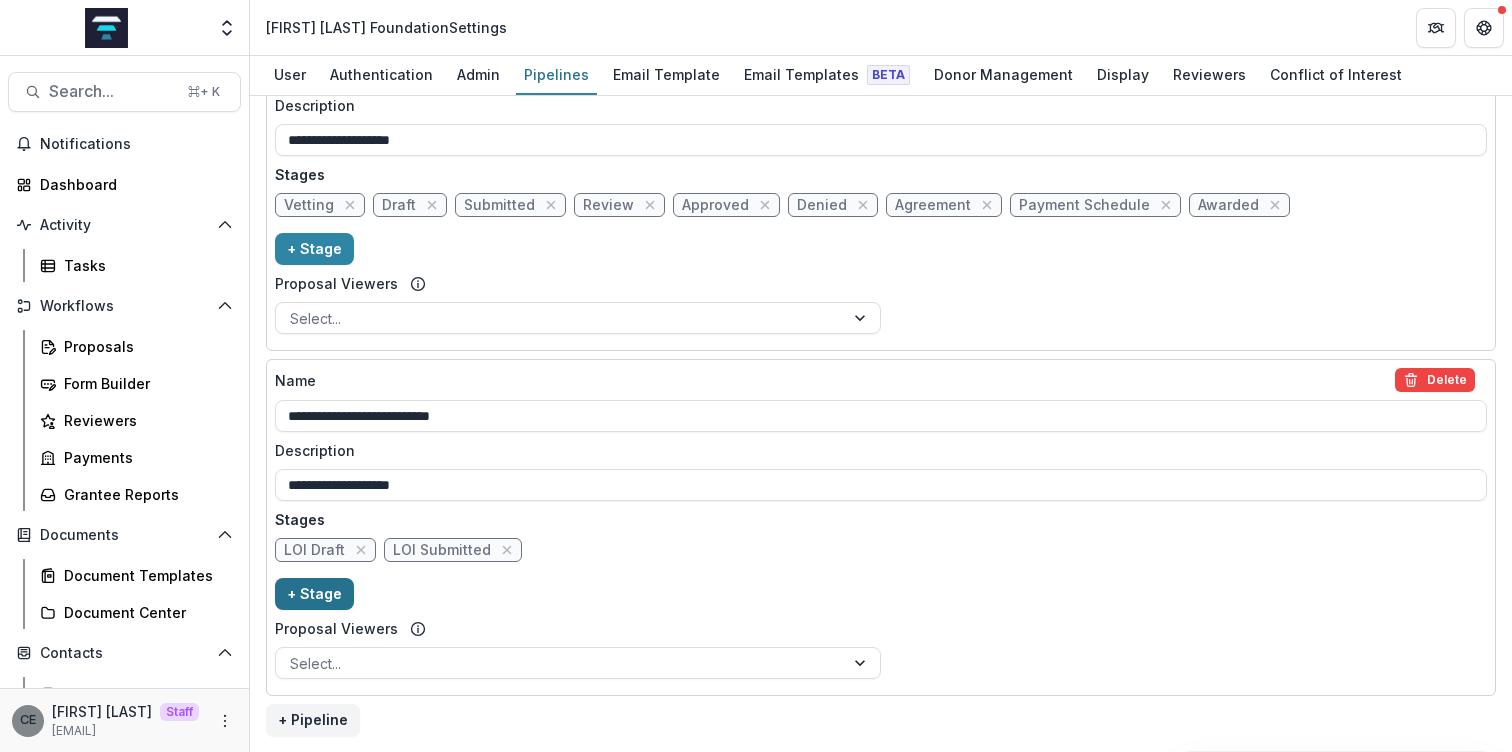 click on "+ Stage" at bounding box center (314, 594) 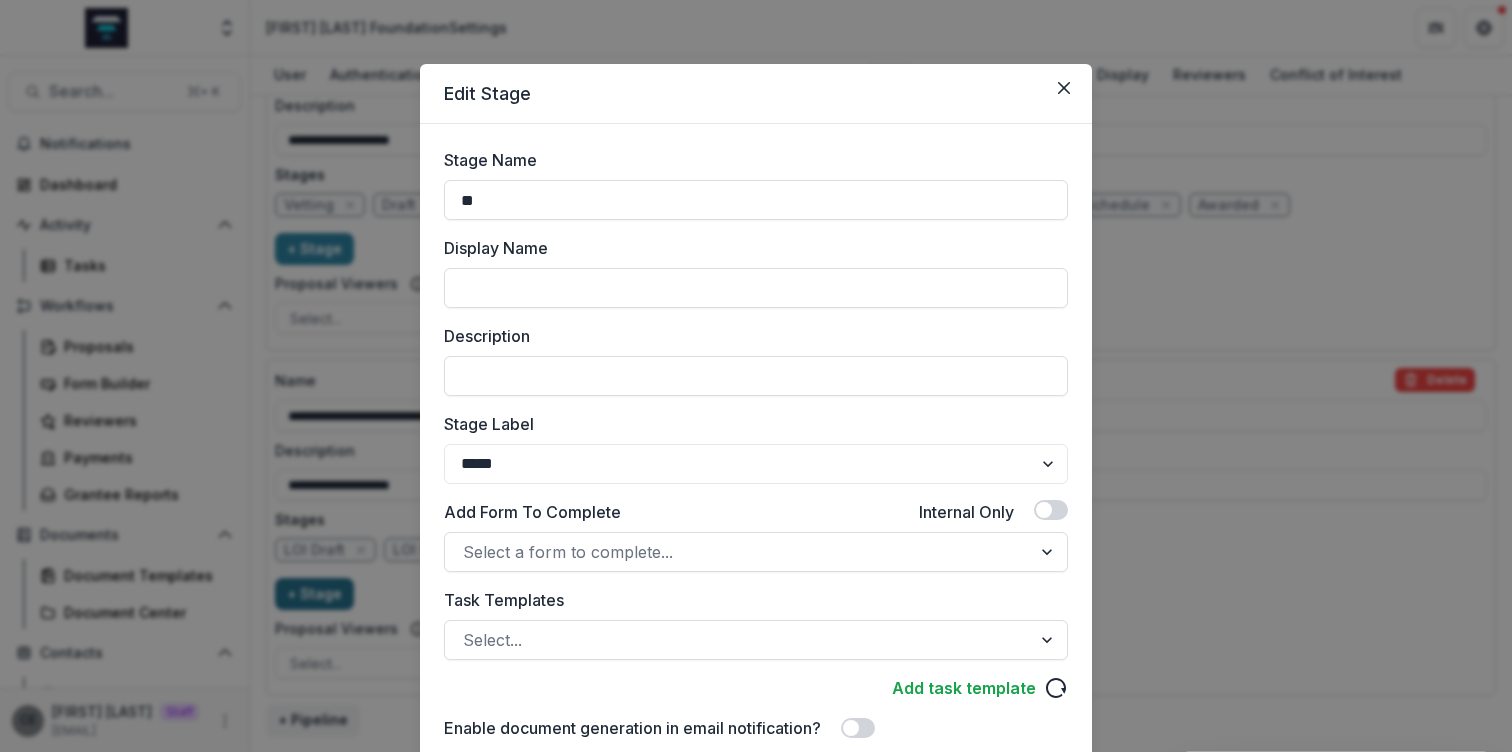 type on "*" 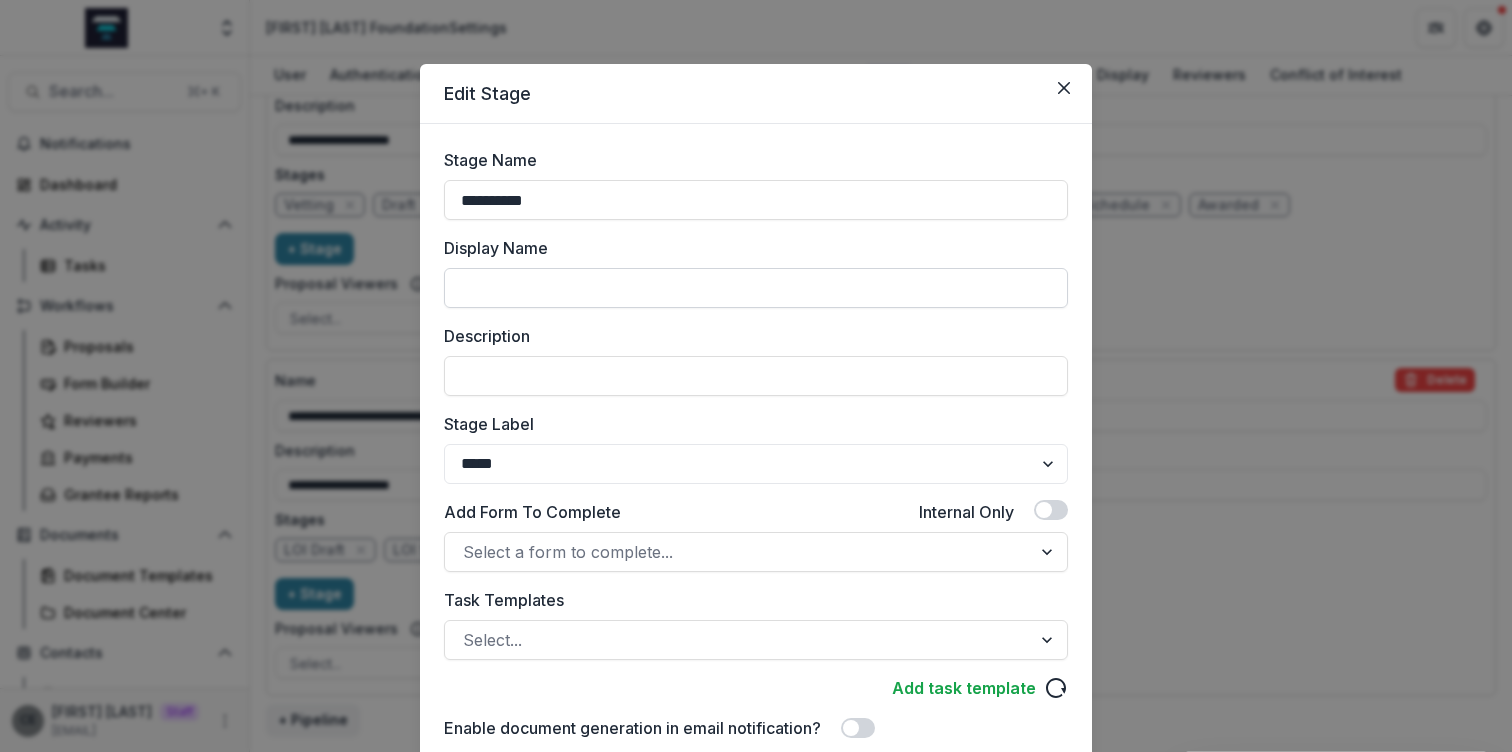 scroll, scrollTop: 221, scrollLeft: 0, axis: vertical 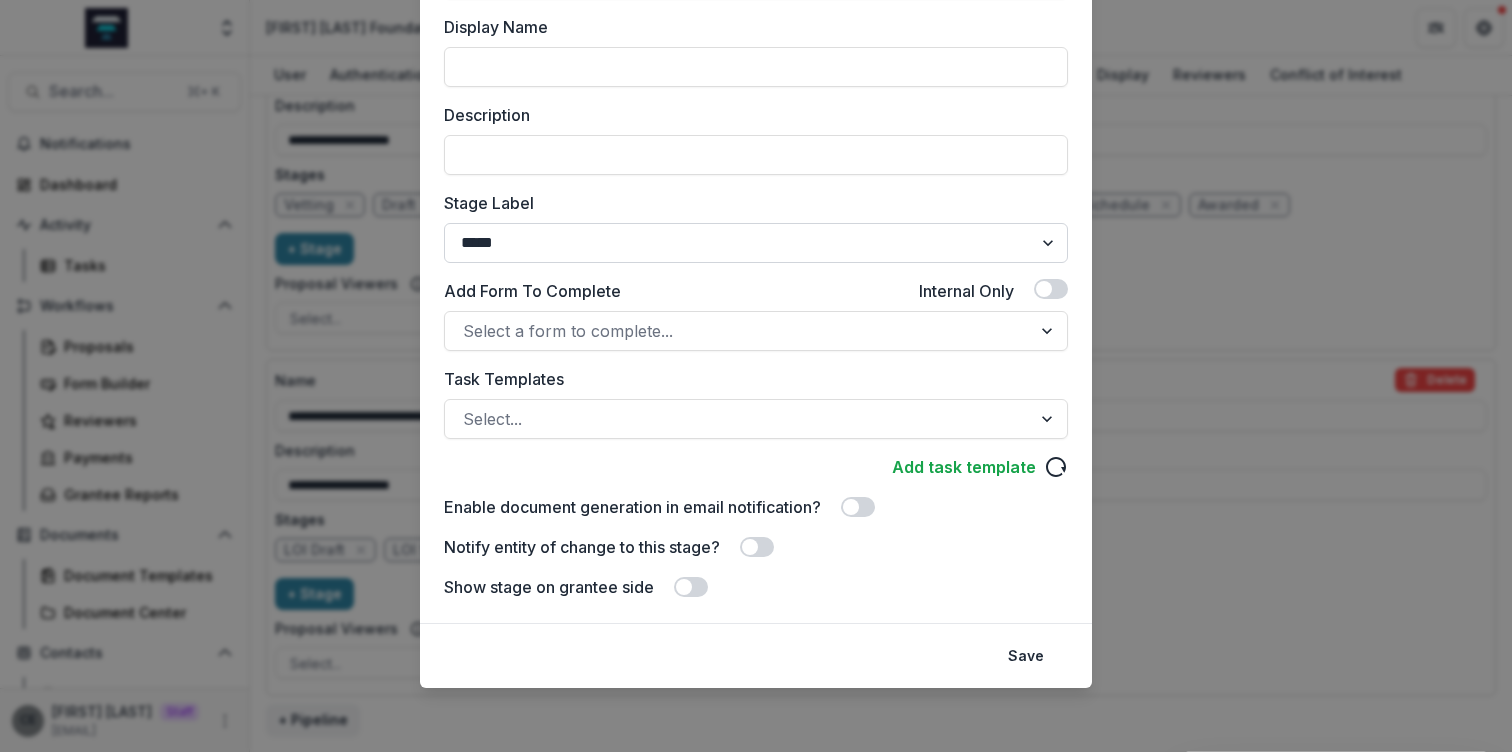 type on "**********" 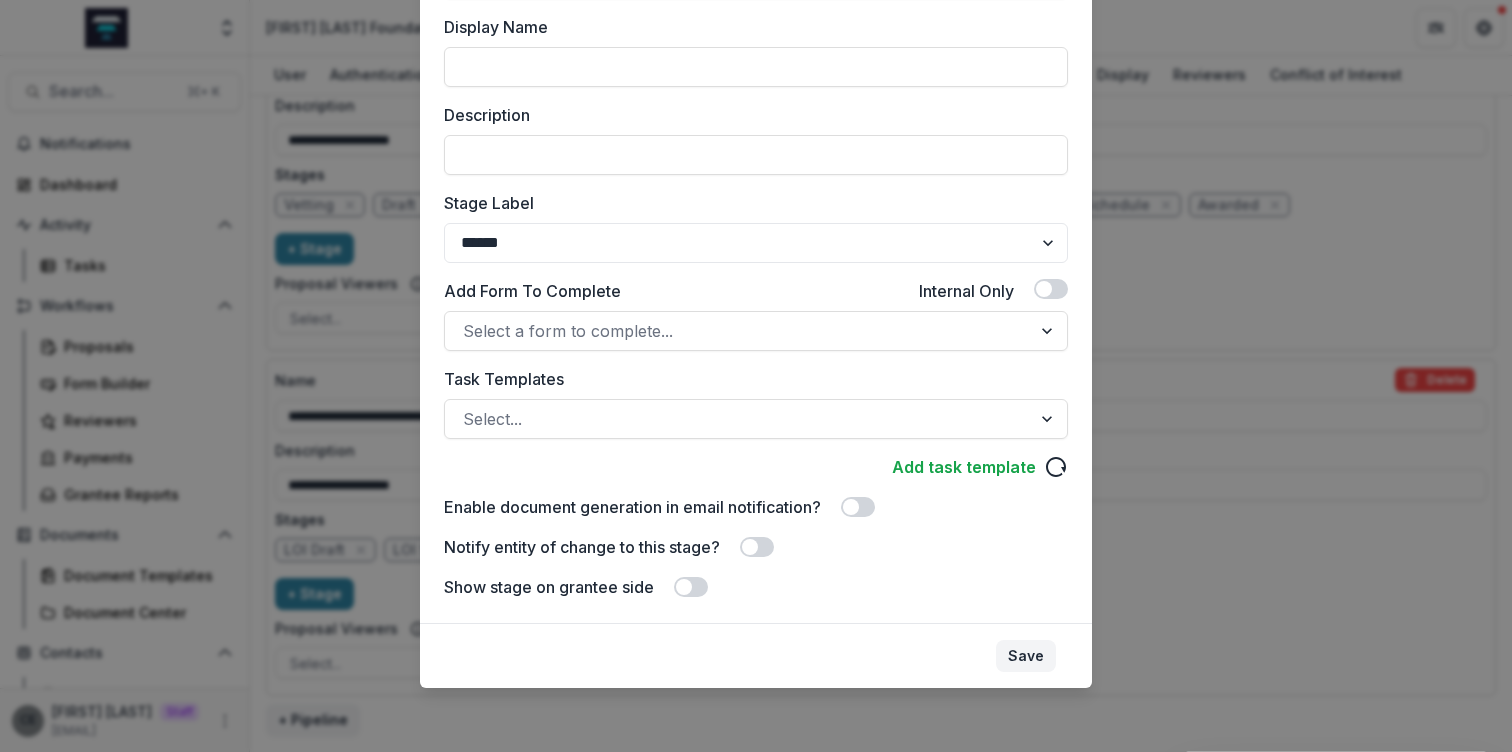 click on "Save" at bounding box center [1026, 656] 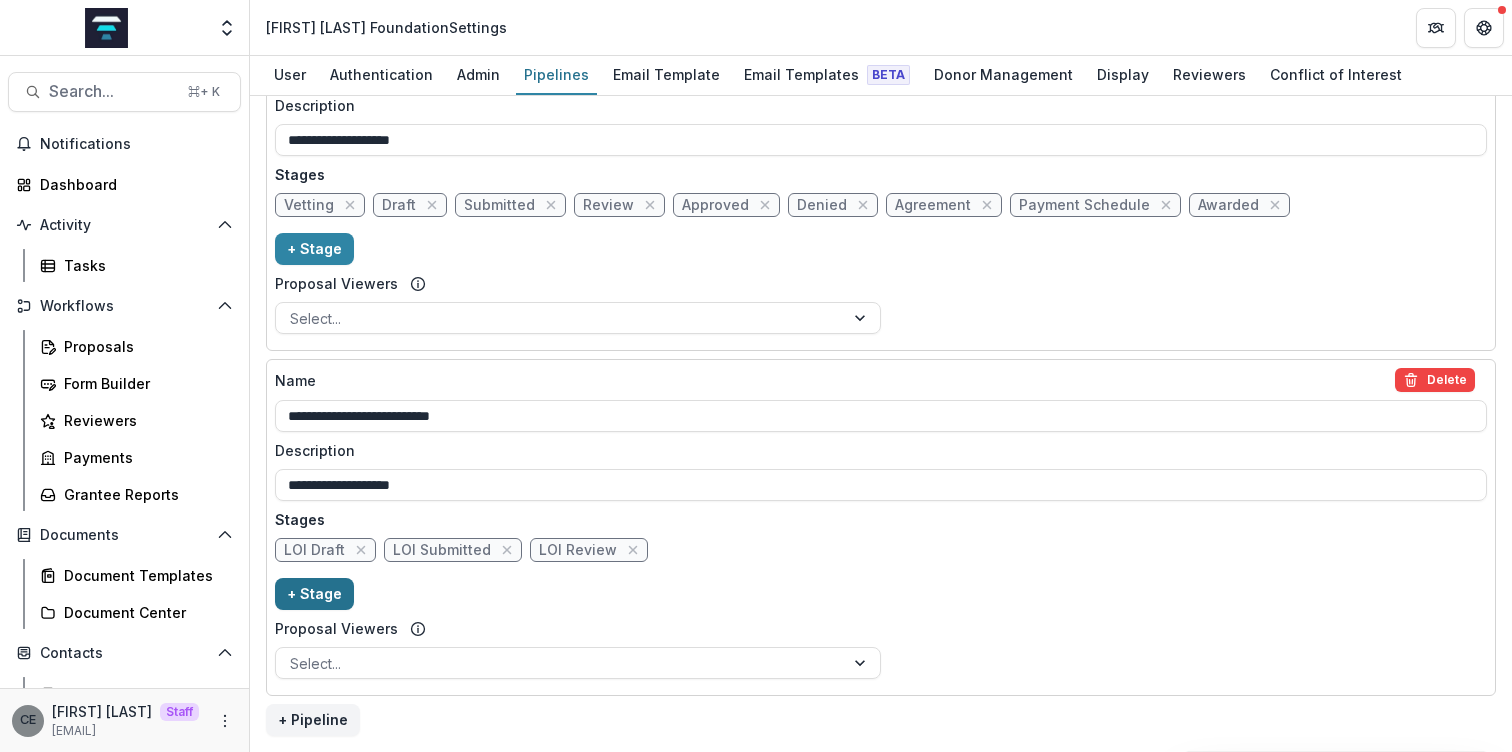 click on "+ Stage" at bounding box center (314, 594) 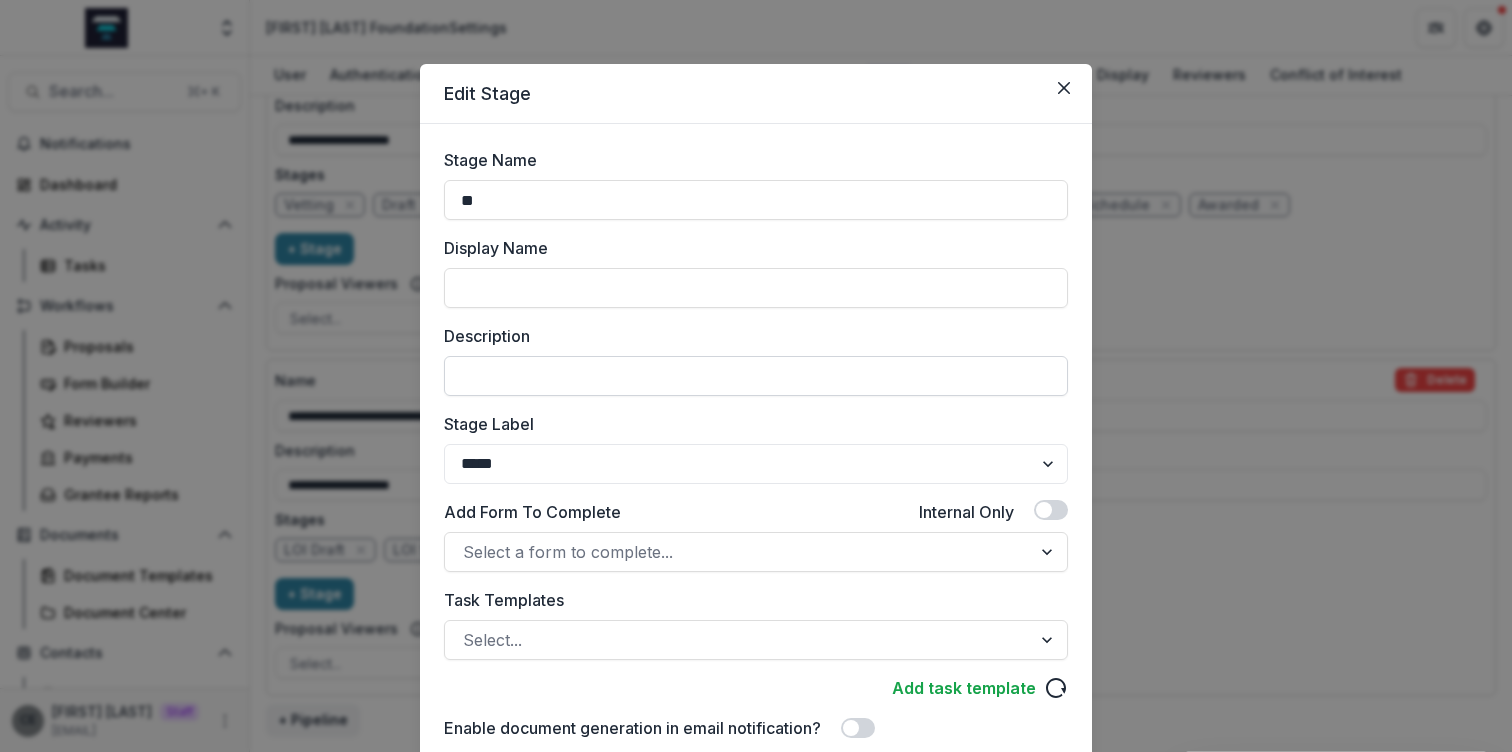 type on "*" 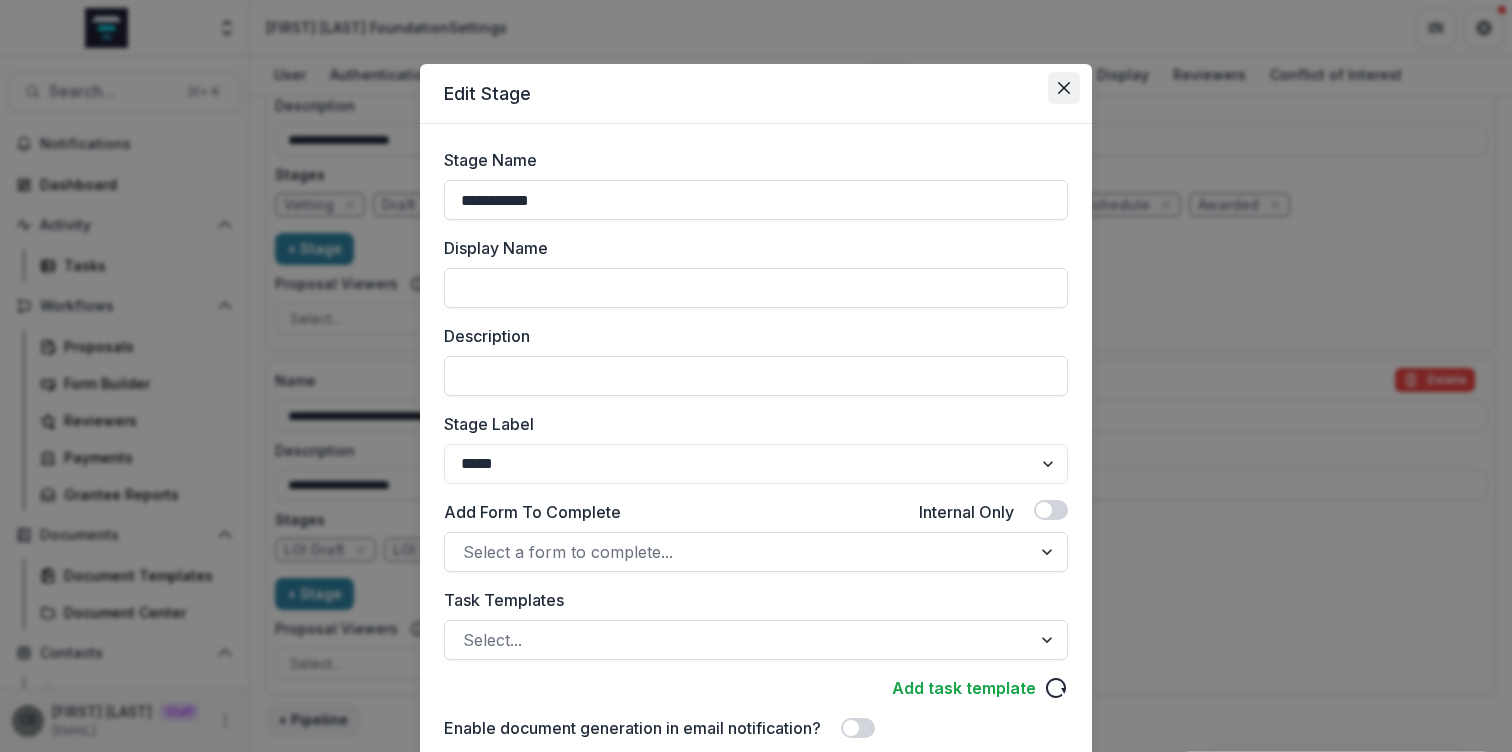 type on "**********" 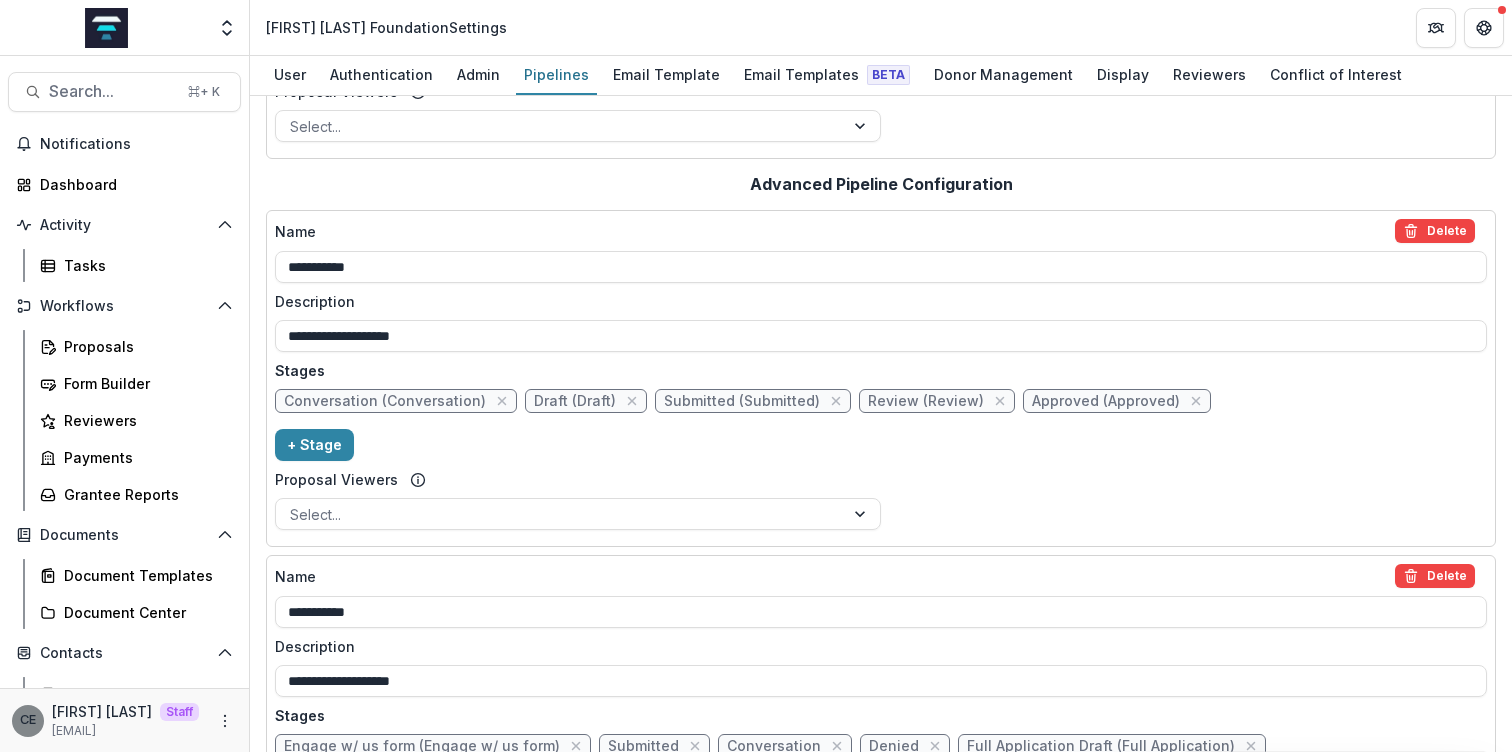 scroll, scrollTop: 0, scrollLeft: 0, axis: both 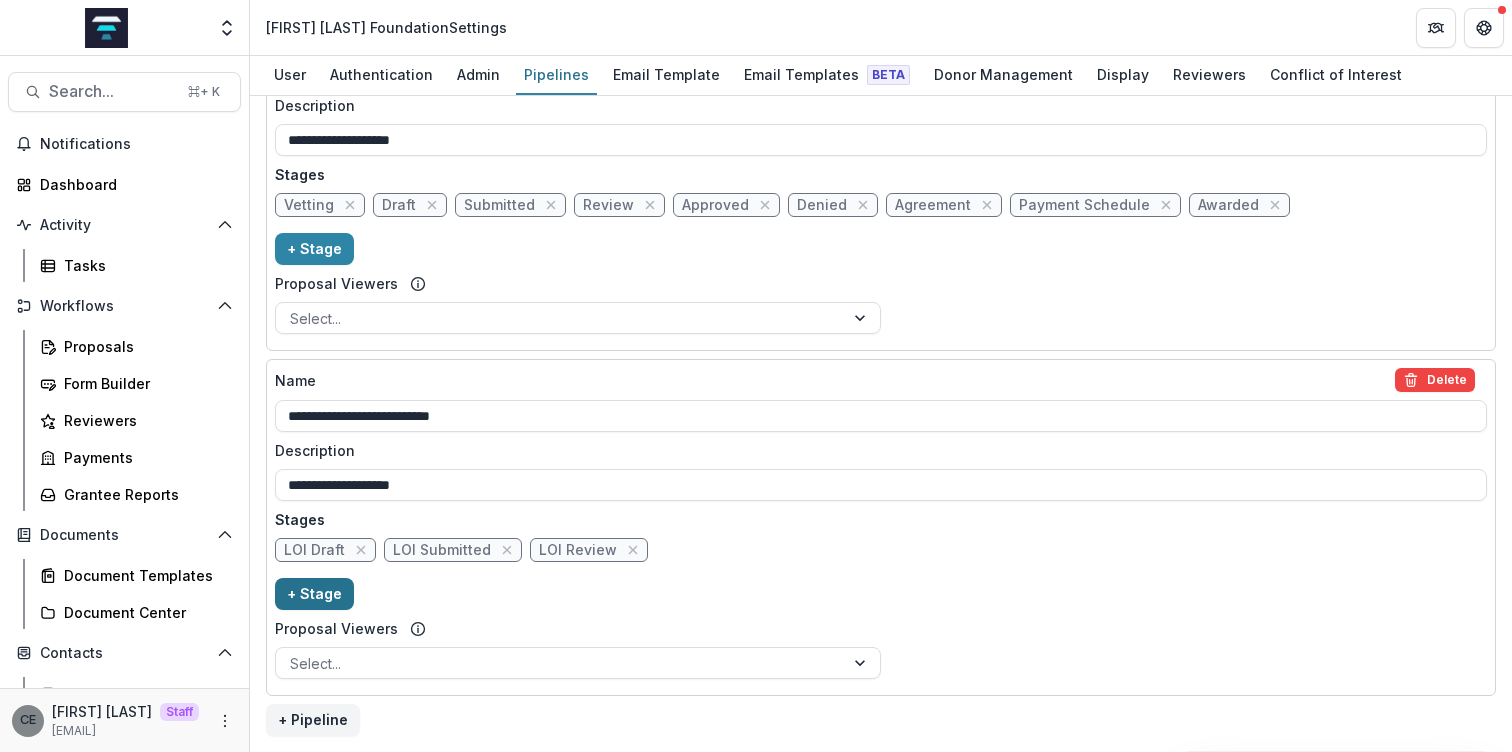 click on "+ Stage" at bounding box center (314, 594) 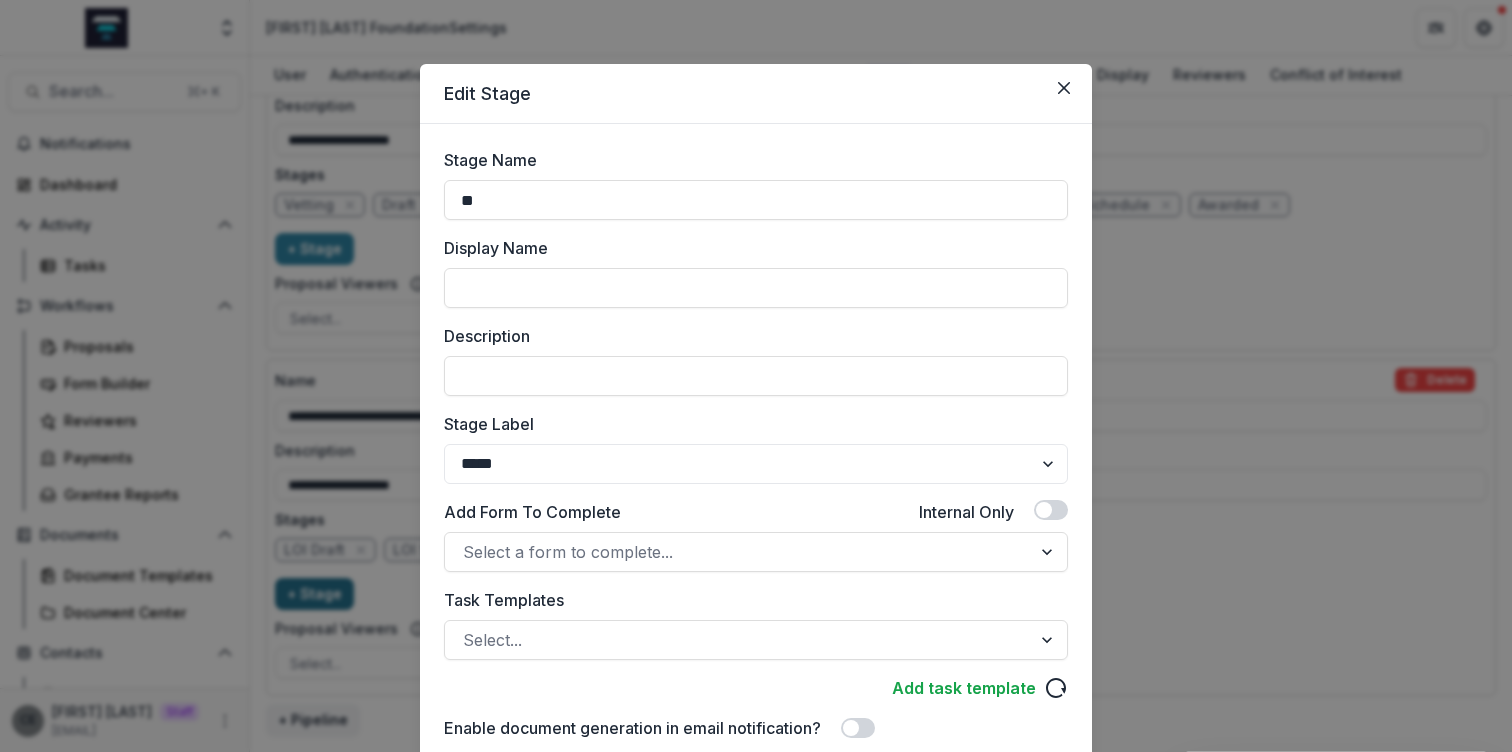 type on "*" 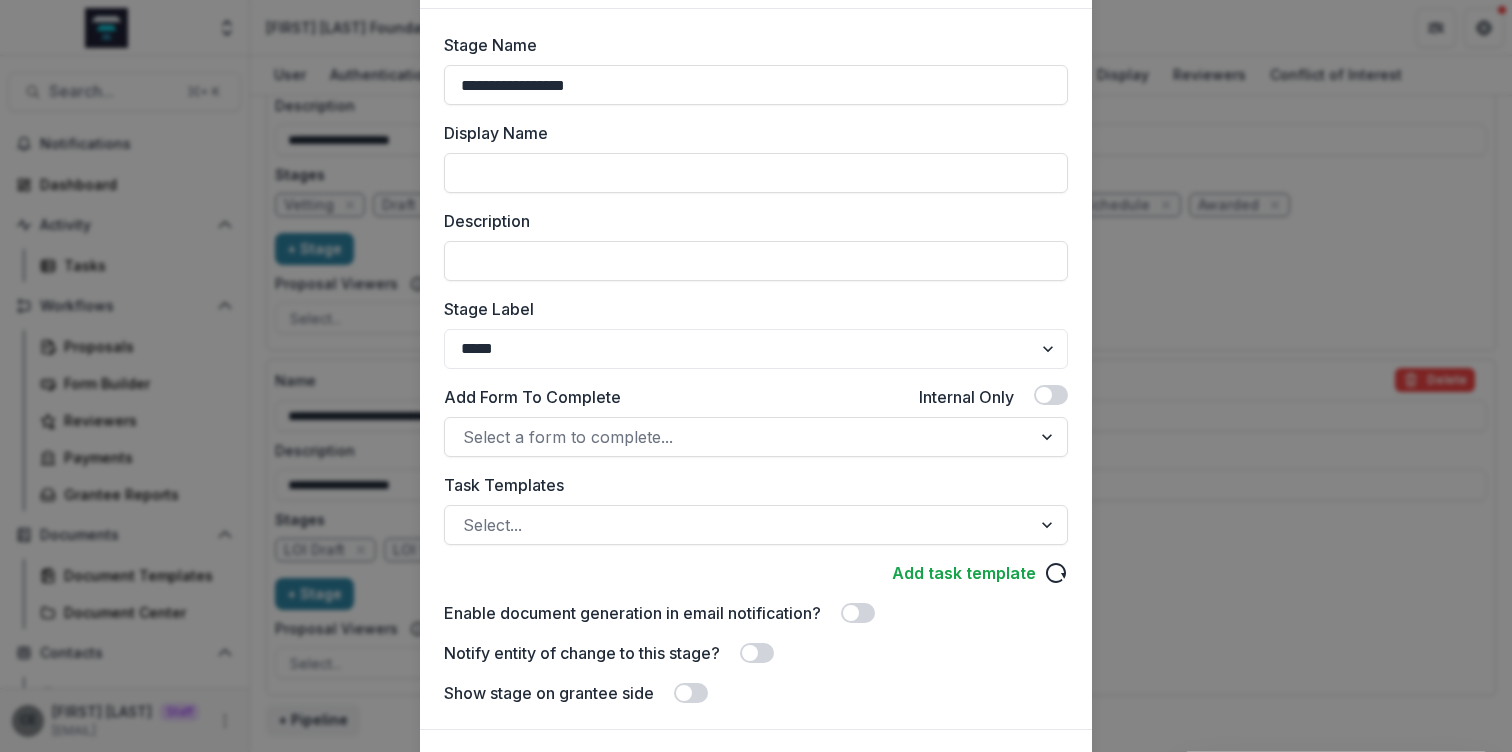 scroll, scrollTop: 221, scrollLeft: 0, axis: vertical 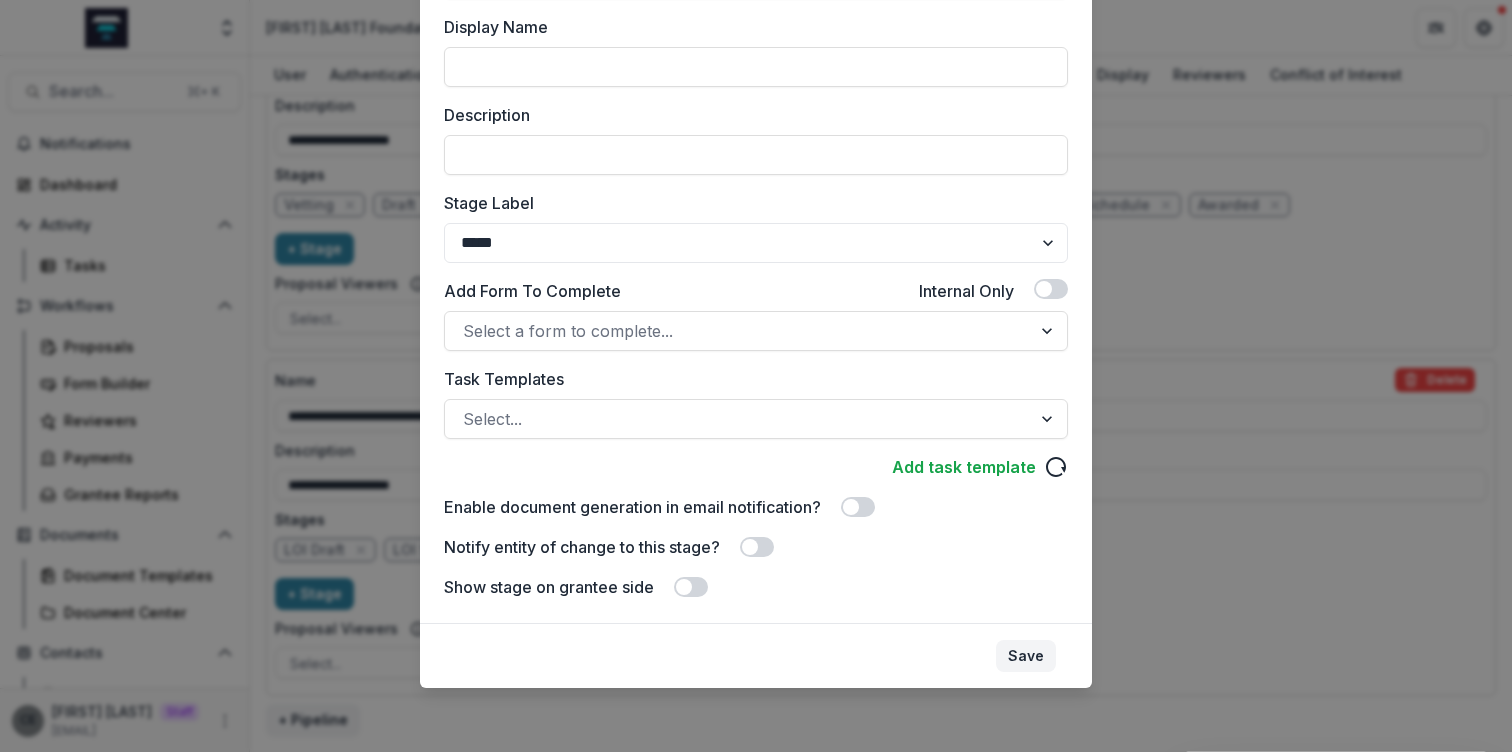 type on "**********" 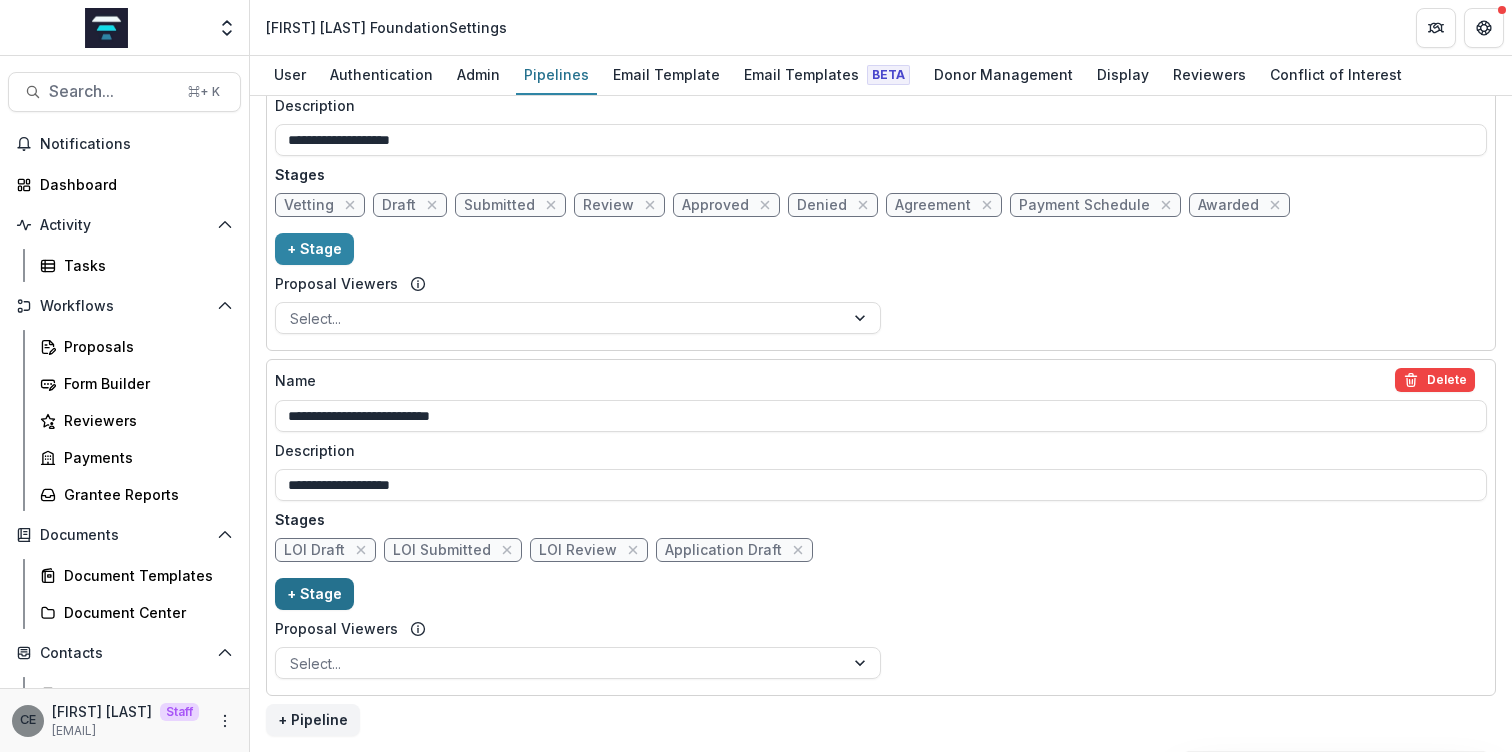 click on "+ Stage" at bounding box center [314, 594] 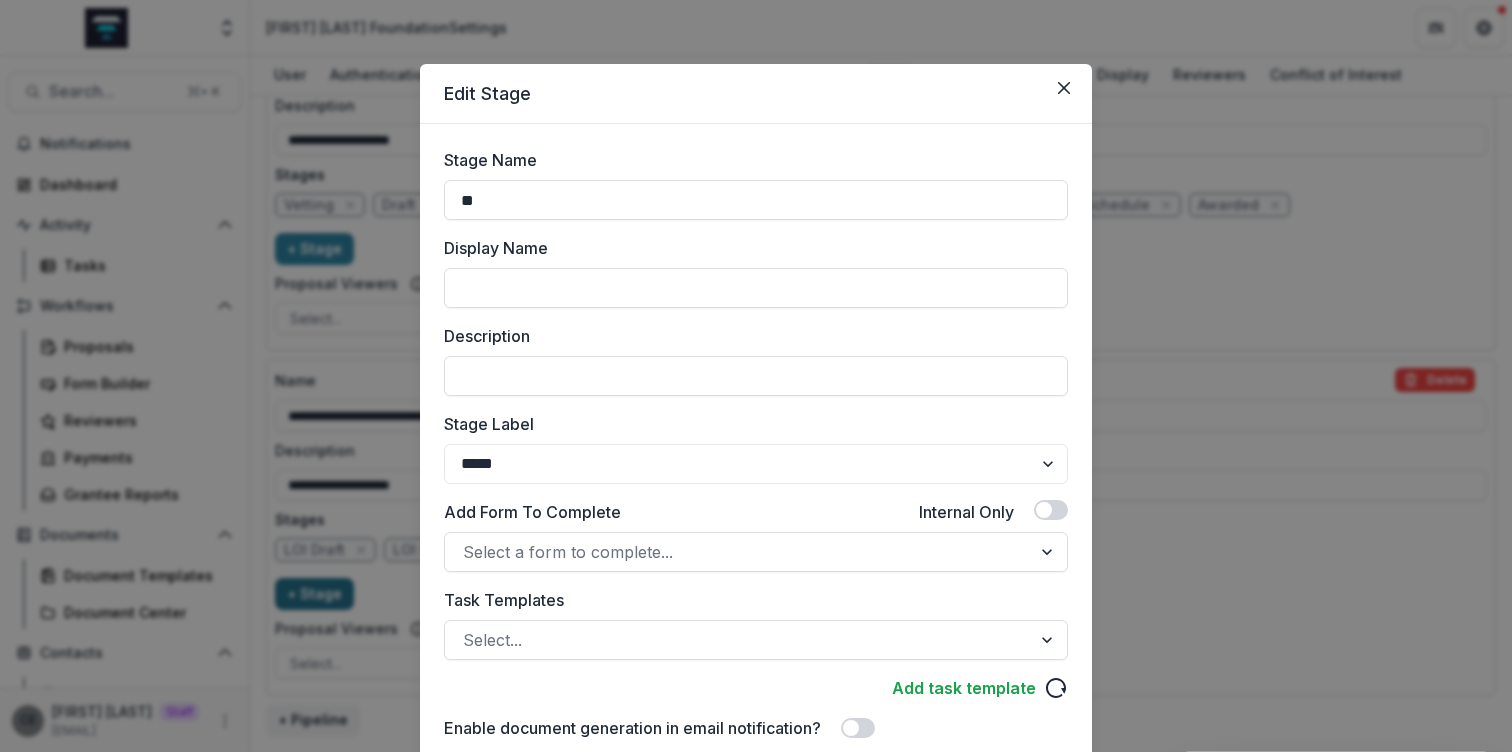 type on "*" 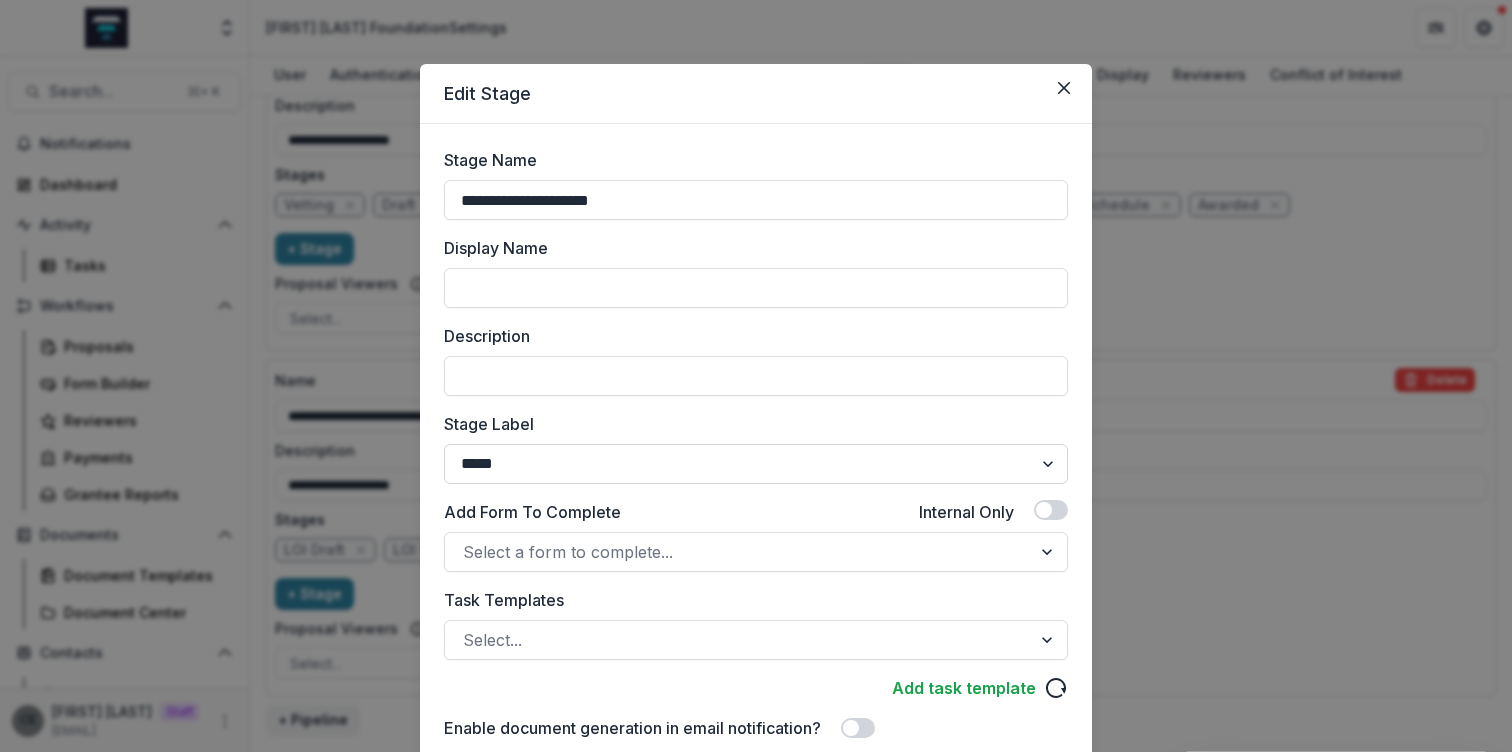 type on "**********" 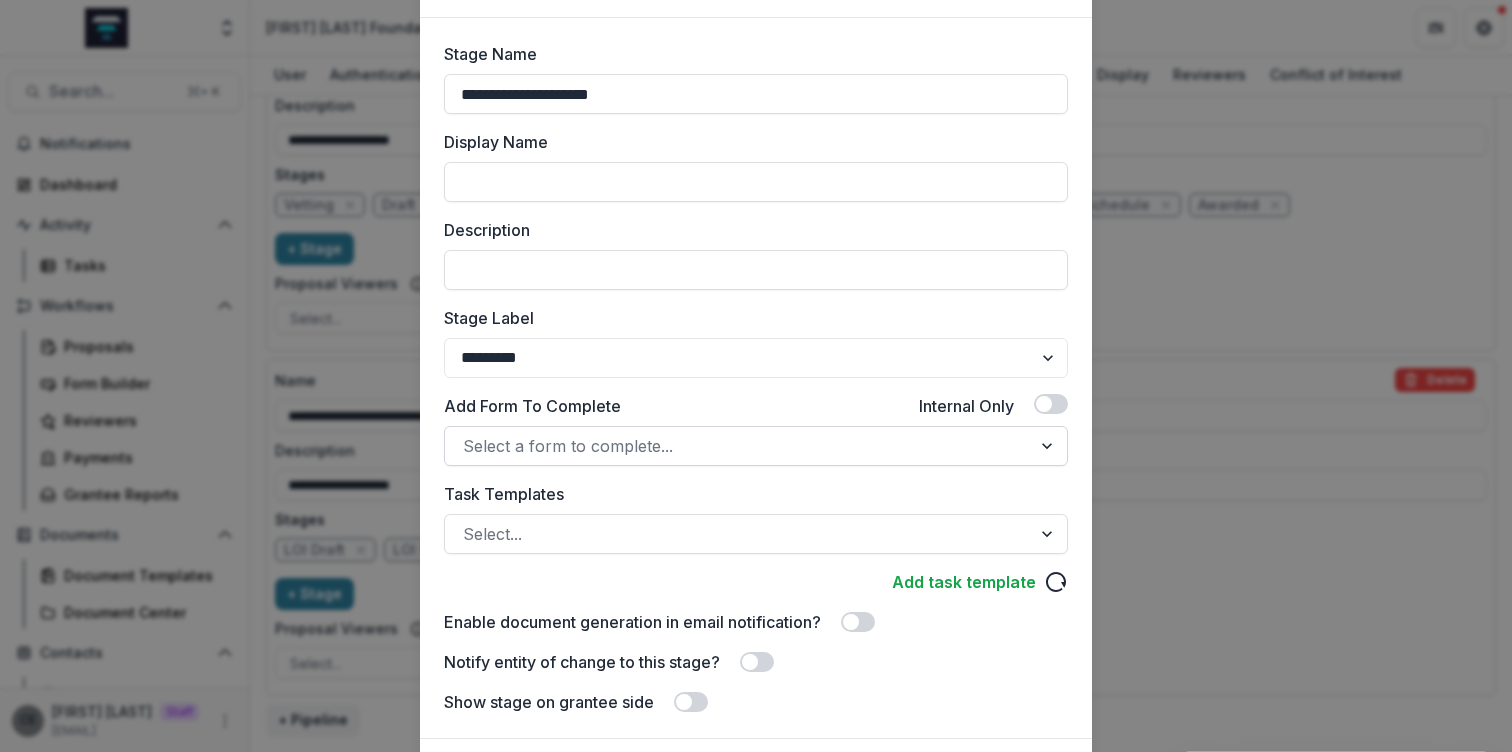 scroll, scrollTop: 221, scrollLeft: 0, axis: vertical 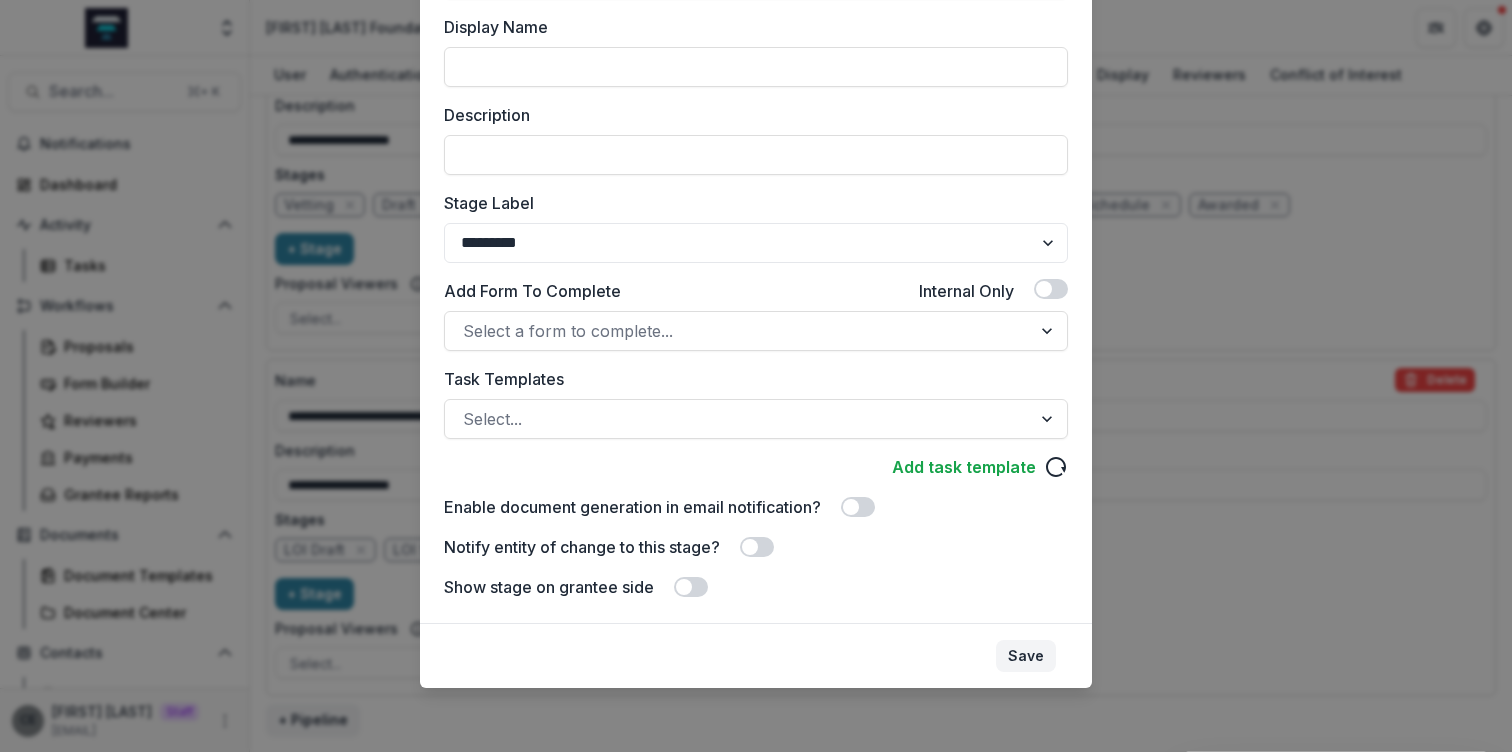 click on "Save" at bounding box center [1026, 656] 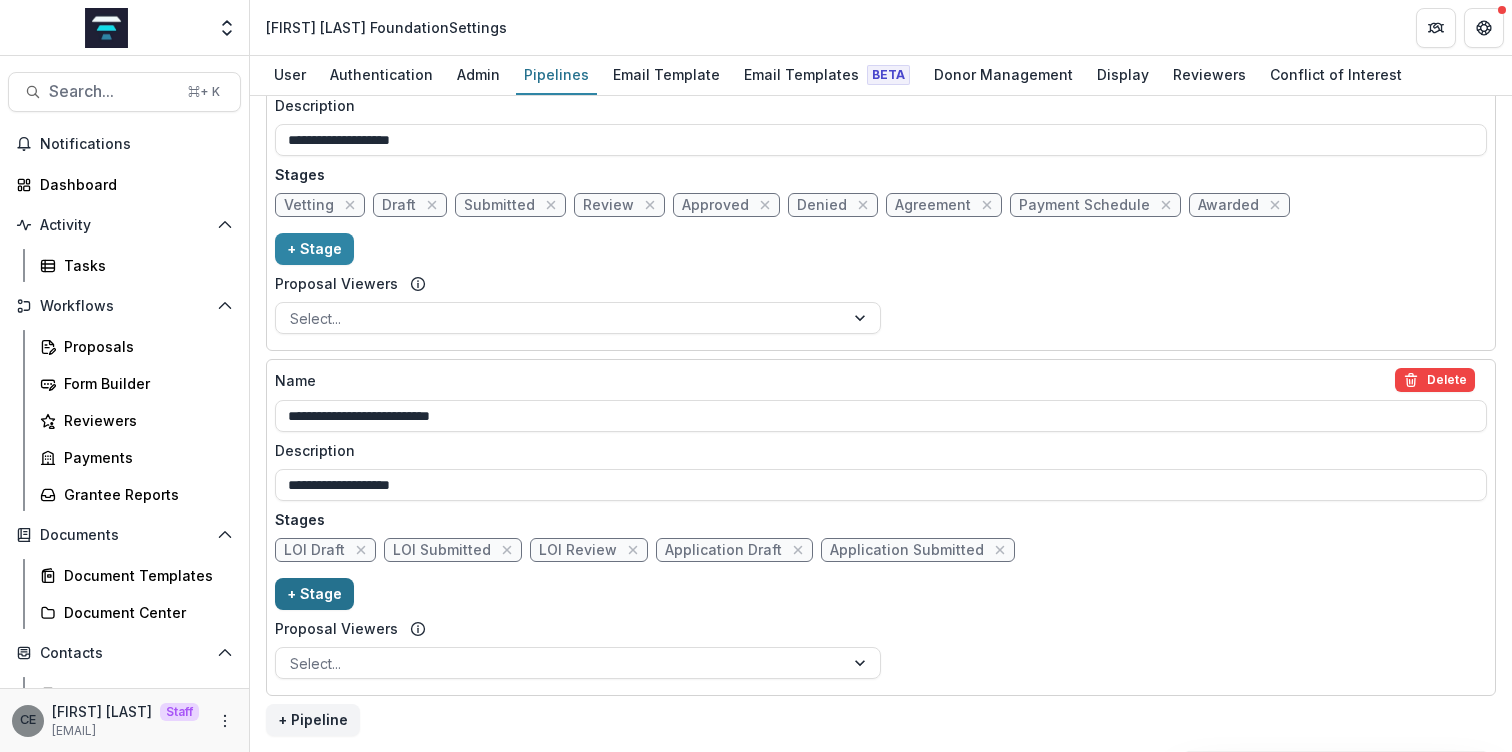 click on "+ Stage" at bounding box center (314, 594) 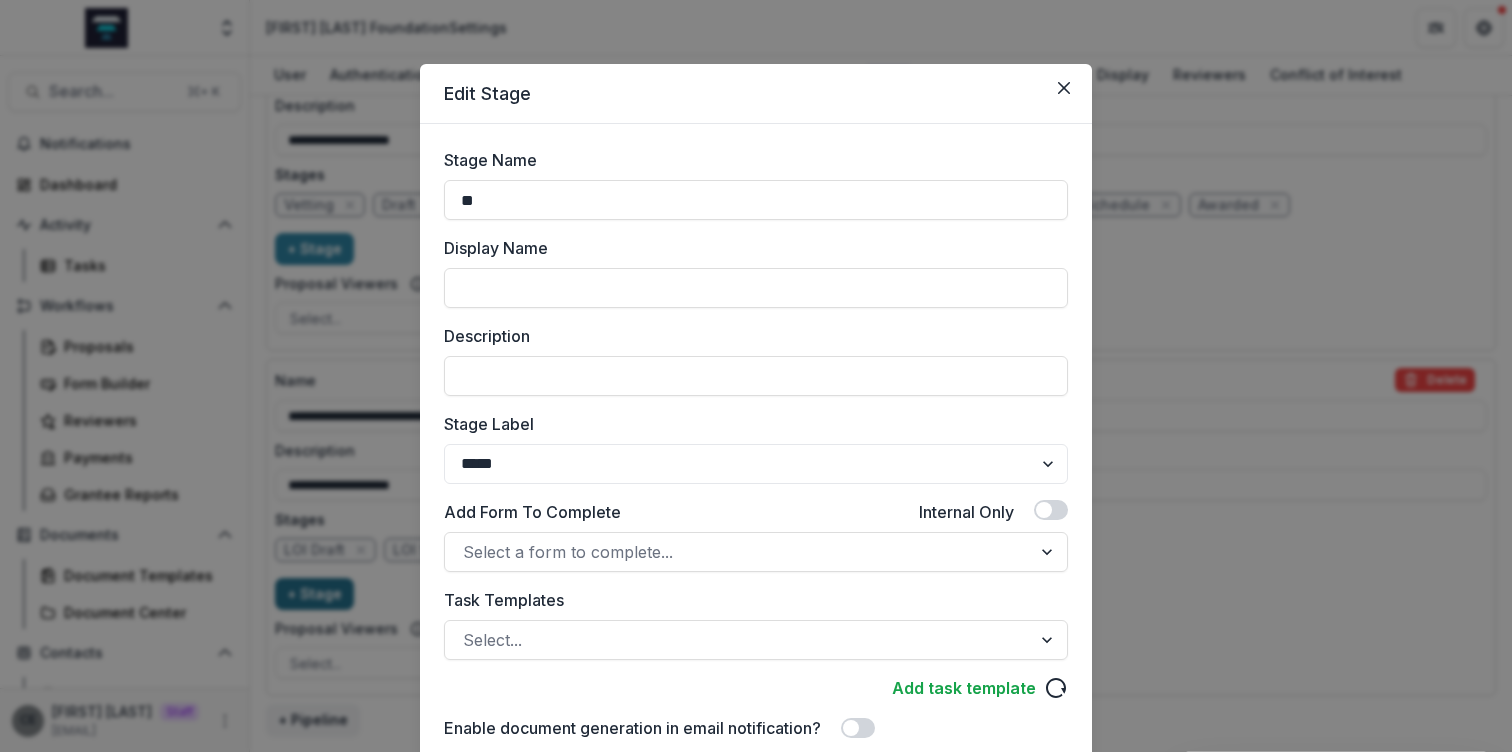 type on "*" 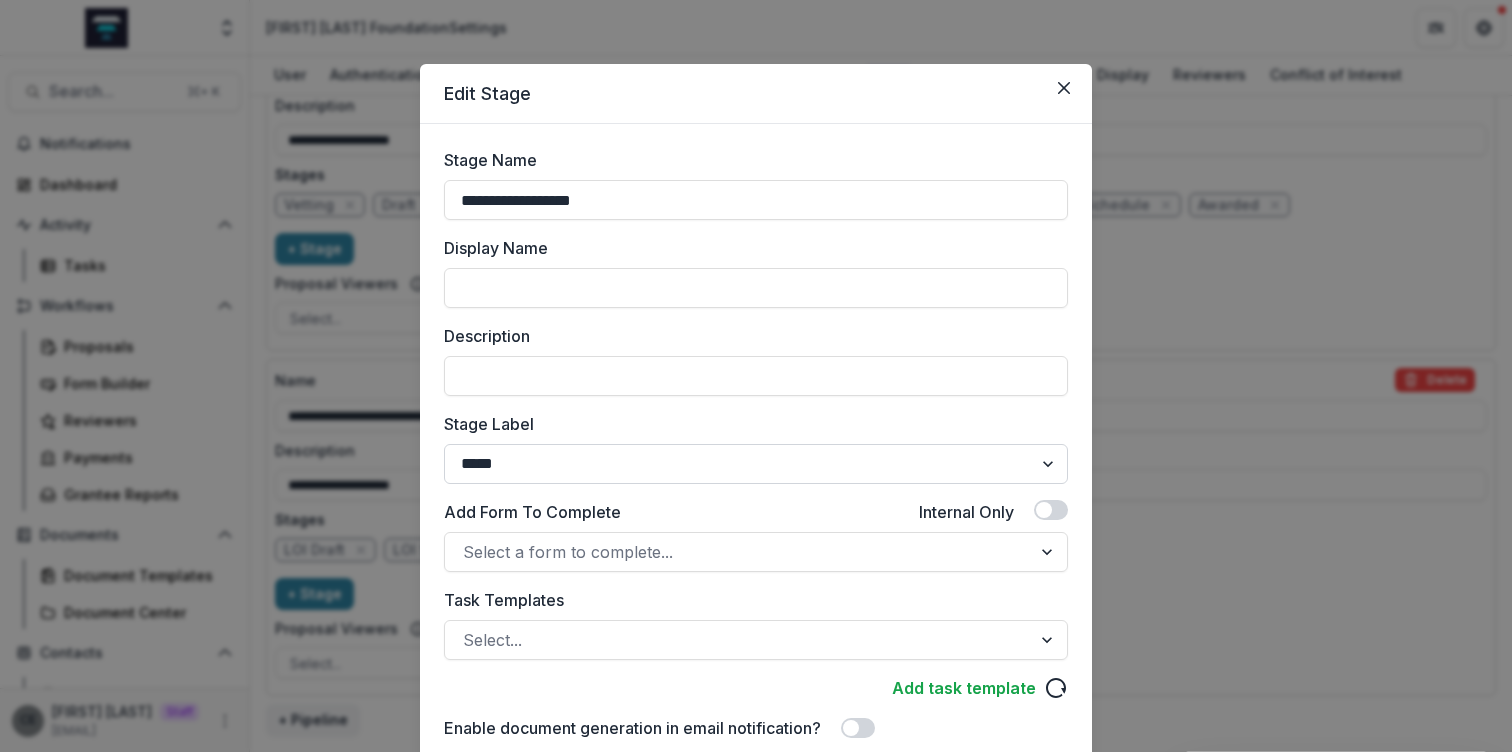 type on "**********" 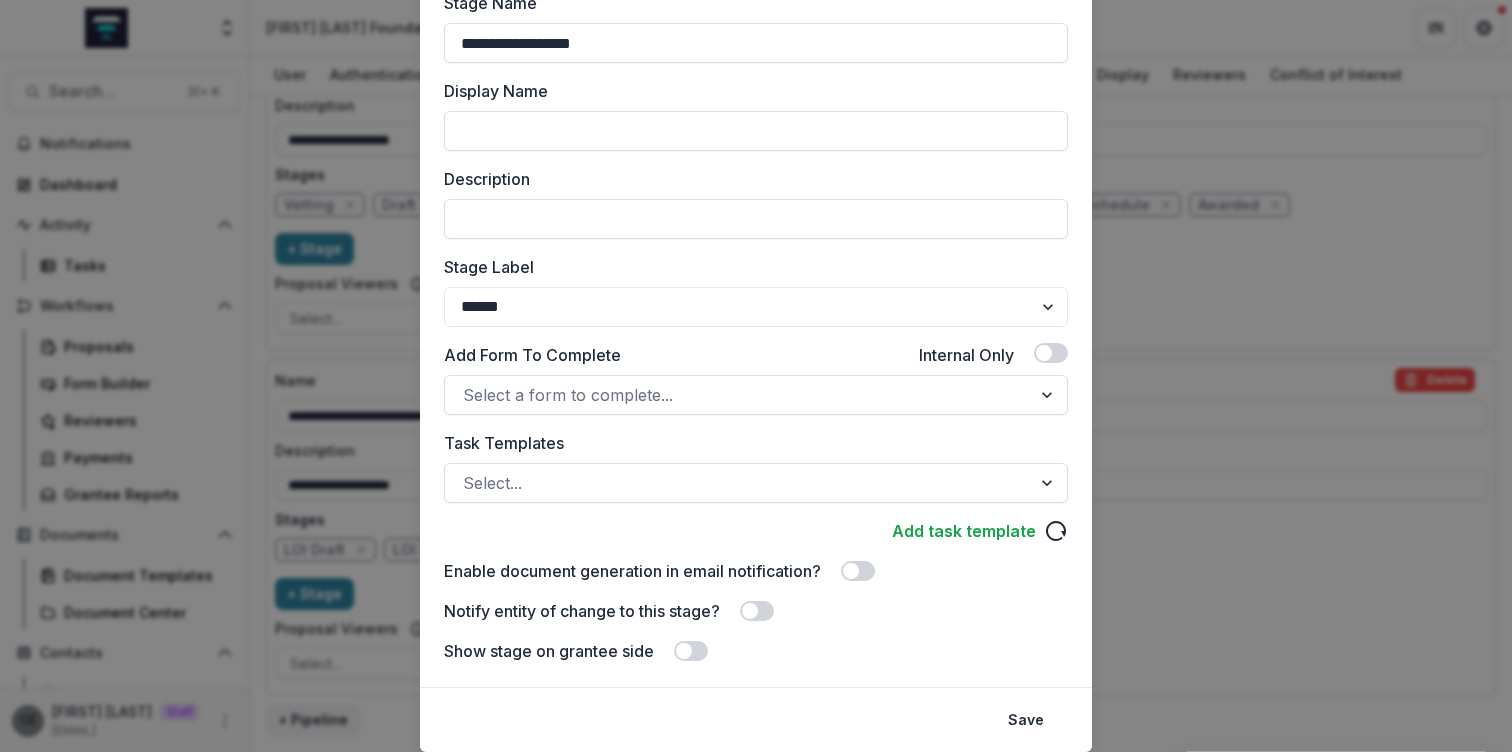 scroll, scrollTop: 221, scrollLeft: 0, axis: vertical 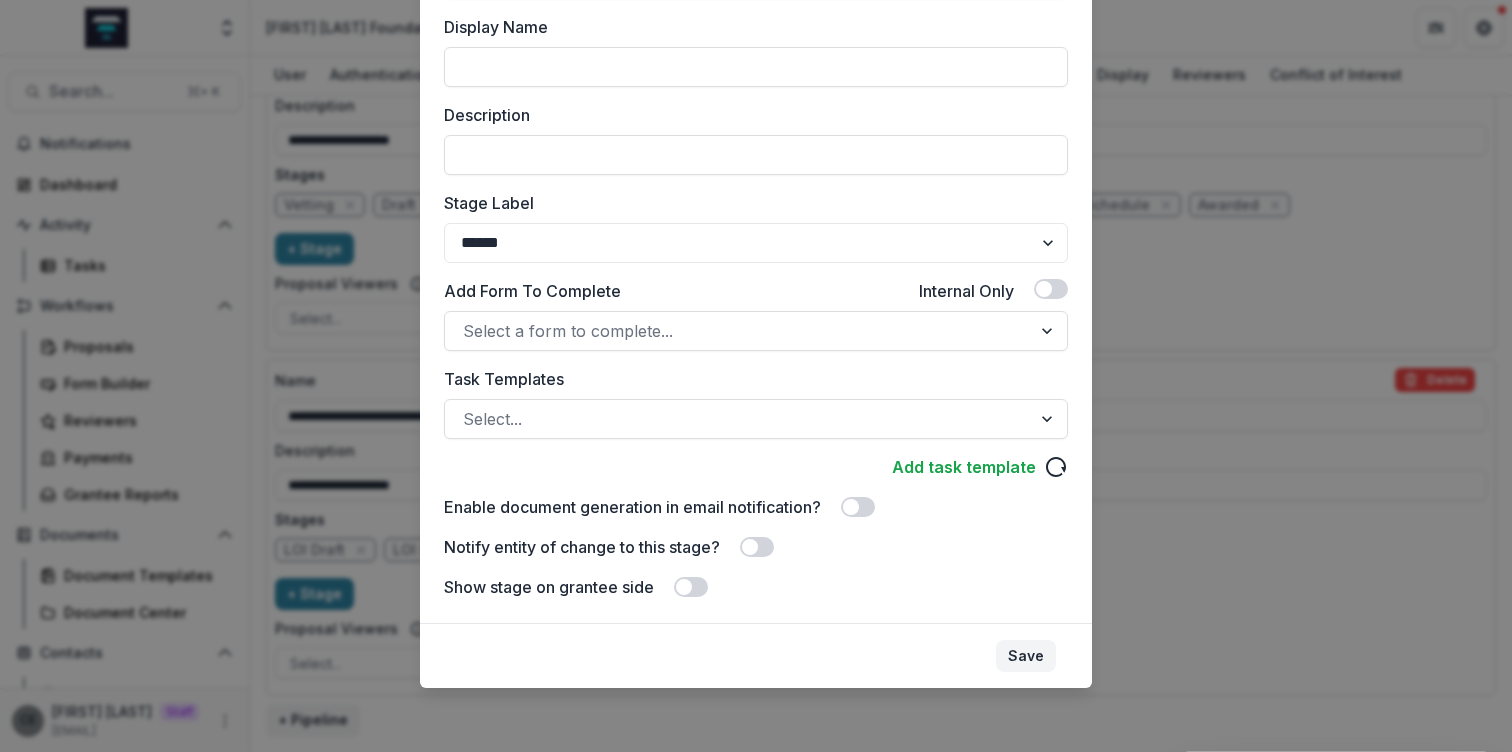 click on "Save" at bounding box center (1026, 656) 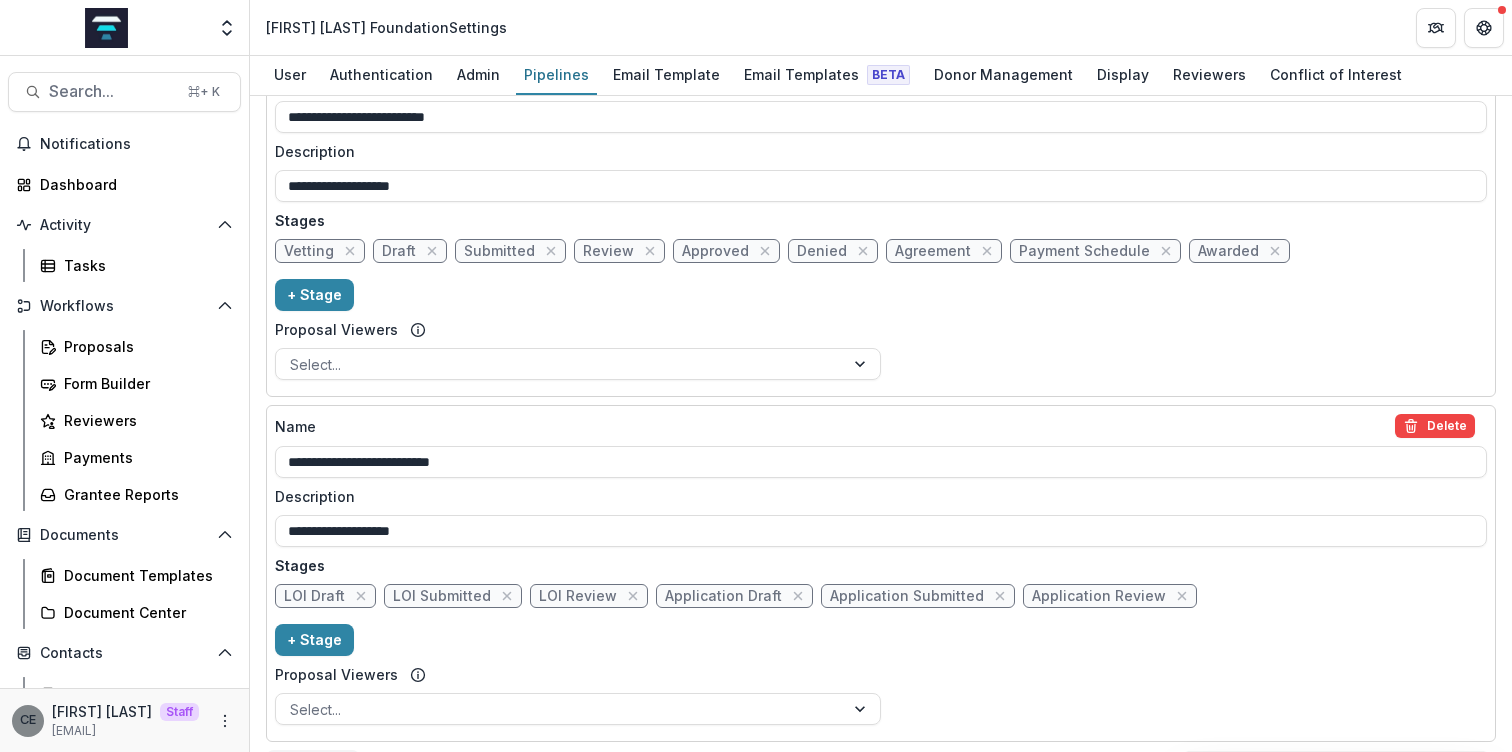 scroll, scrollTop: 1620, scrollLeft: 0, axis: vertical 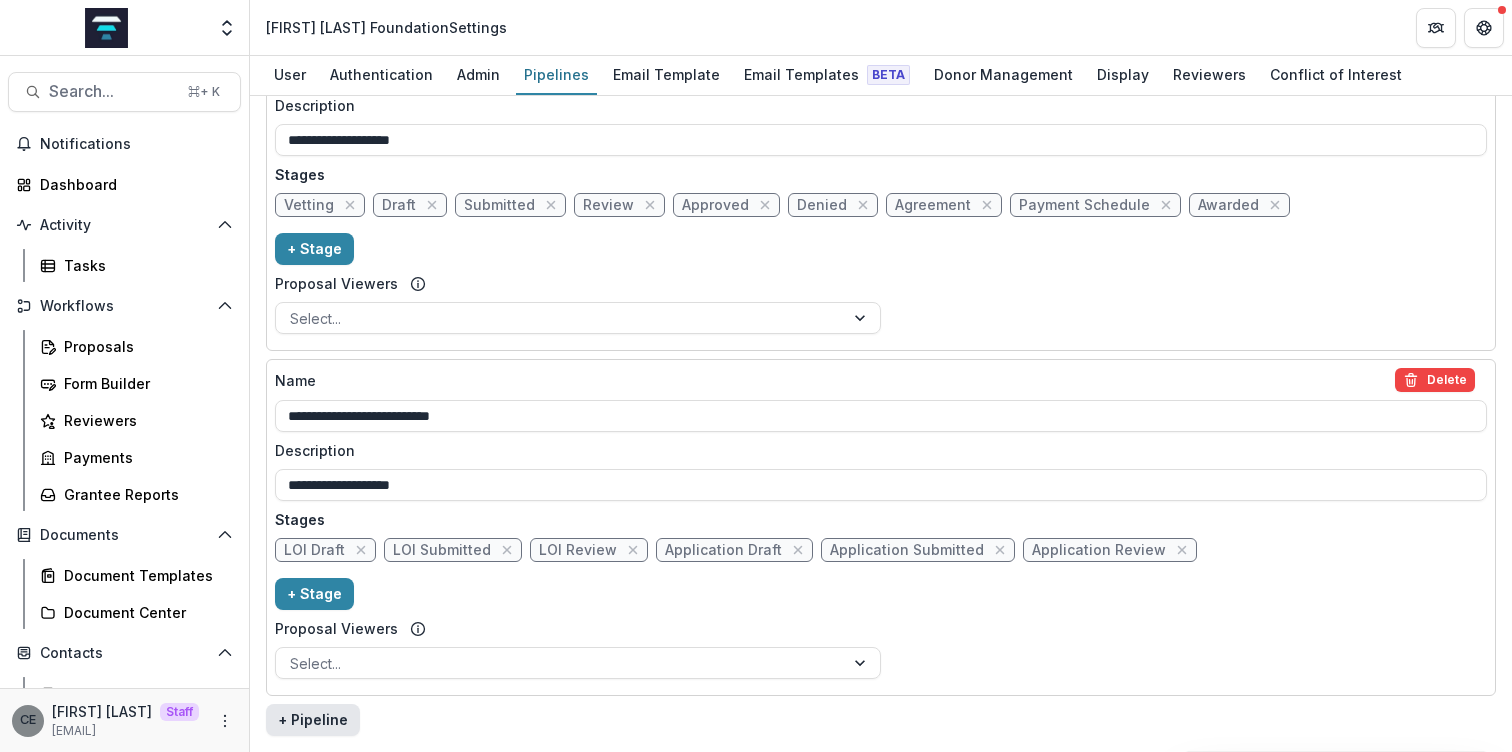 click on "+ Pipeline" at bounding box center [313, 720] 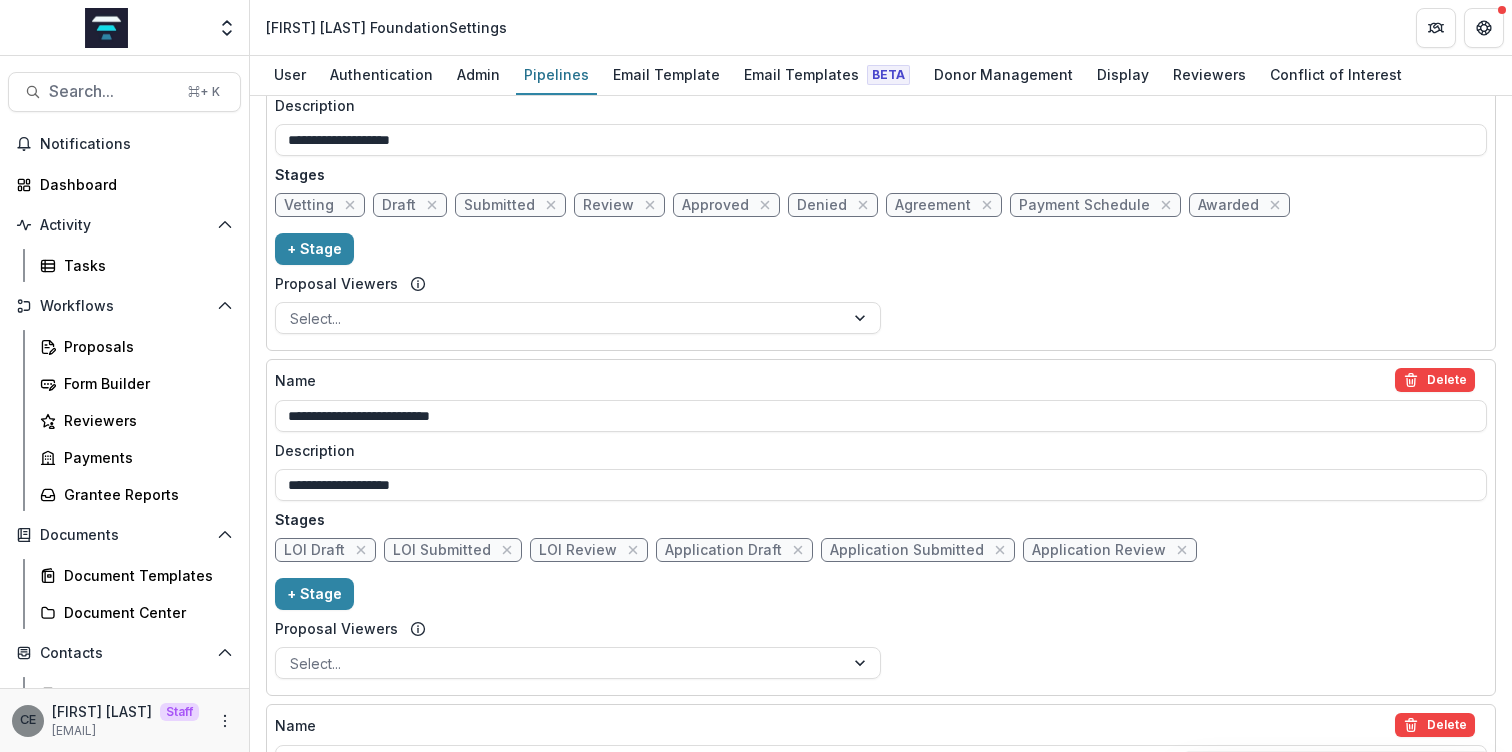type 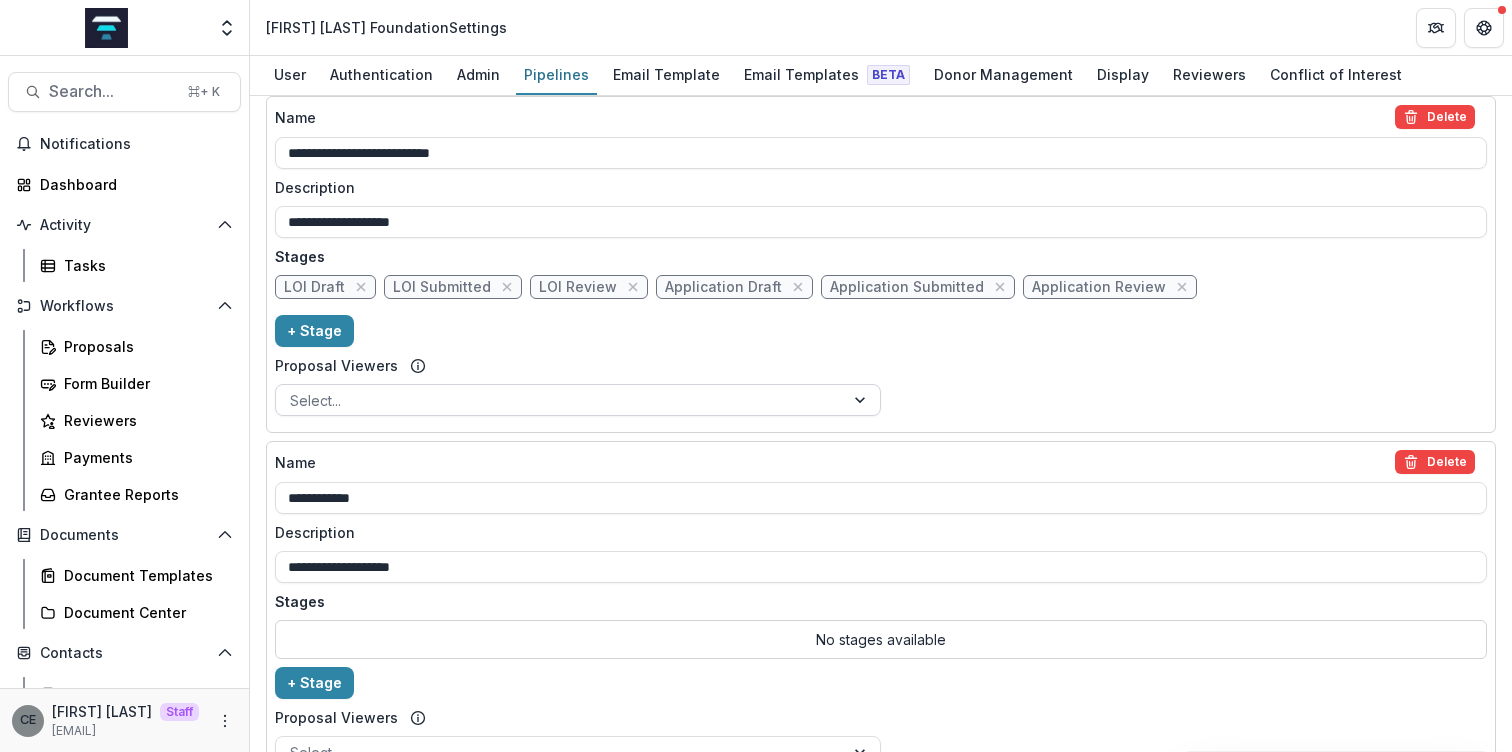 scroll, scrollTop: 1934, scrollLeft: 0, axis: vertical 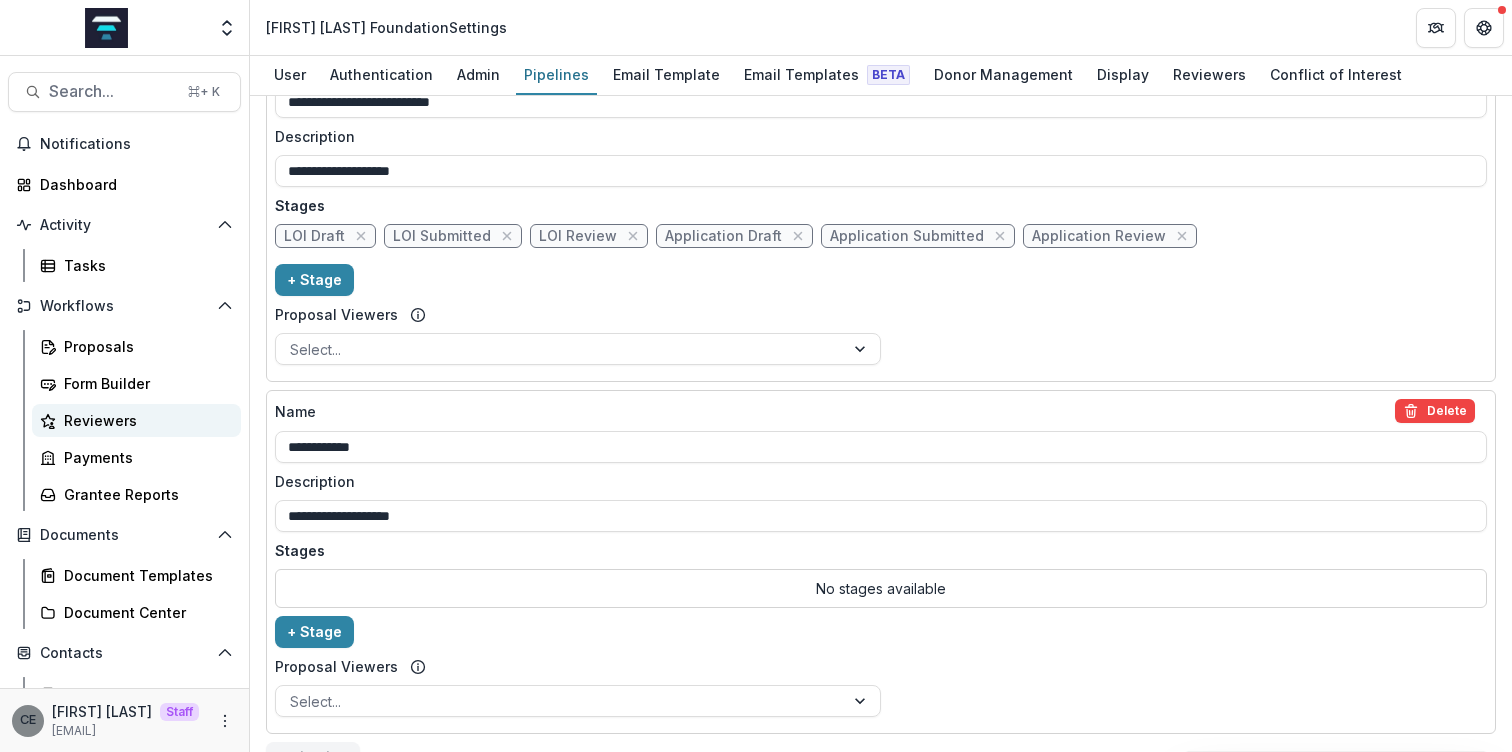 drag, startPoint x: 411, startPoint y: 439, endPoint x: 198, endPoint y: 425, distance: 213.4596 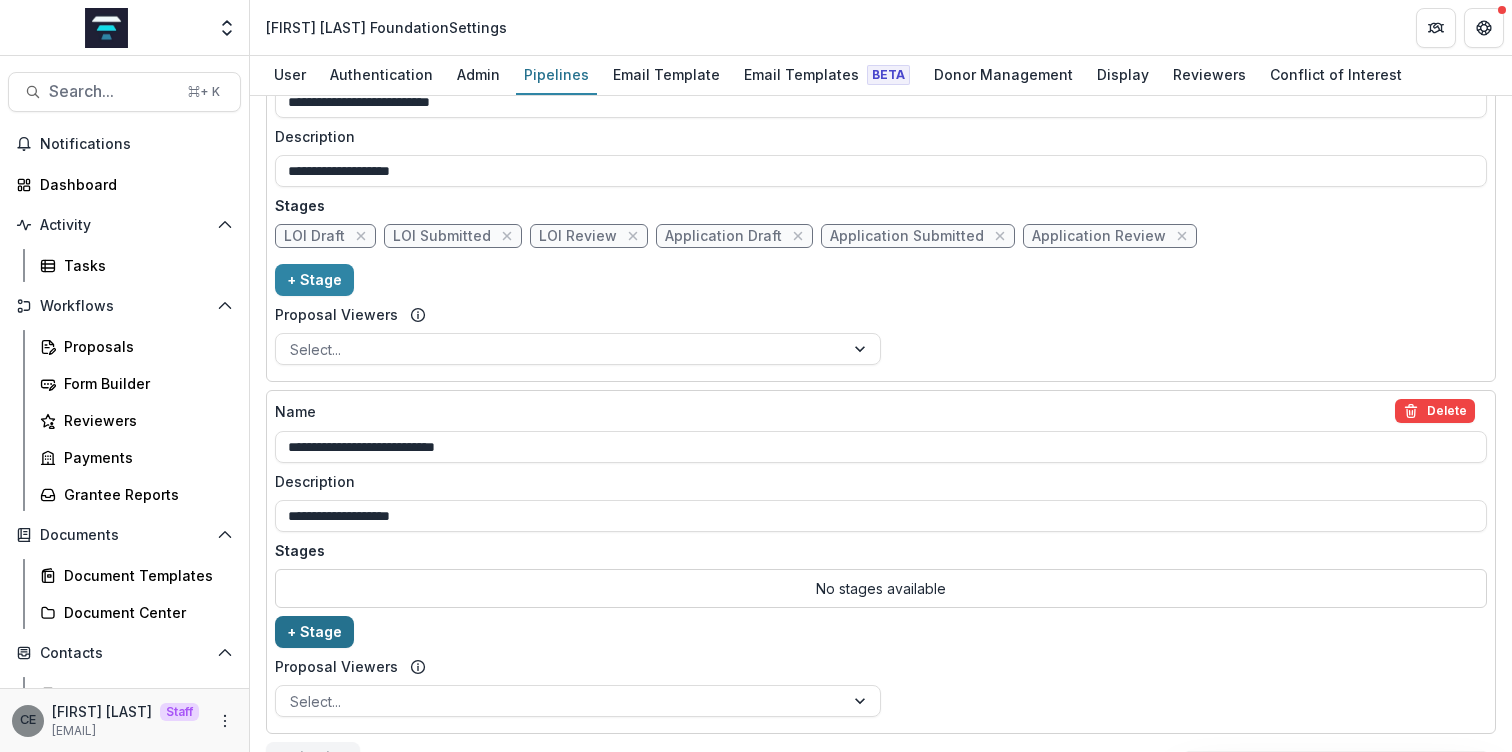 type on "**********" 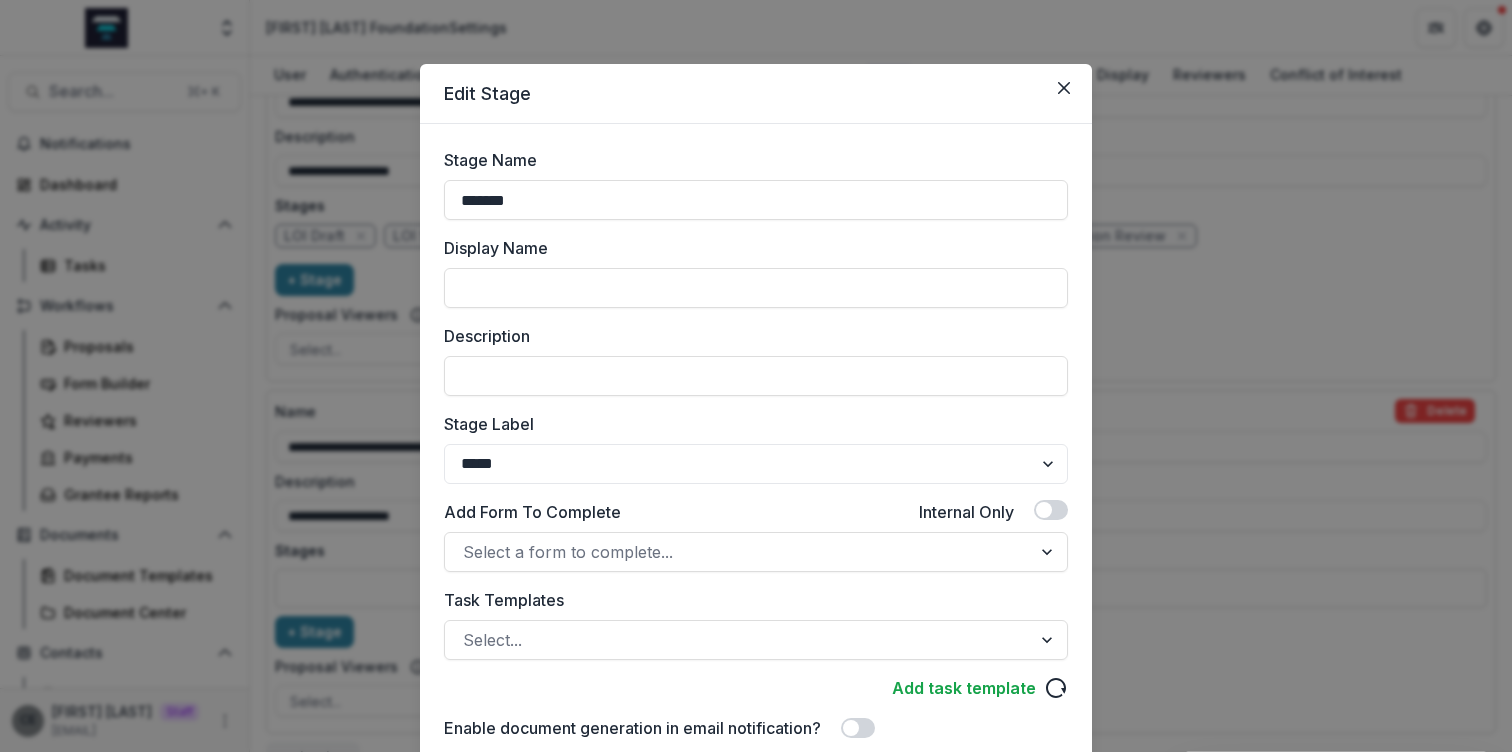 drag, startPoint x: 591, startPoint y: 205, endPoint x: 325, endPoint y: 162, distance: 269.45316 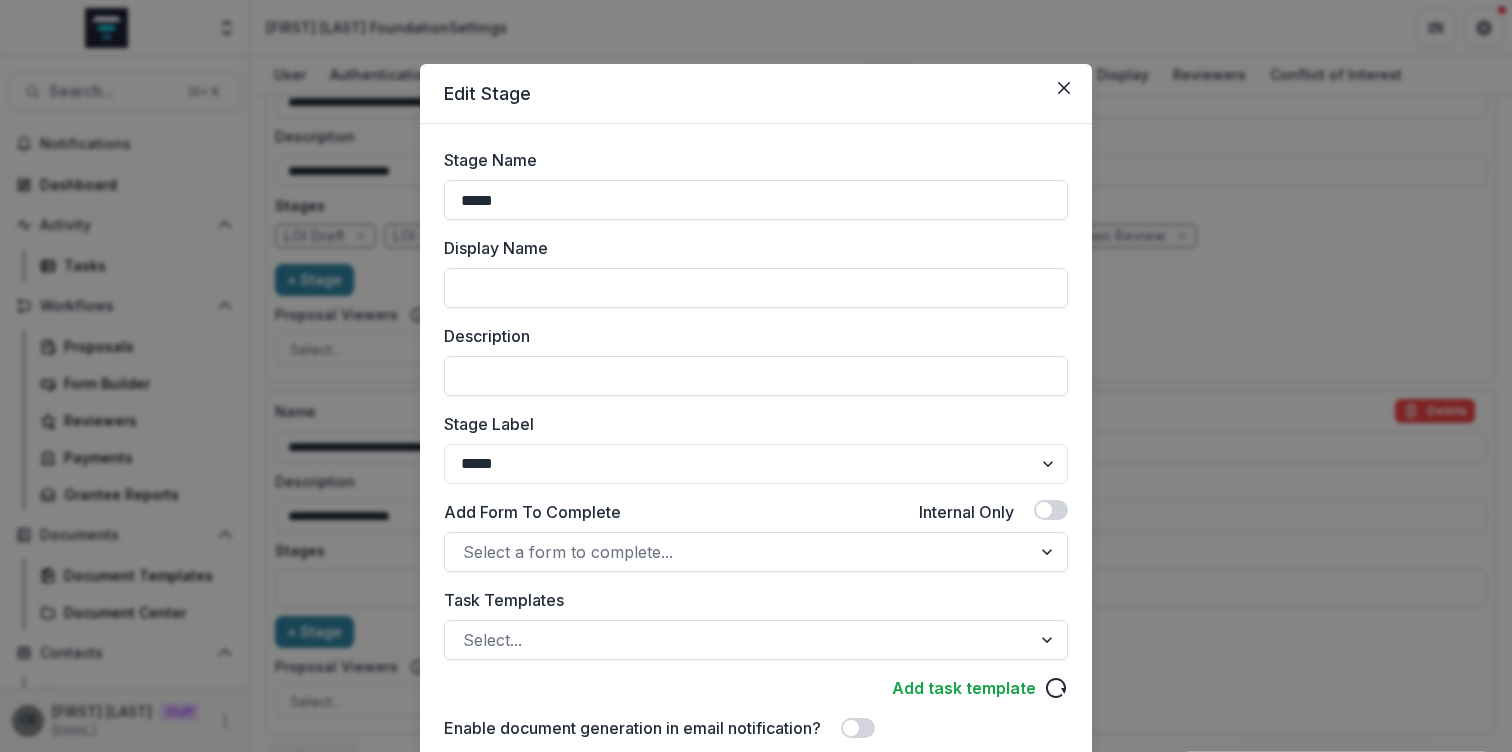 type on "*****" 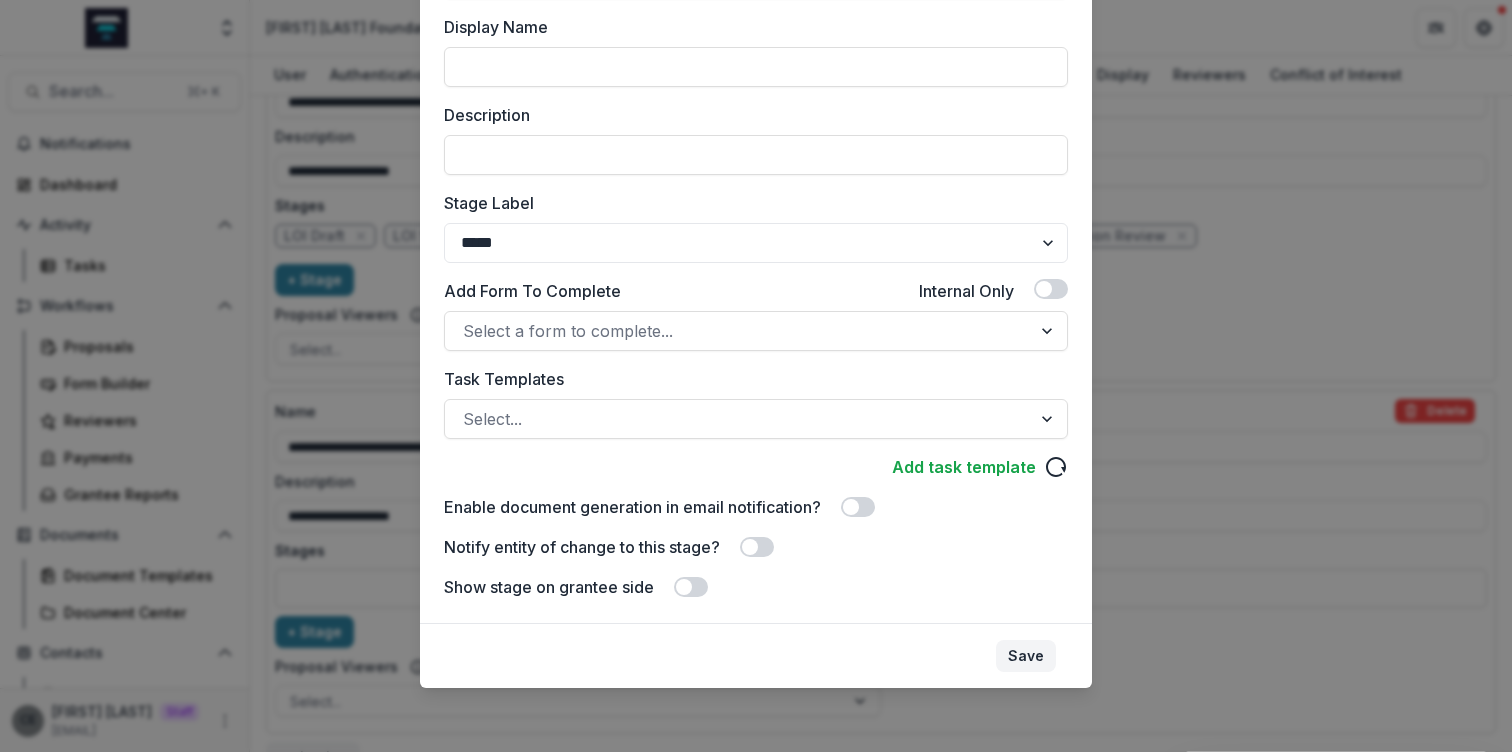 click on "Save" at bounding box center (1026, 656) 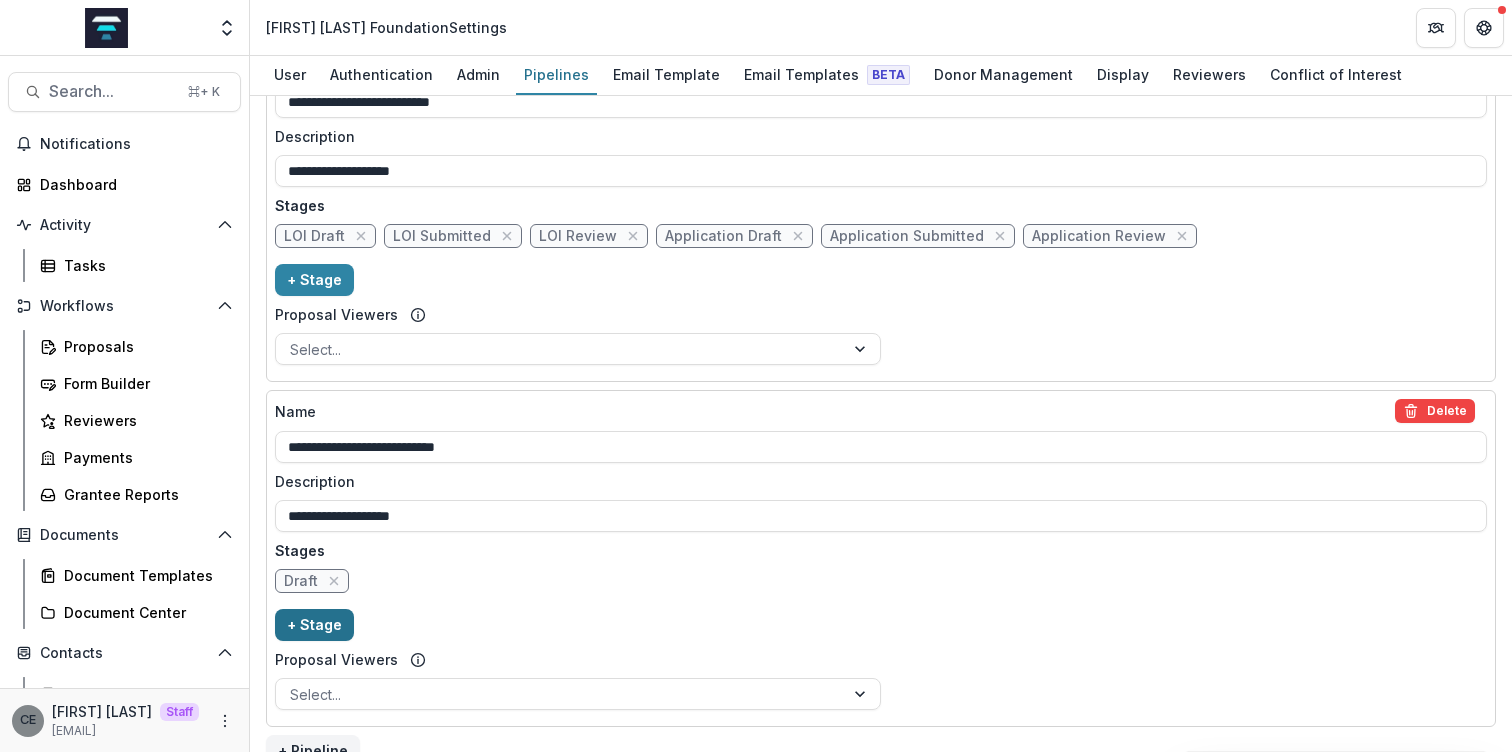 click on "+ Stage" at bounding box center [314, 625] 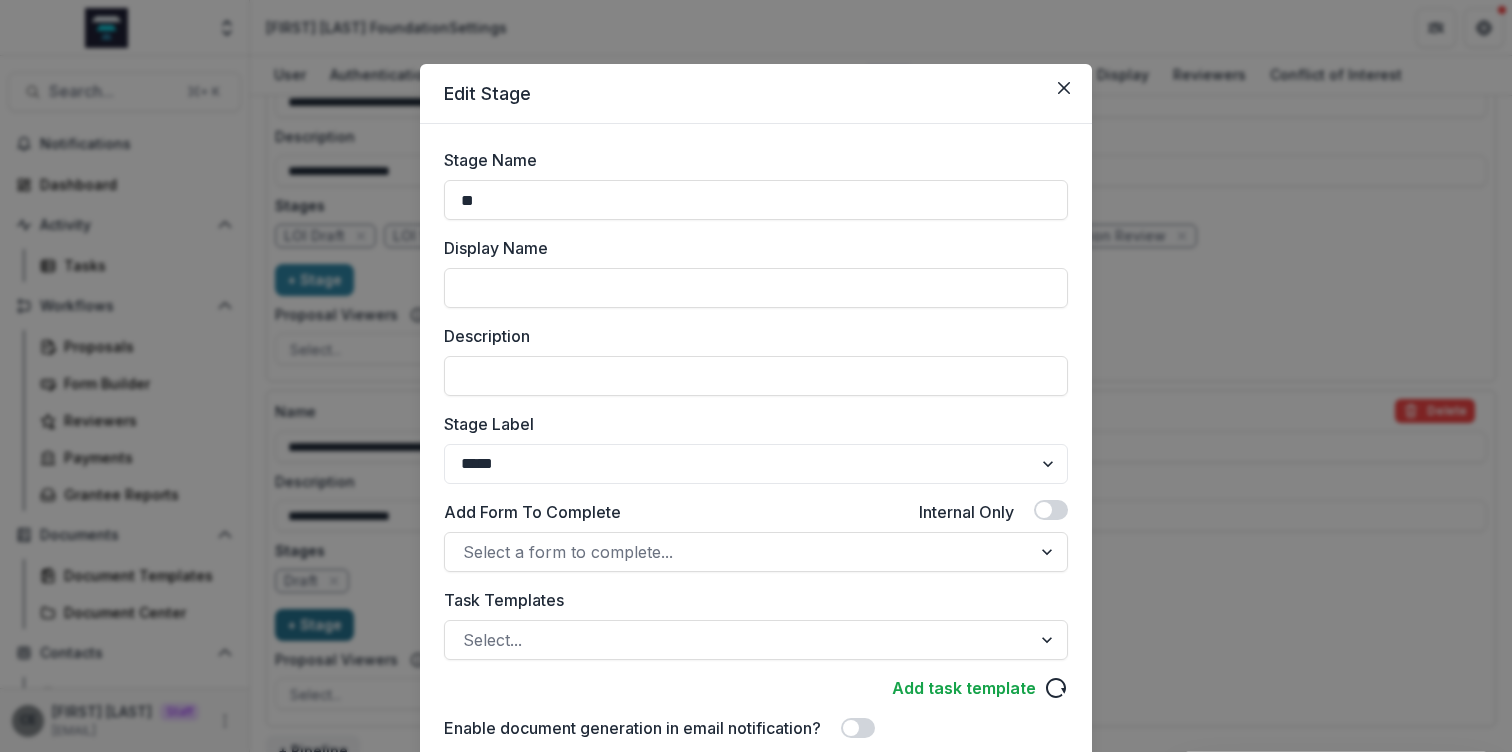 type on "*" 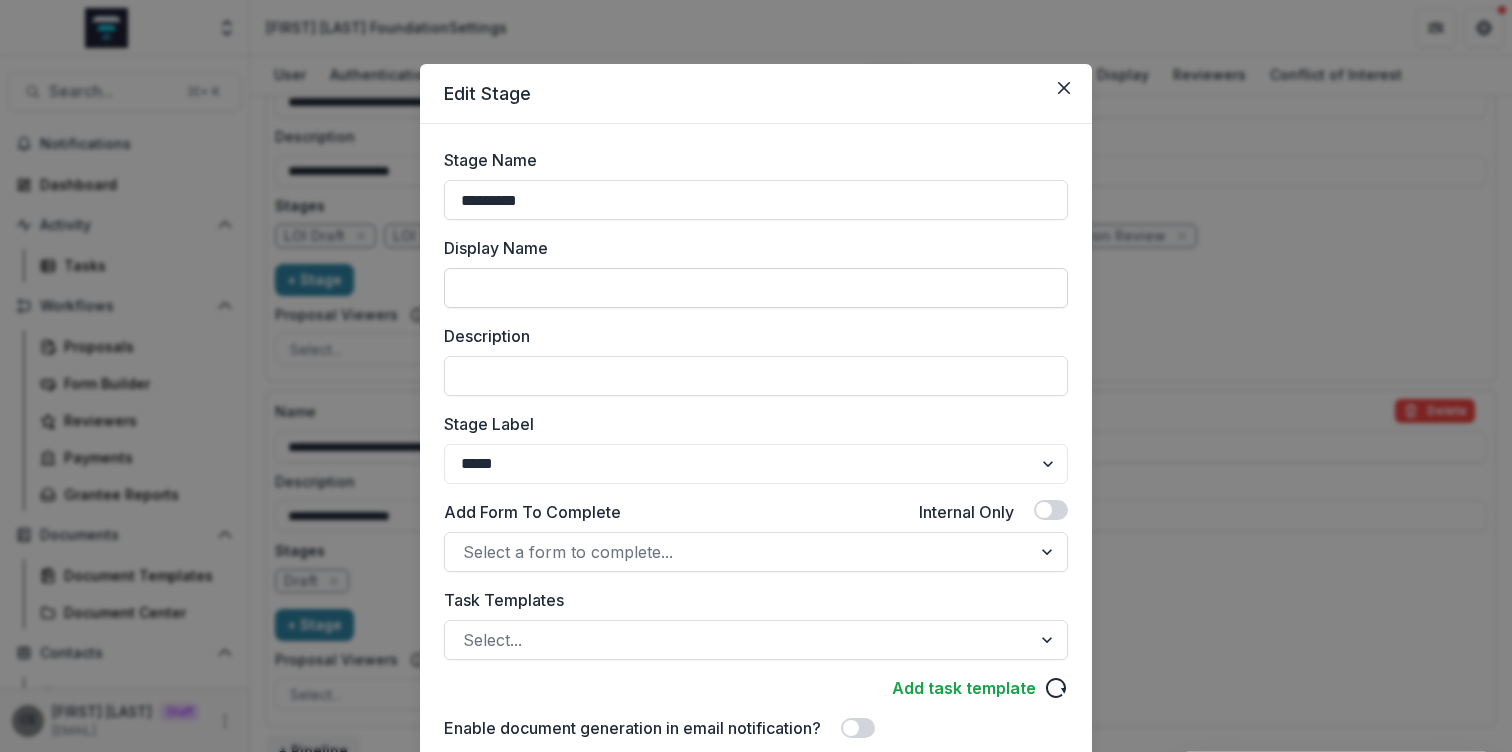 type on "*********" 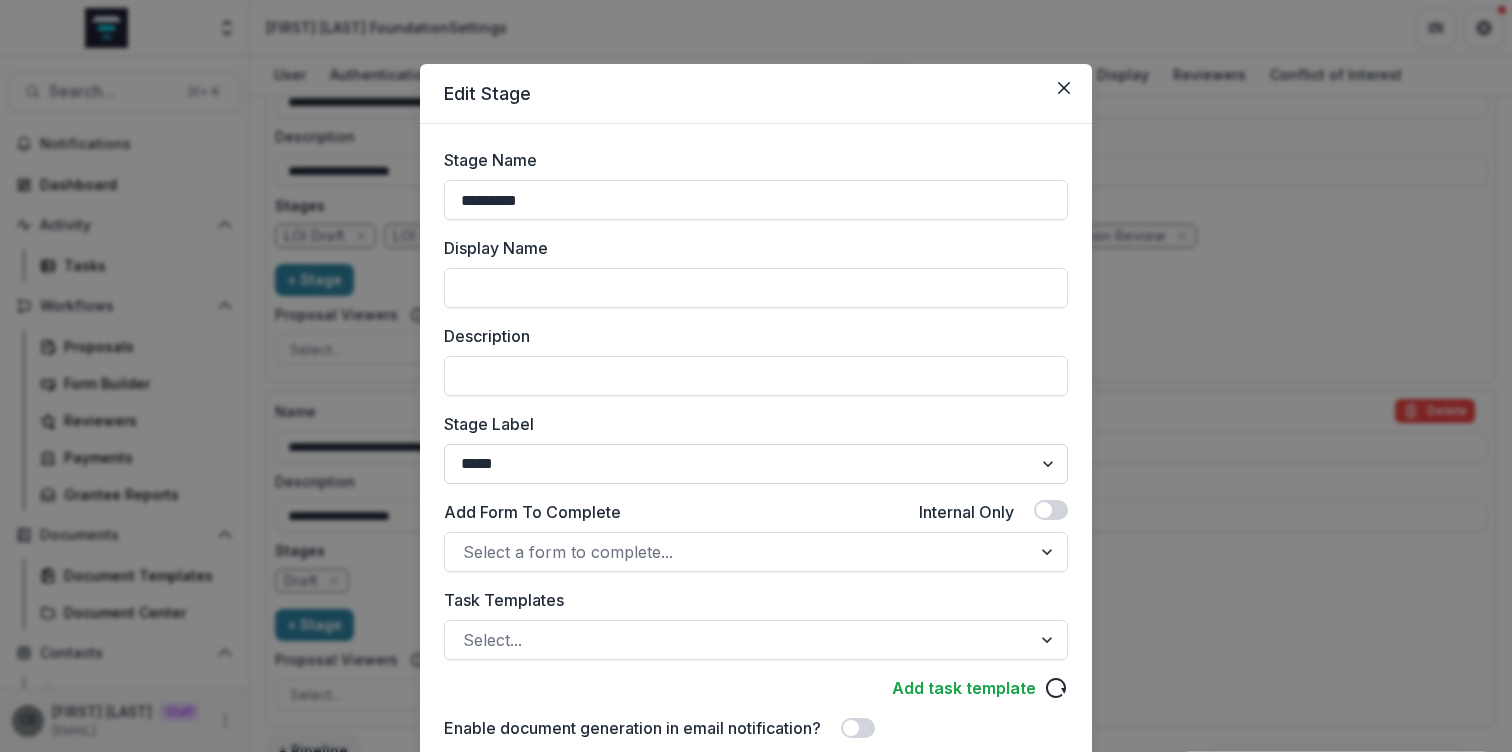 click on "******* ***** ********* ****** ******* ******** ******** ******* ********* ******* ******" at bounding box center (756, 464) 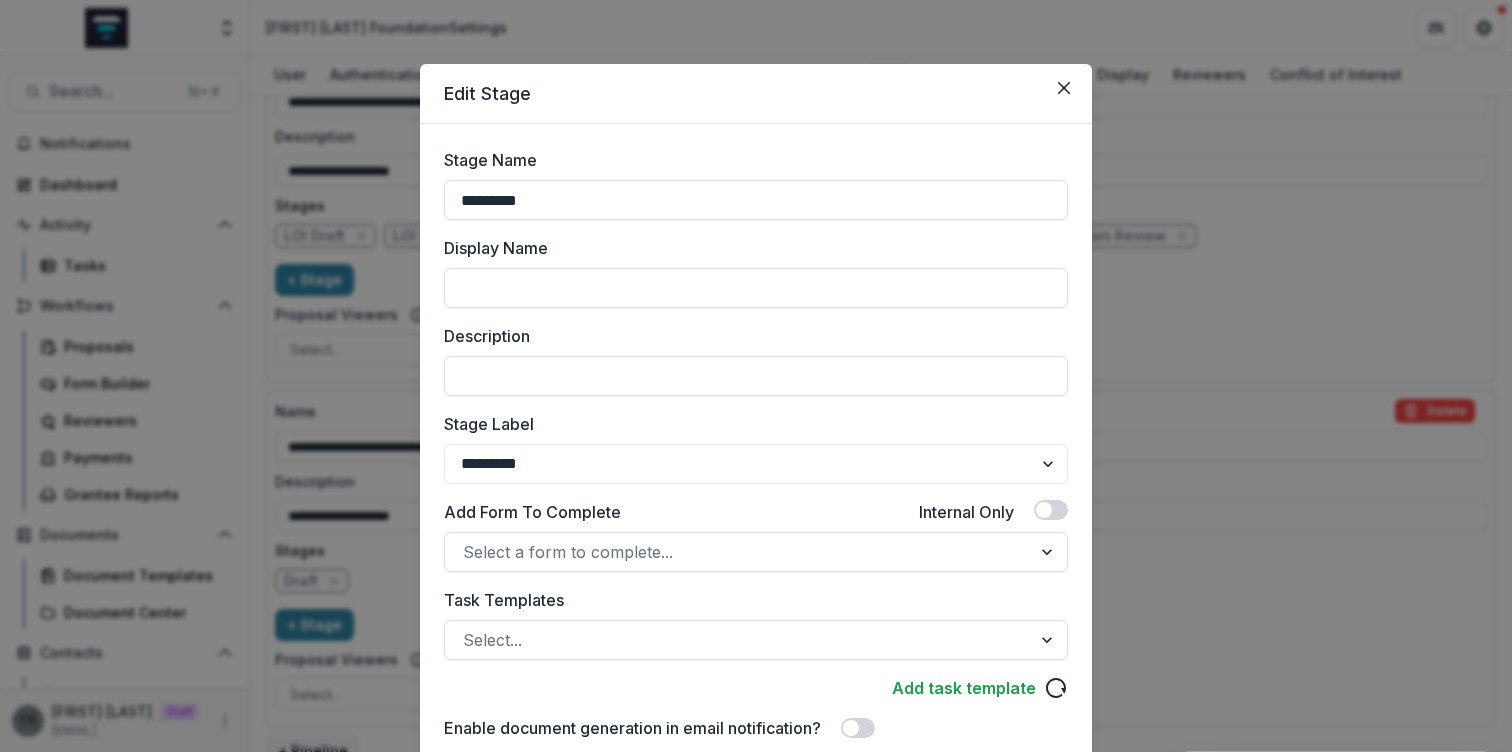 scroll, scrollTop: 221, scrollLeft: 0, axis: vertical 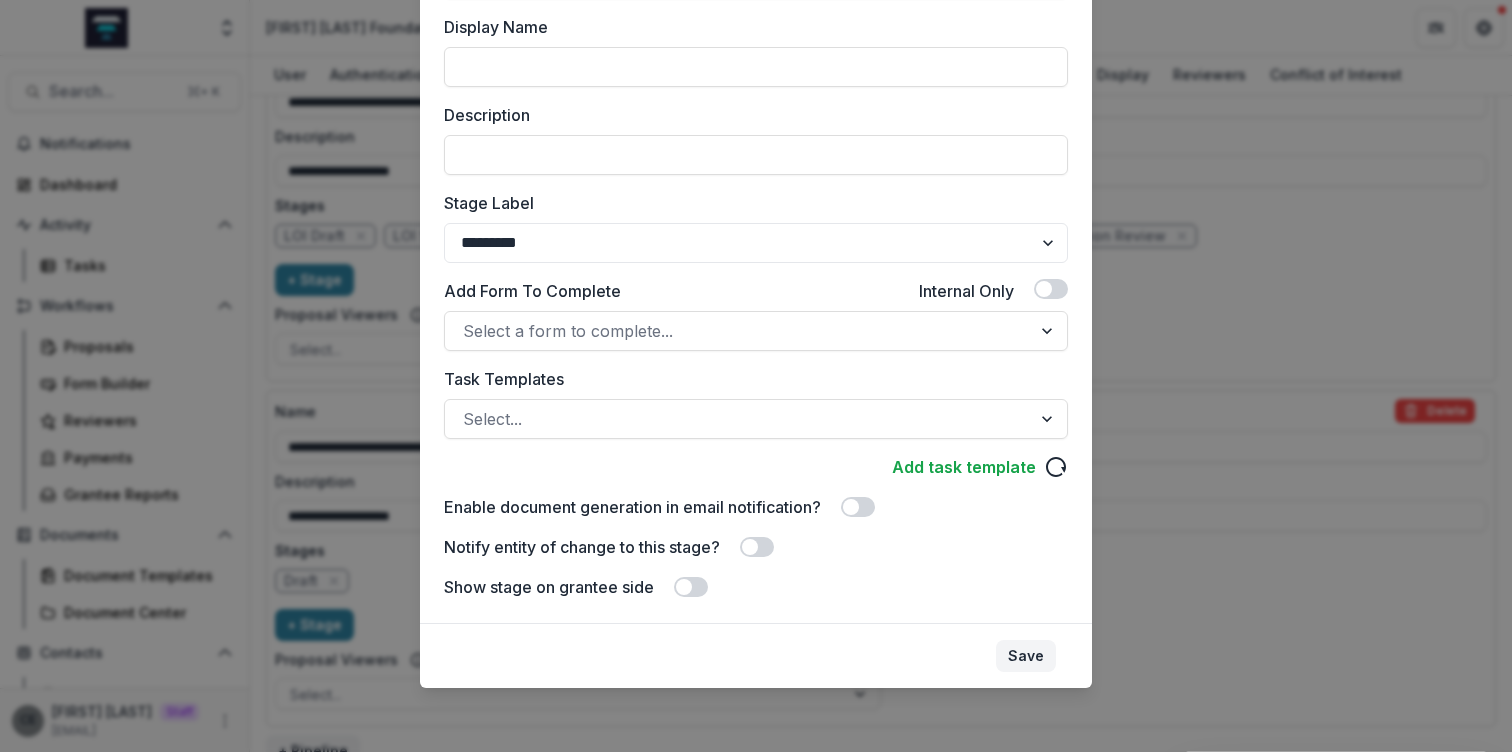 click on "Save" at bounding box center [1026, 656] 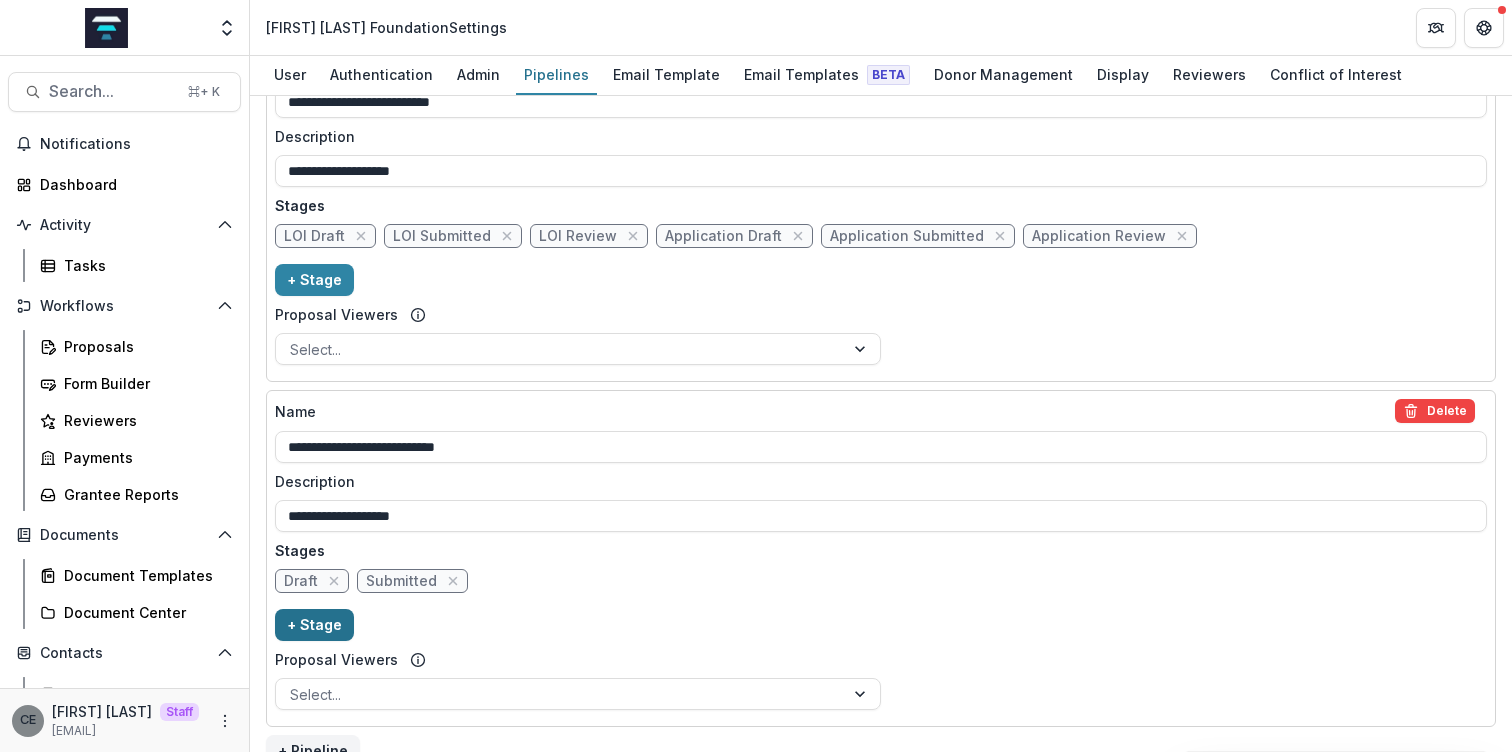 click on "+ Stage" at bounding box center [314, 625] 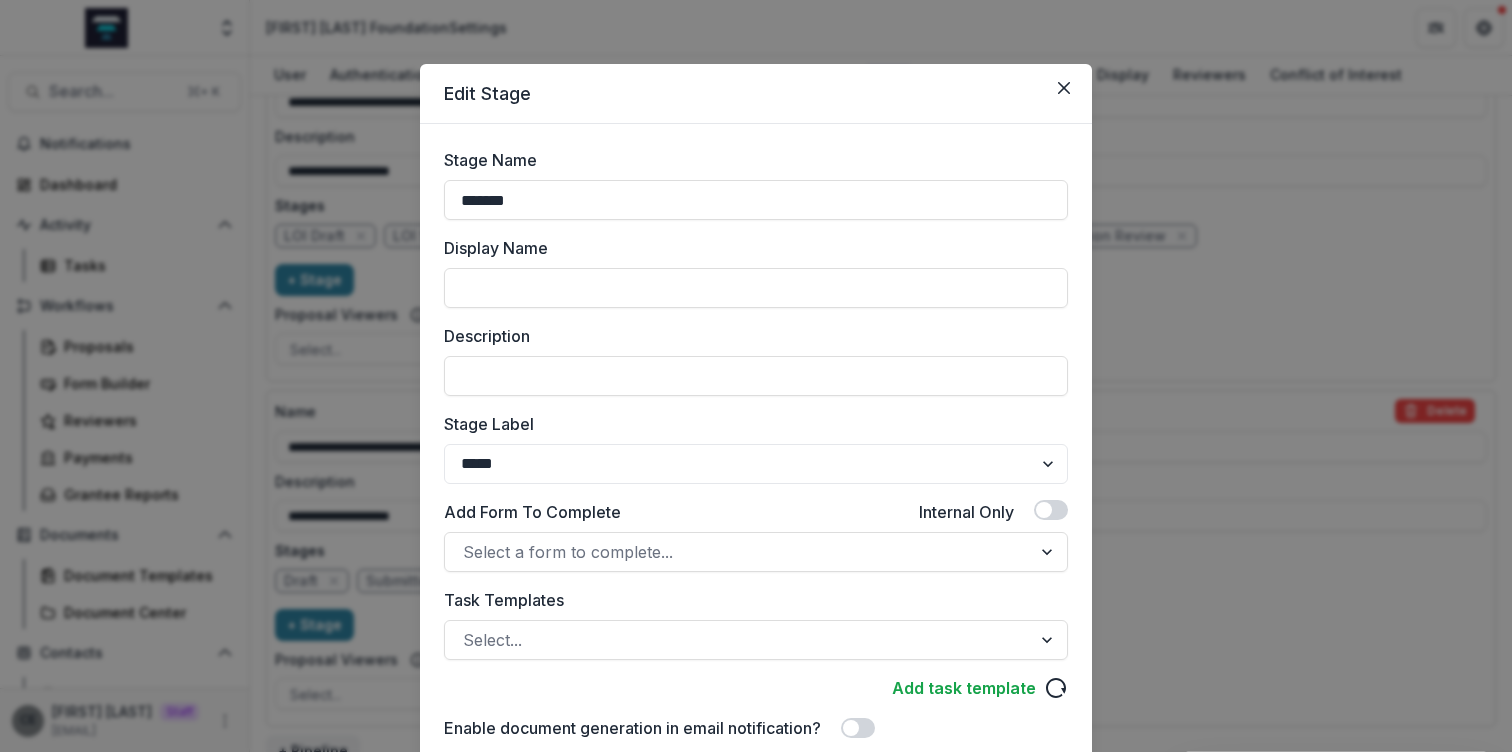 drag, startPoint x: 567, startPoint y: 211, endPoint x: 221, endPoint y: 157, distance: 350.1885 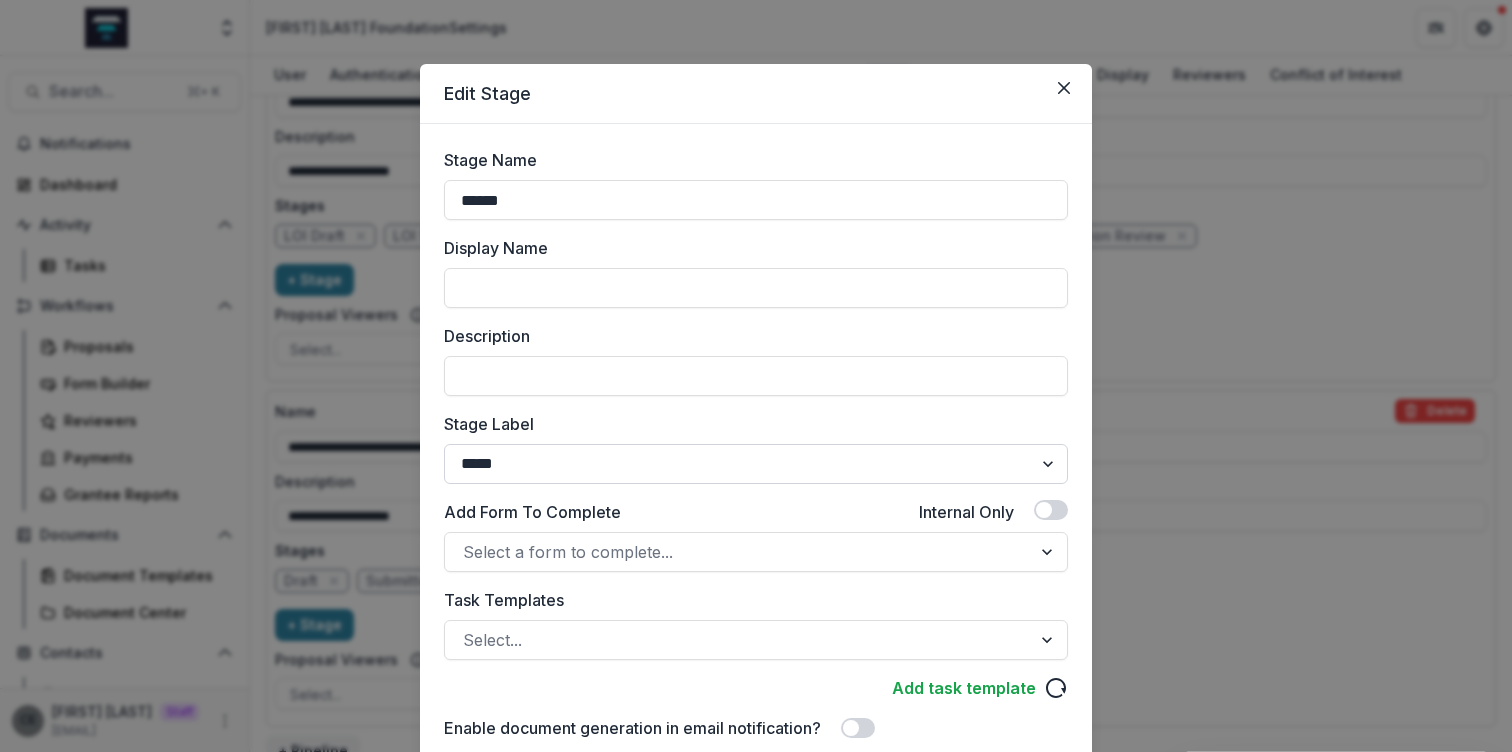 type on "******" 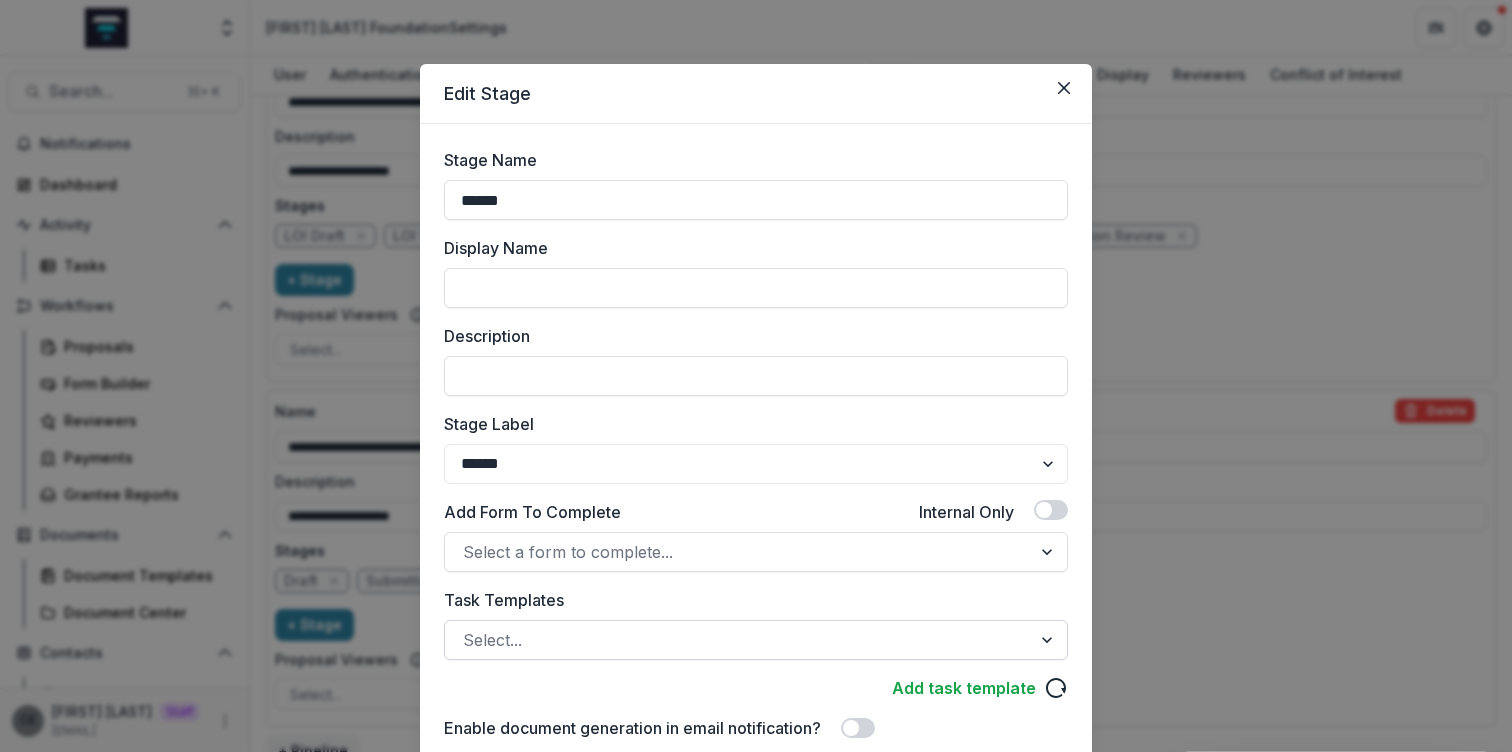 scroll, scrollTop: 221, scrollLeft: 0, axis: vertical 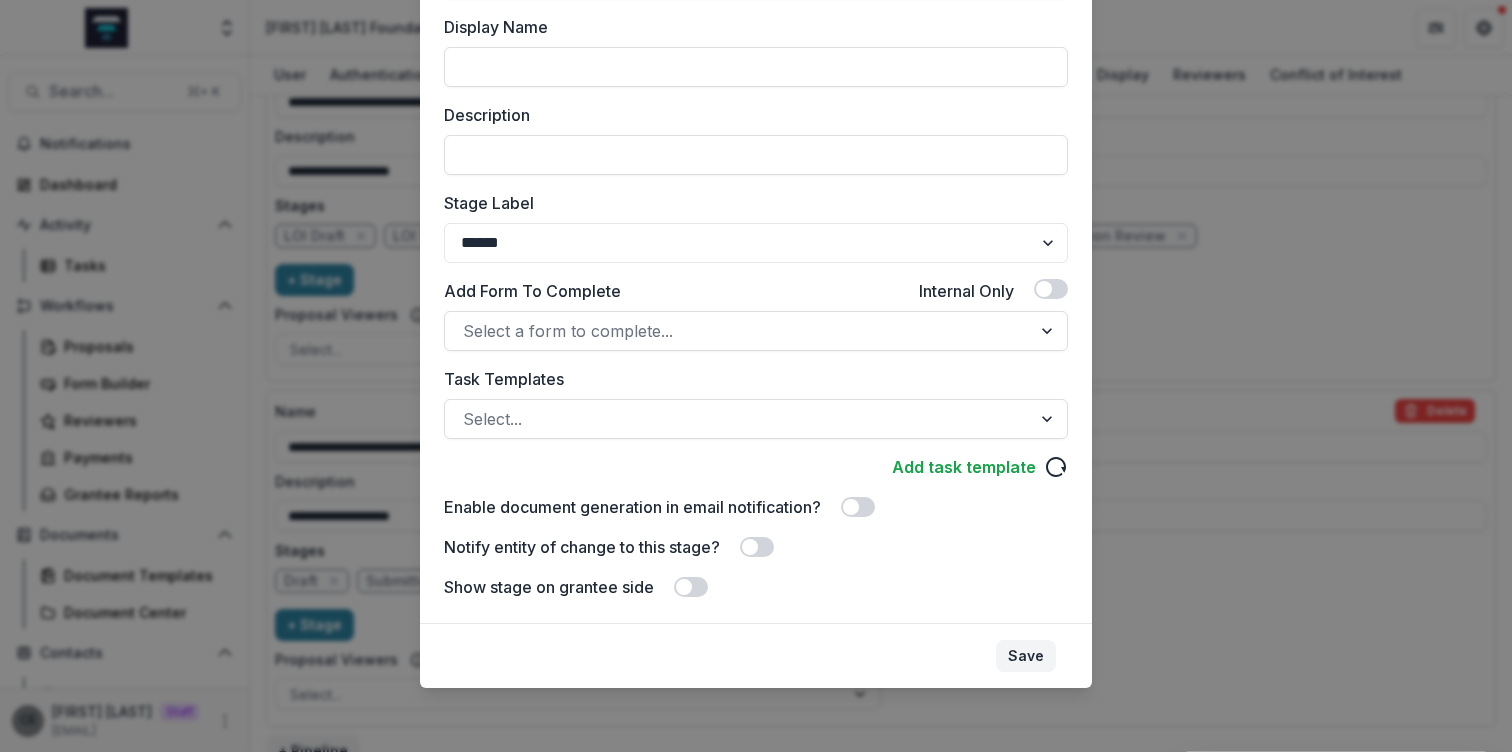 click on "Save" at bounding box center (1026, 656) 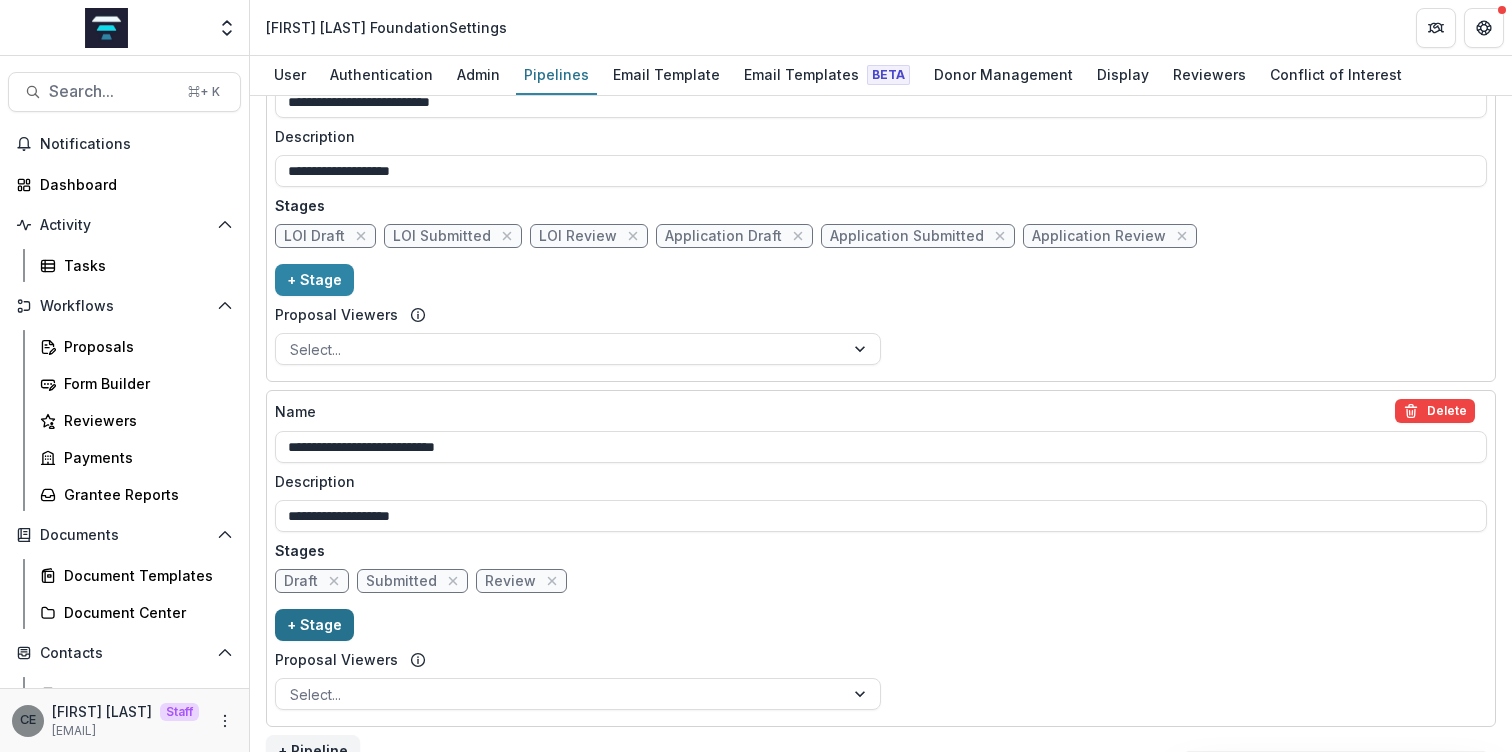 click on "+ Stage" at bounding box center (314, 625) 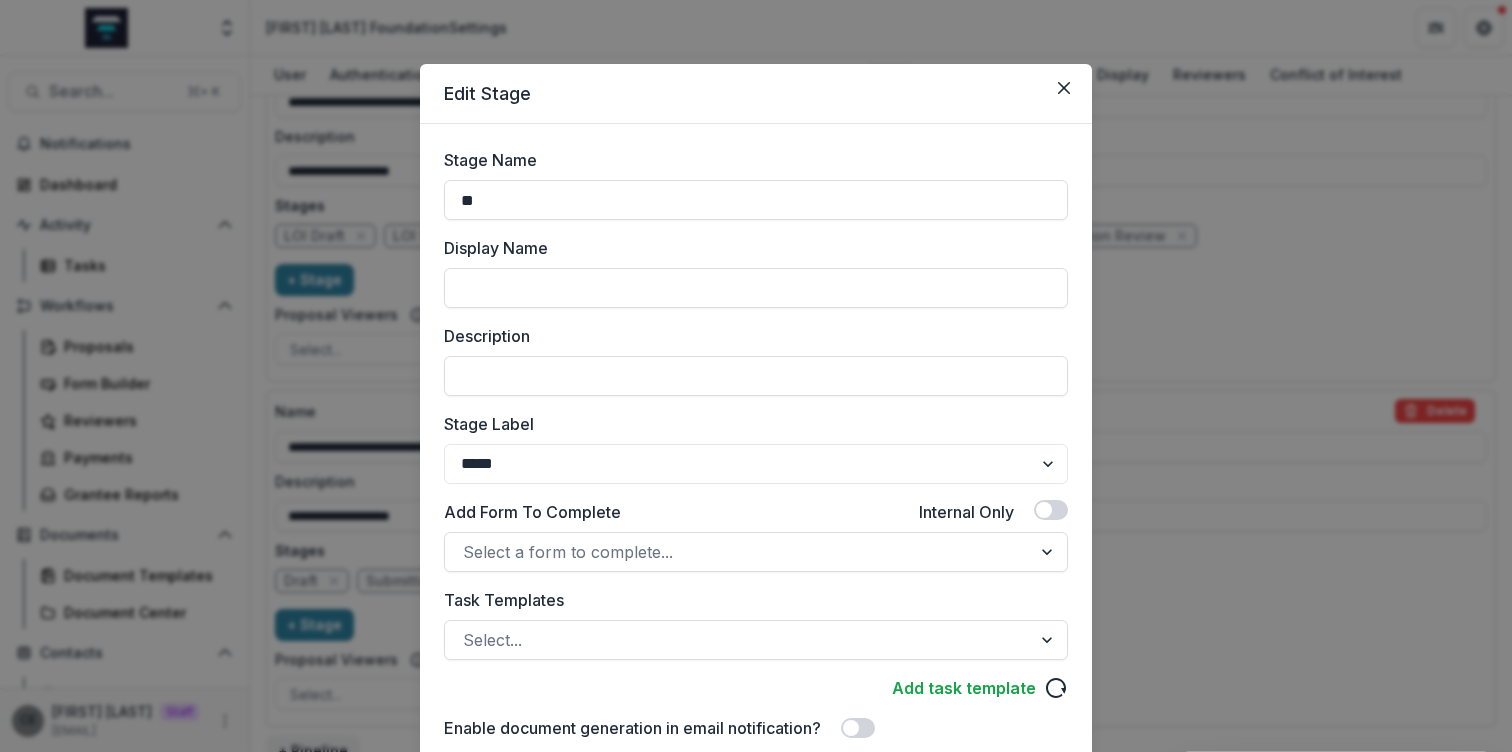 type on "*" 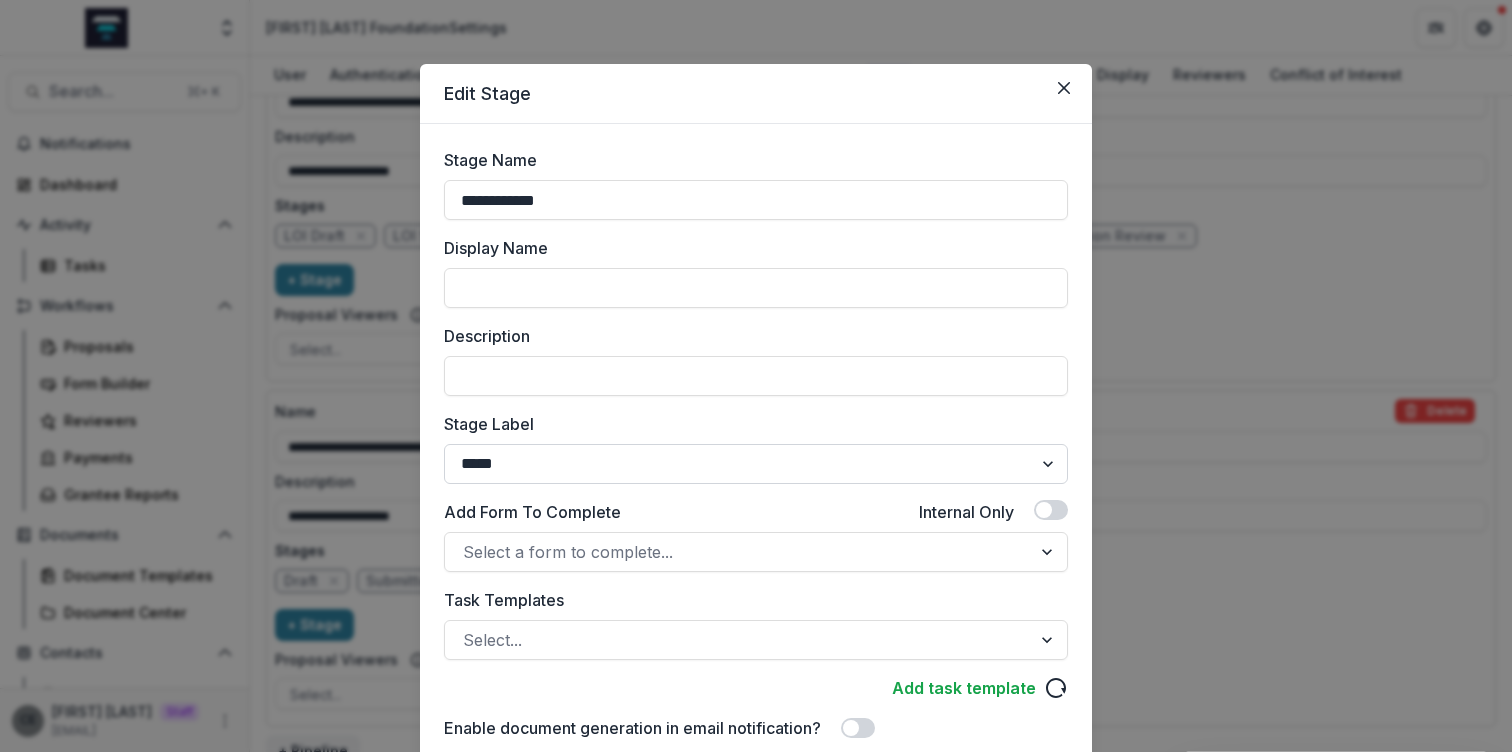 type on "**********" 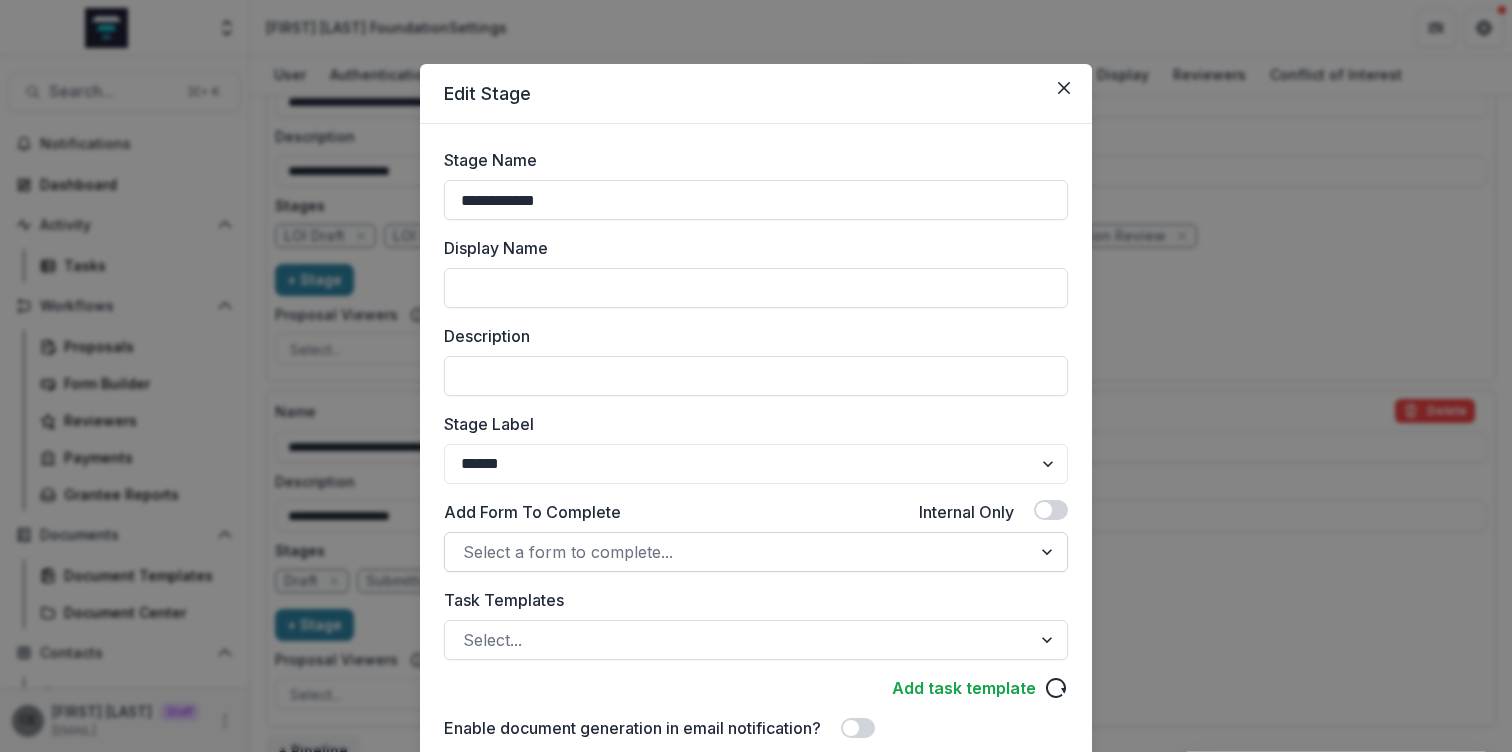 scroll, scrollTop: 221, scrollLeft: 0, axis: vertical 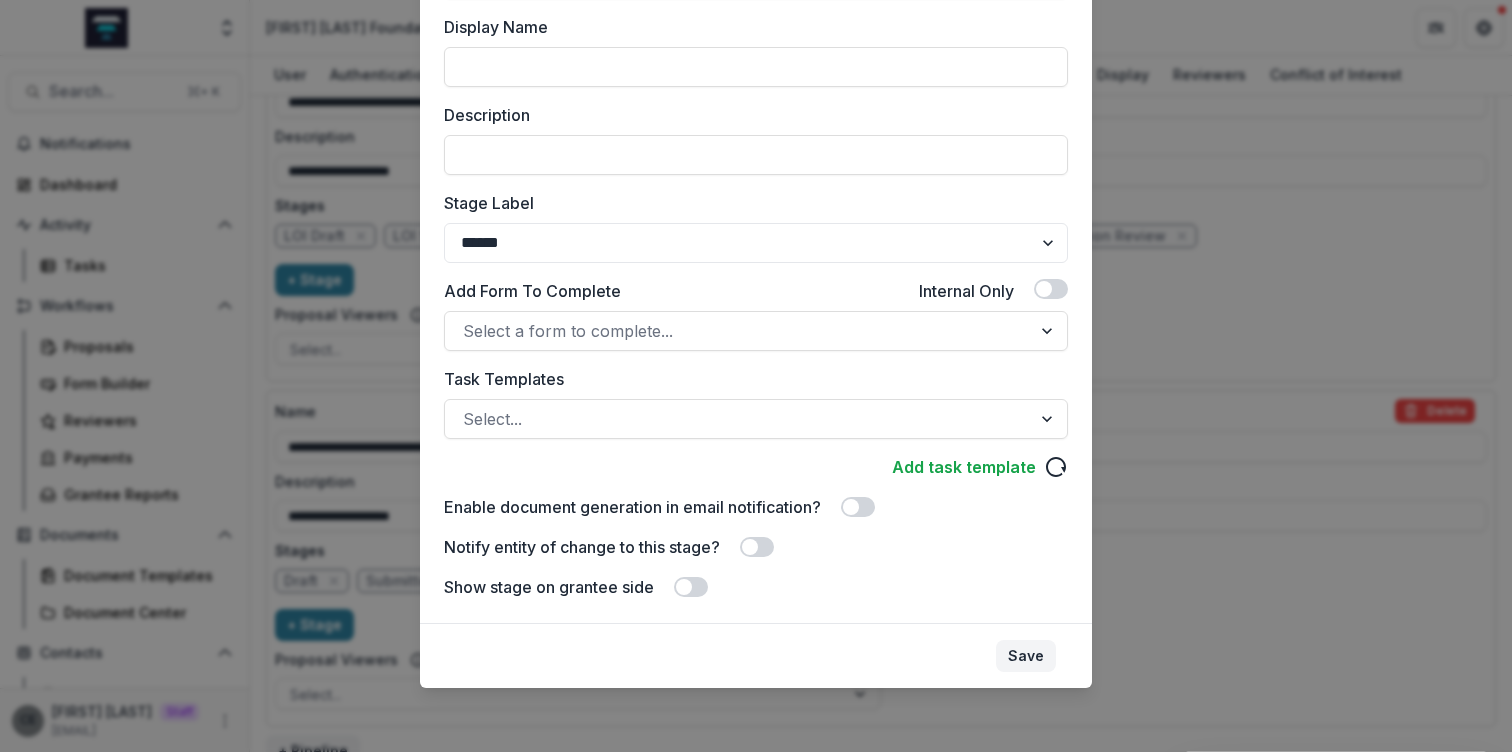 click on "Save" at bounding box center (1026, 656) 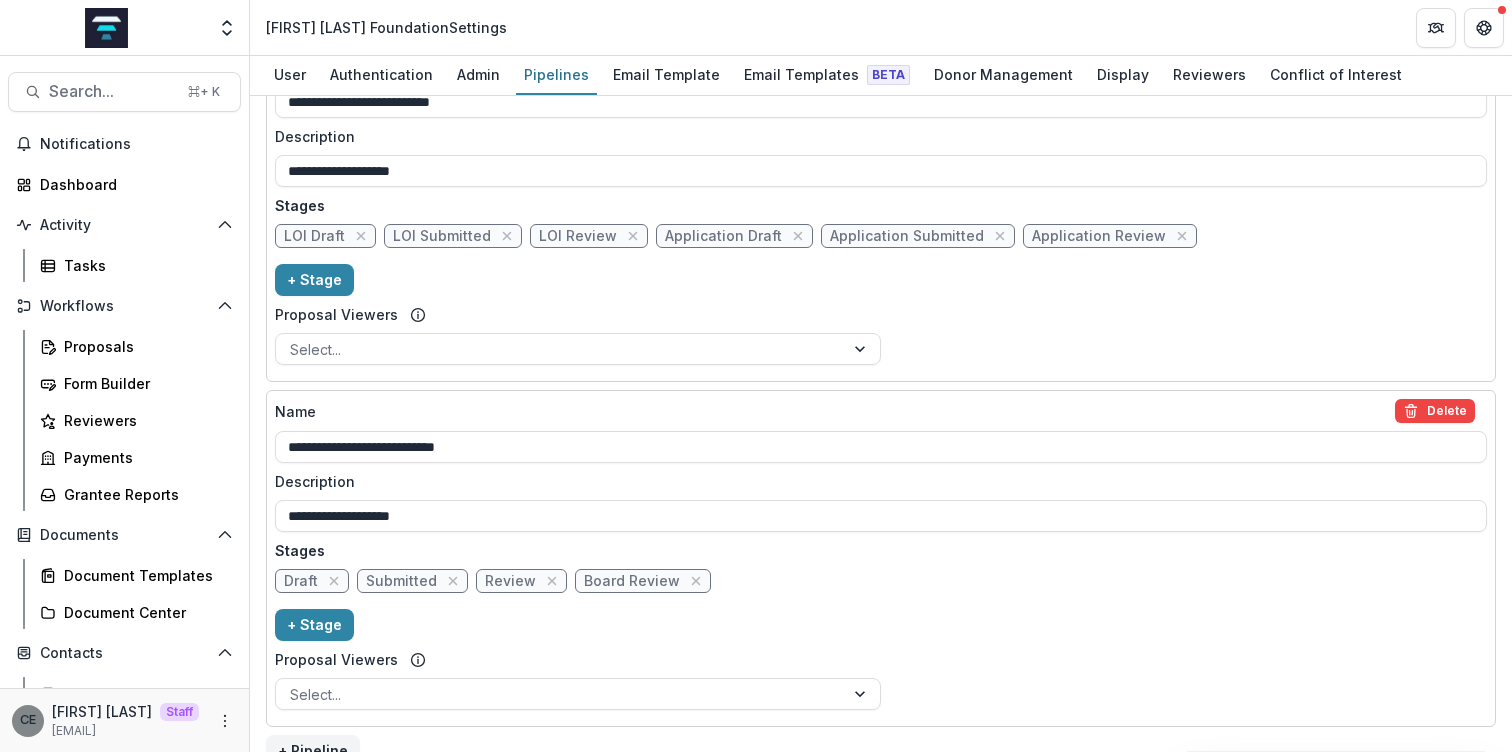 scroll, scrollTop: 1965, scrollLeft: 0, axis: vertical 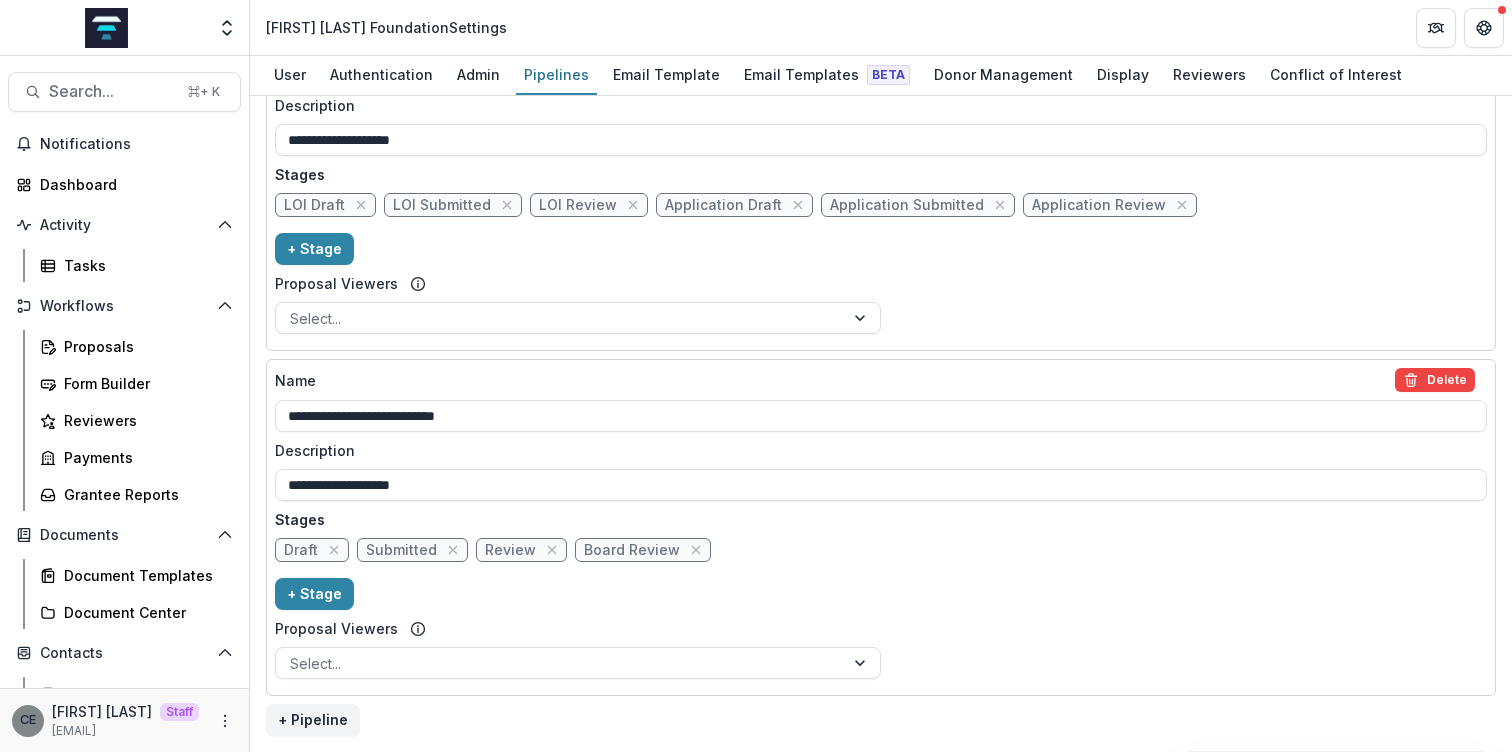 click on "Application Review" at bounding box center (1099, 205) 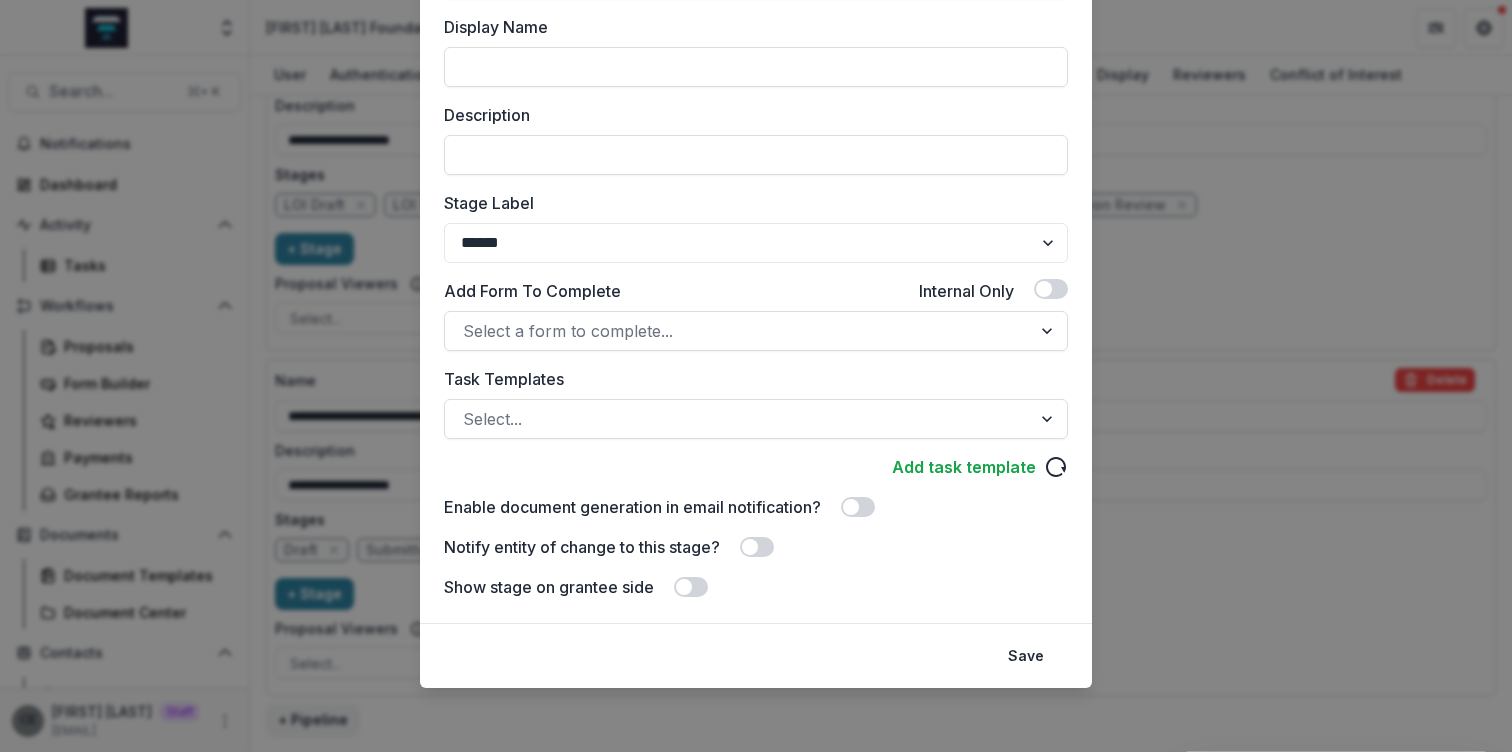 scroll, scrollTop: 0, scrollLeft: 0, axis: both 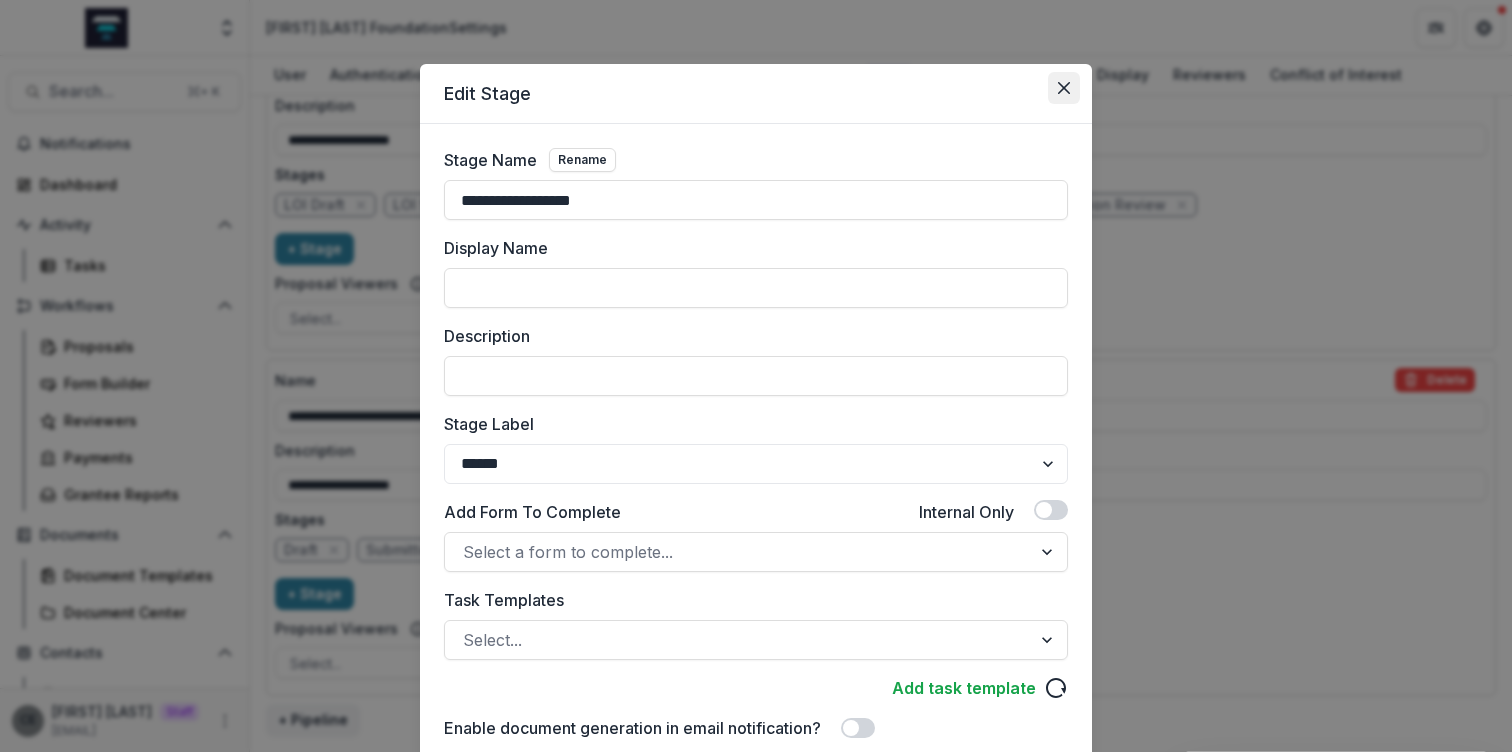click 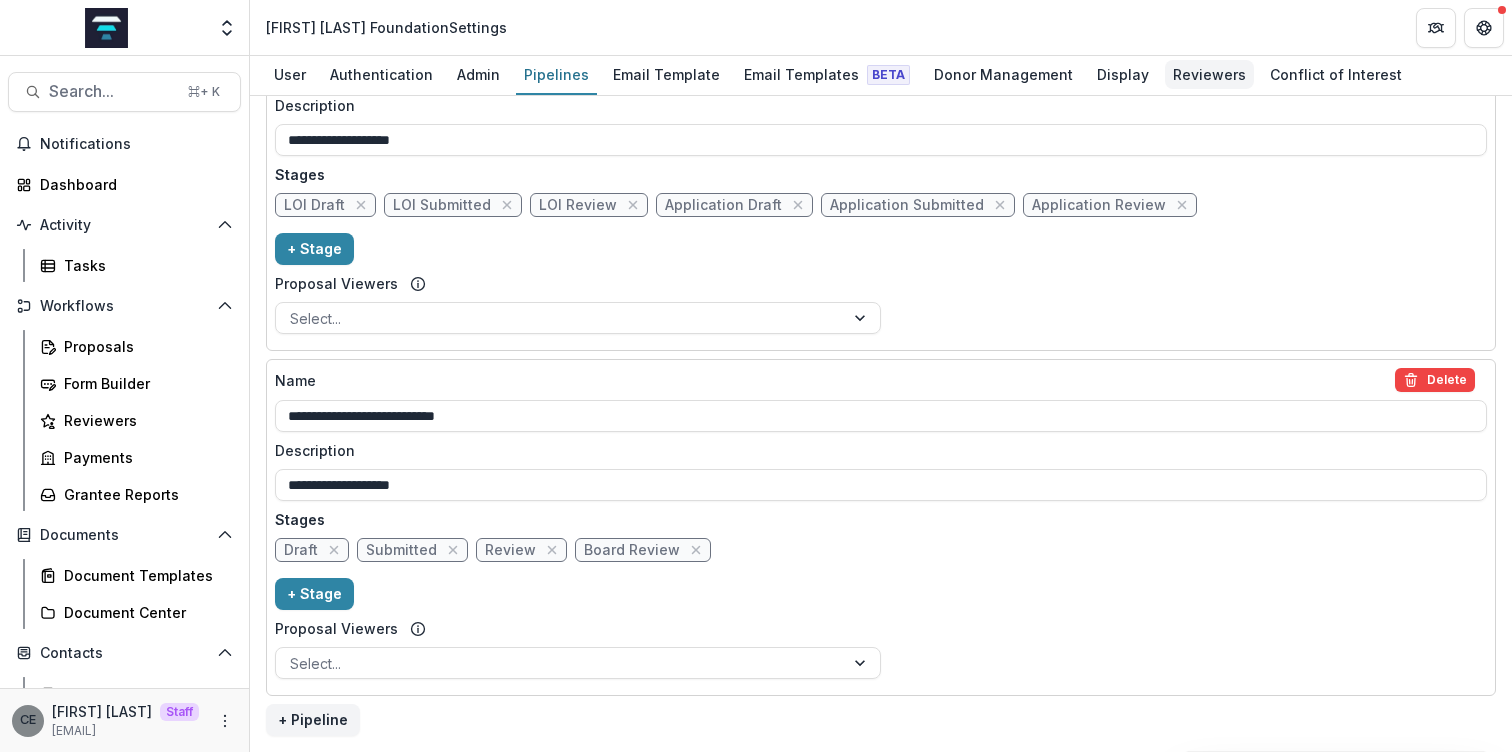click on "Reviewers" at bounding box center [1209, 74] 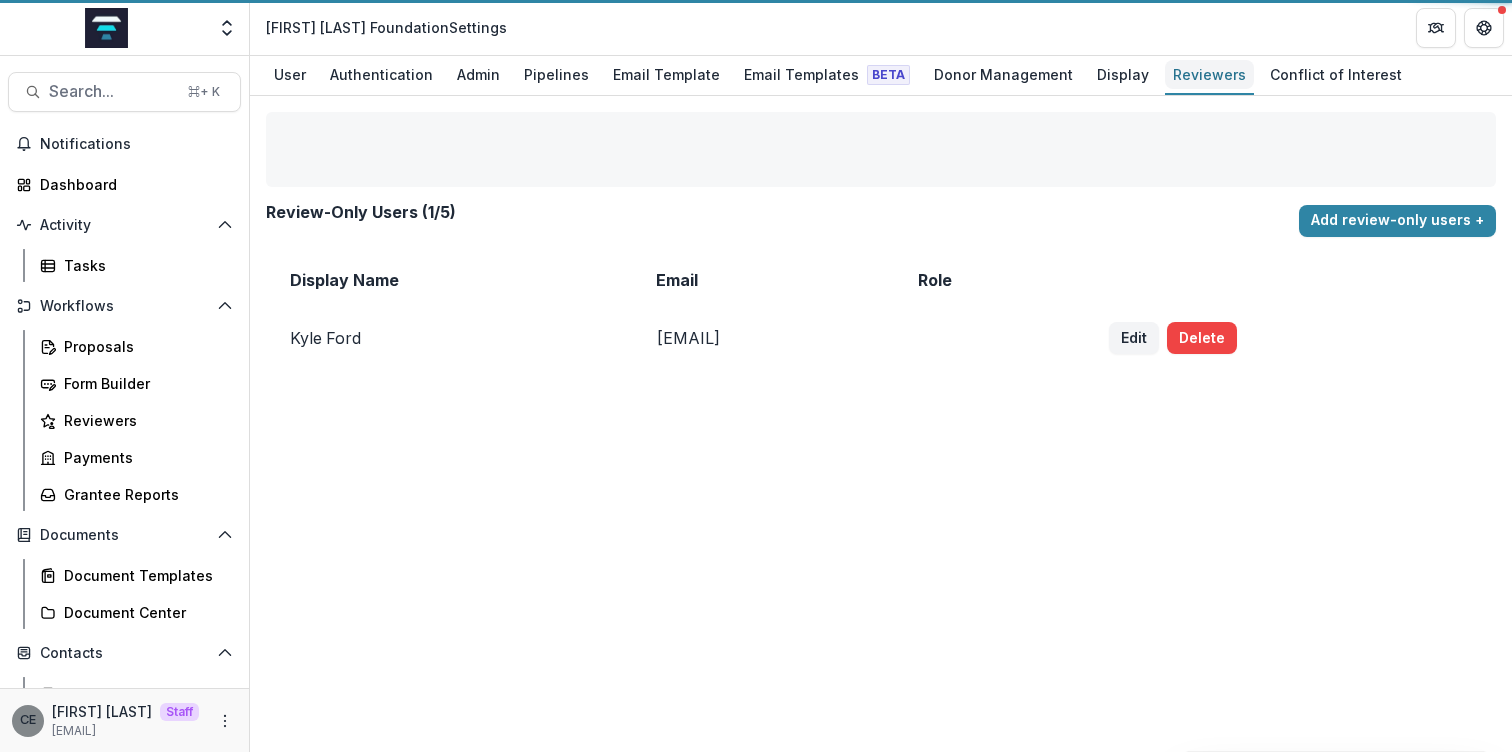 scroll, scrollTop: 0, scrollLeft: 0, axis: both 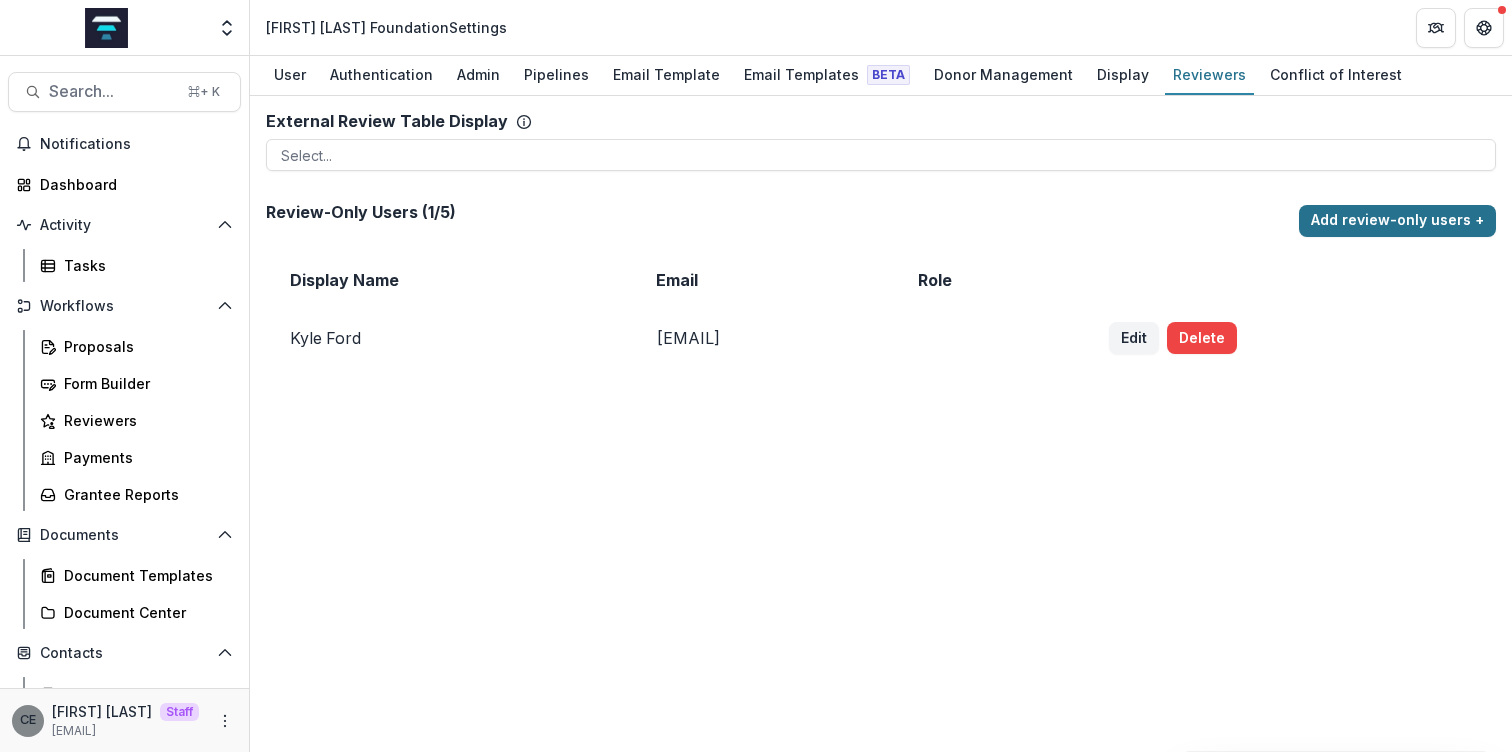 click on "Add review-only users +" at bounding box center (1397, 221) 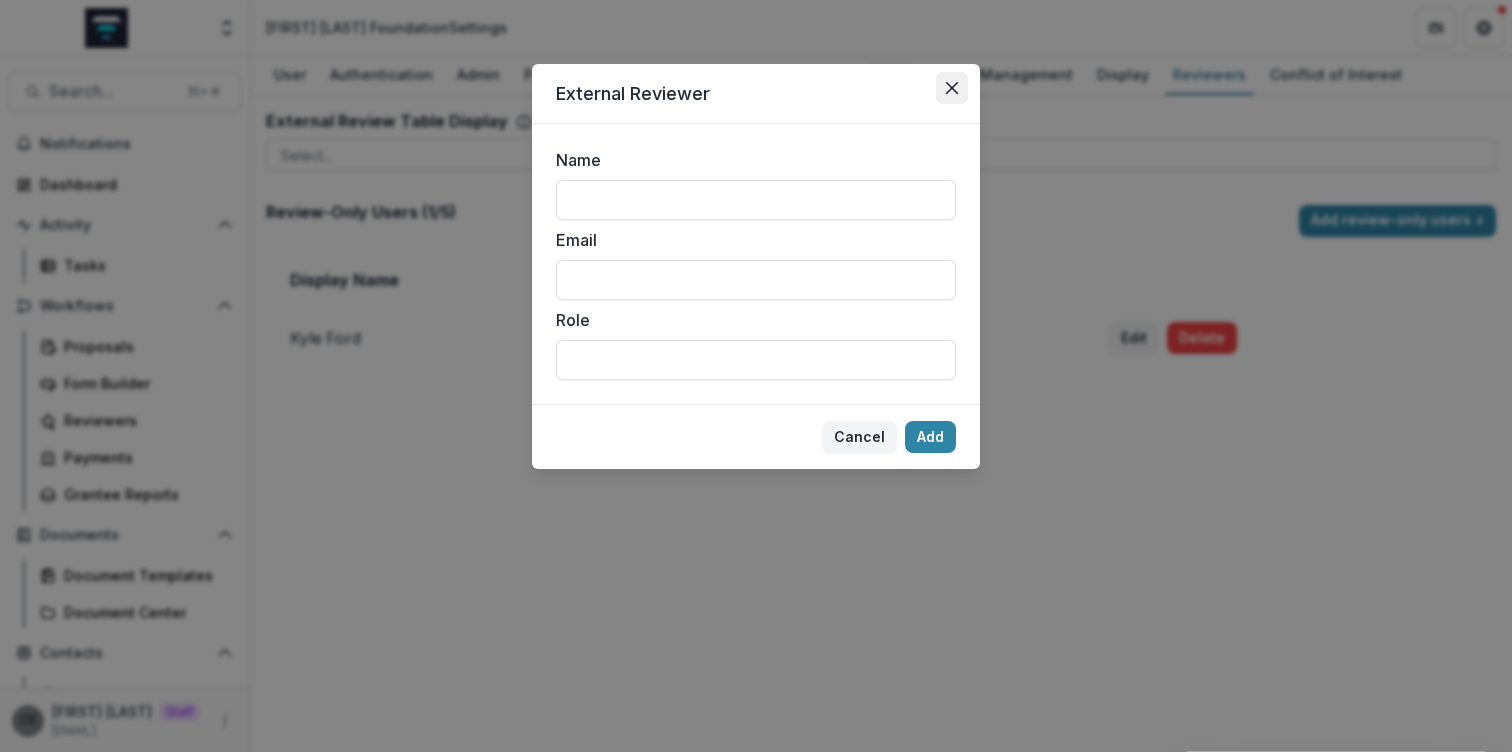 click 